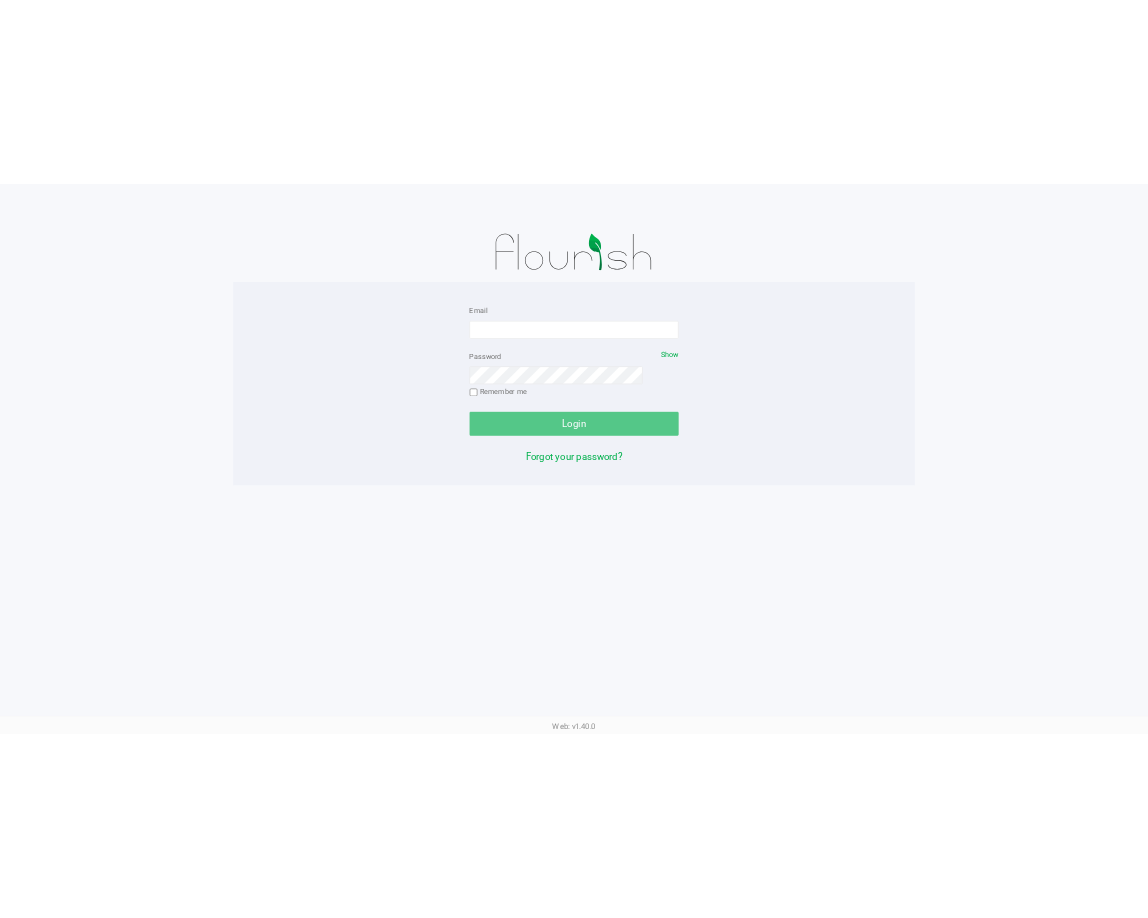 scroll, scrollTop: 0, scrollLeft: 0, axis: both 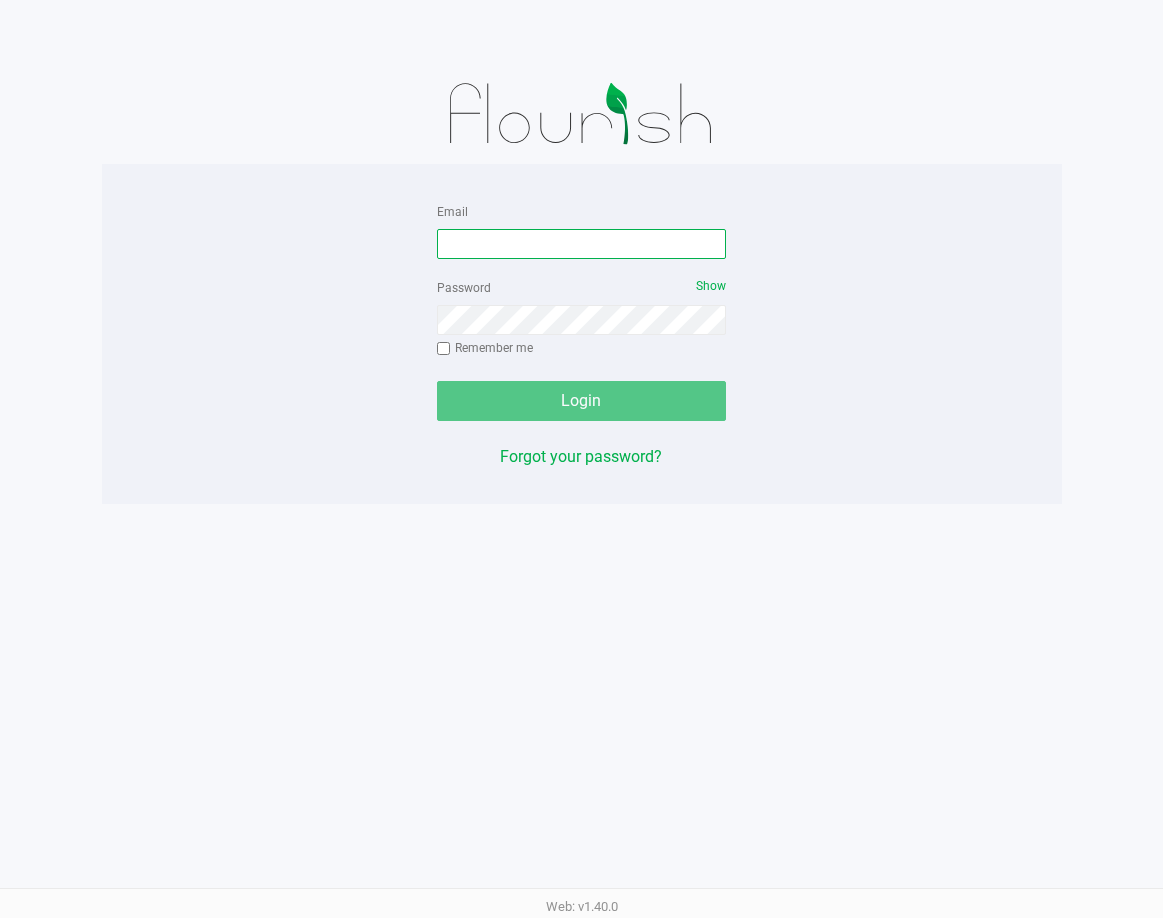 click on "Email" at bounding box center (582, 244) 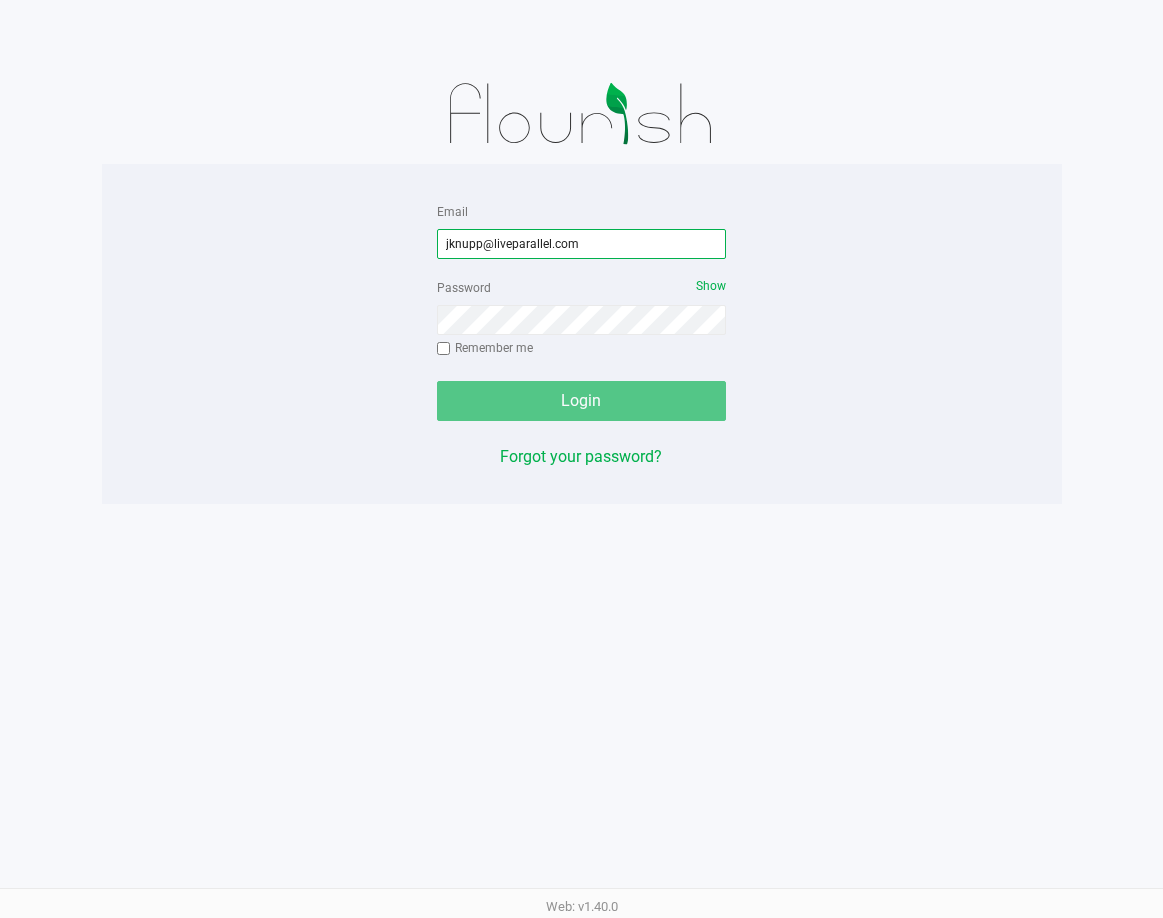 type on "jknupp@liveparallel.com" 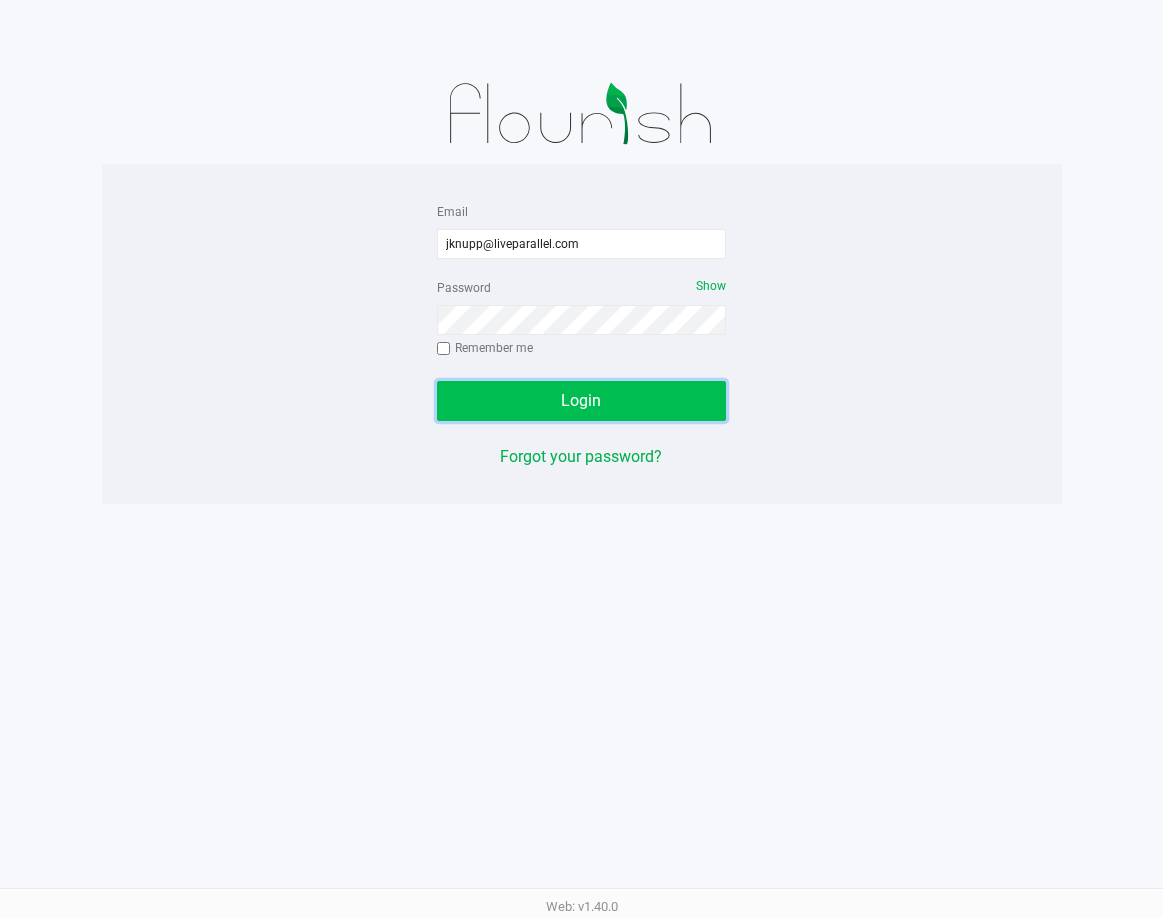 click on "Login" 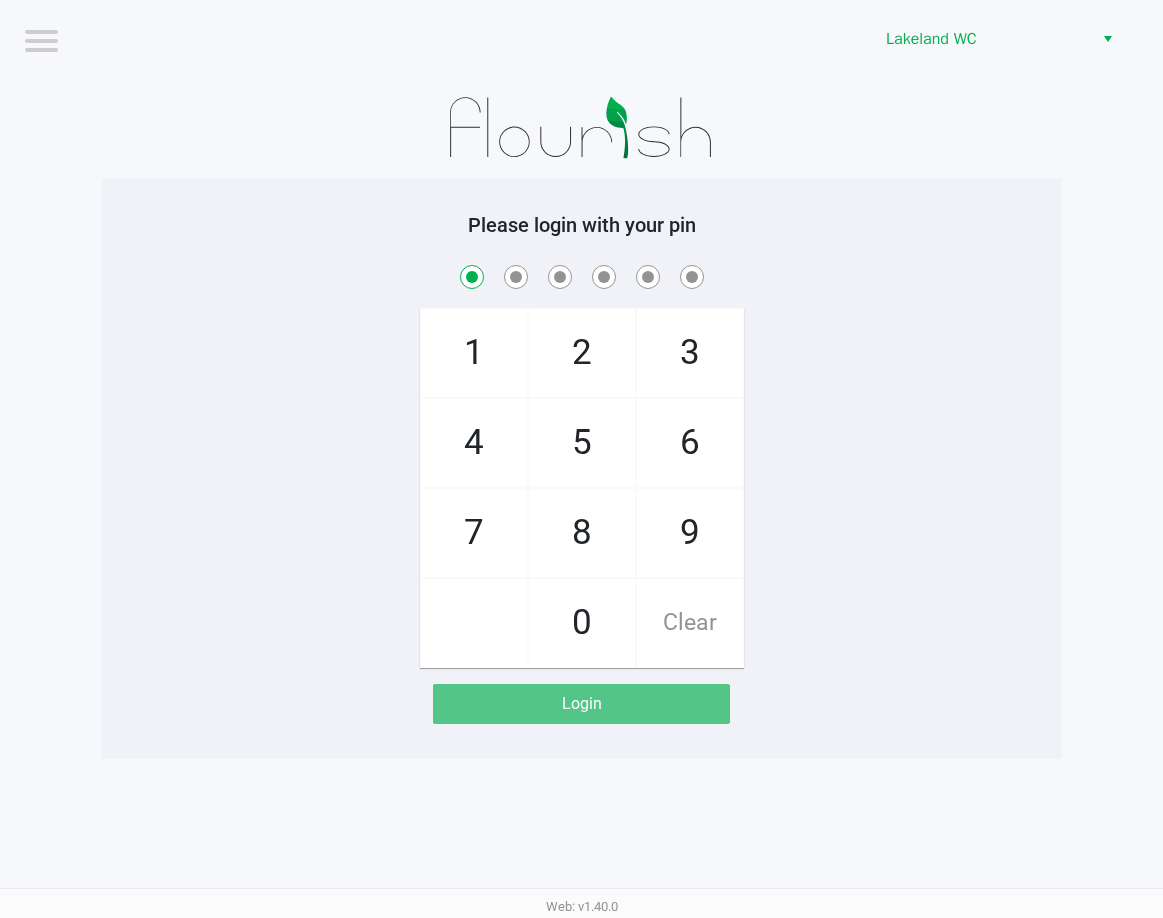 checkbox on "true" 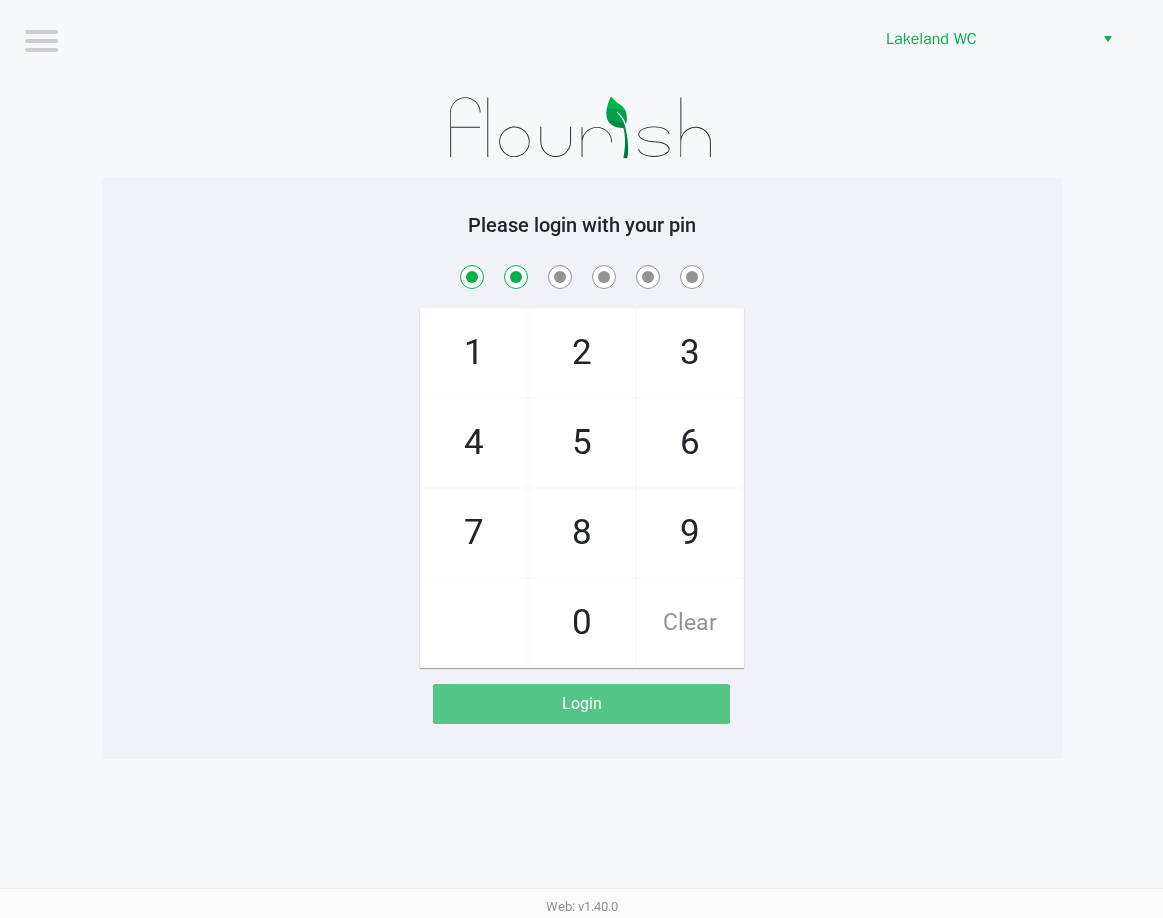 checkbox on "true" 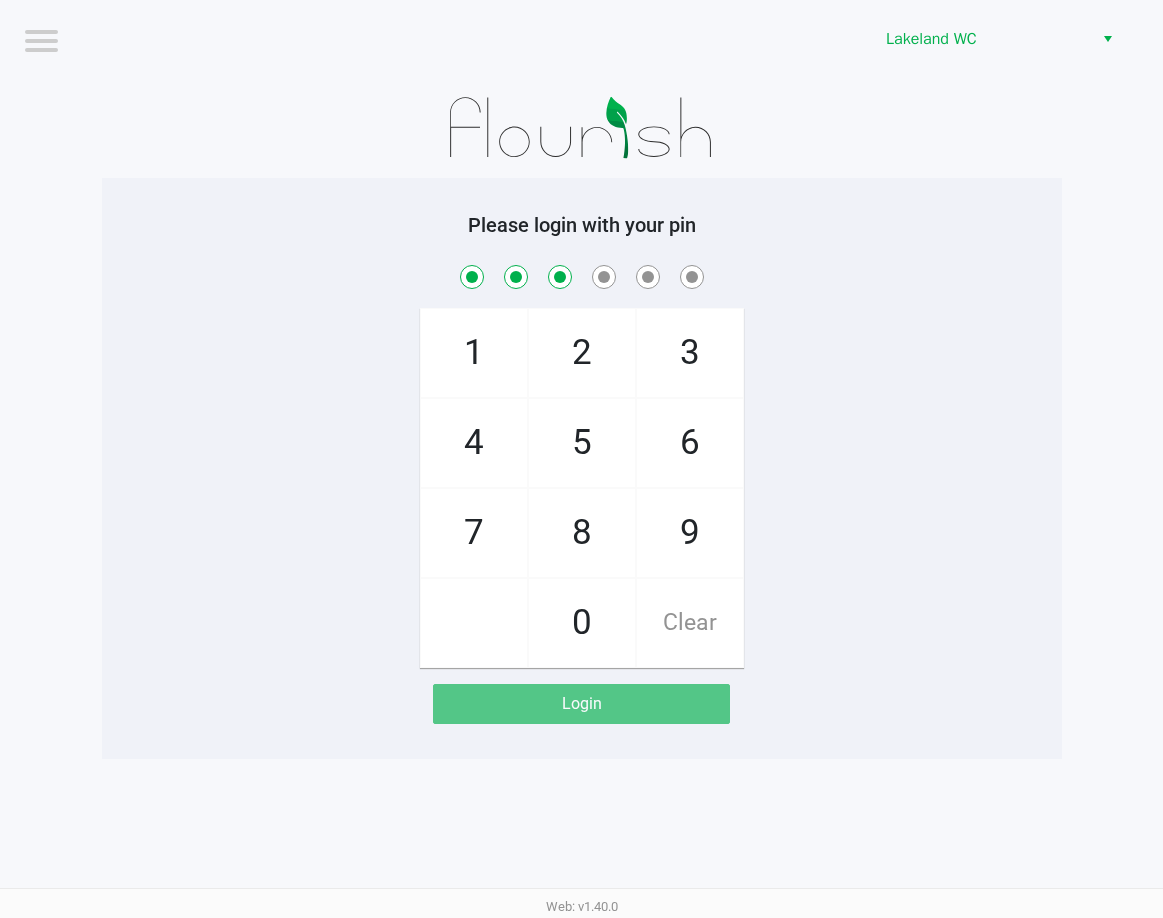 checkbox on "true" 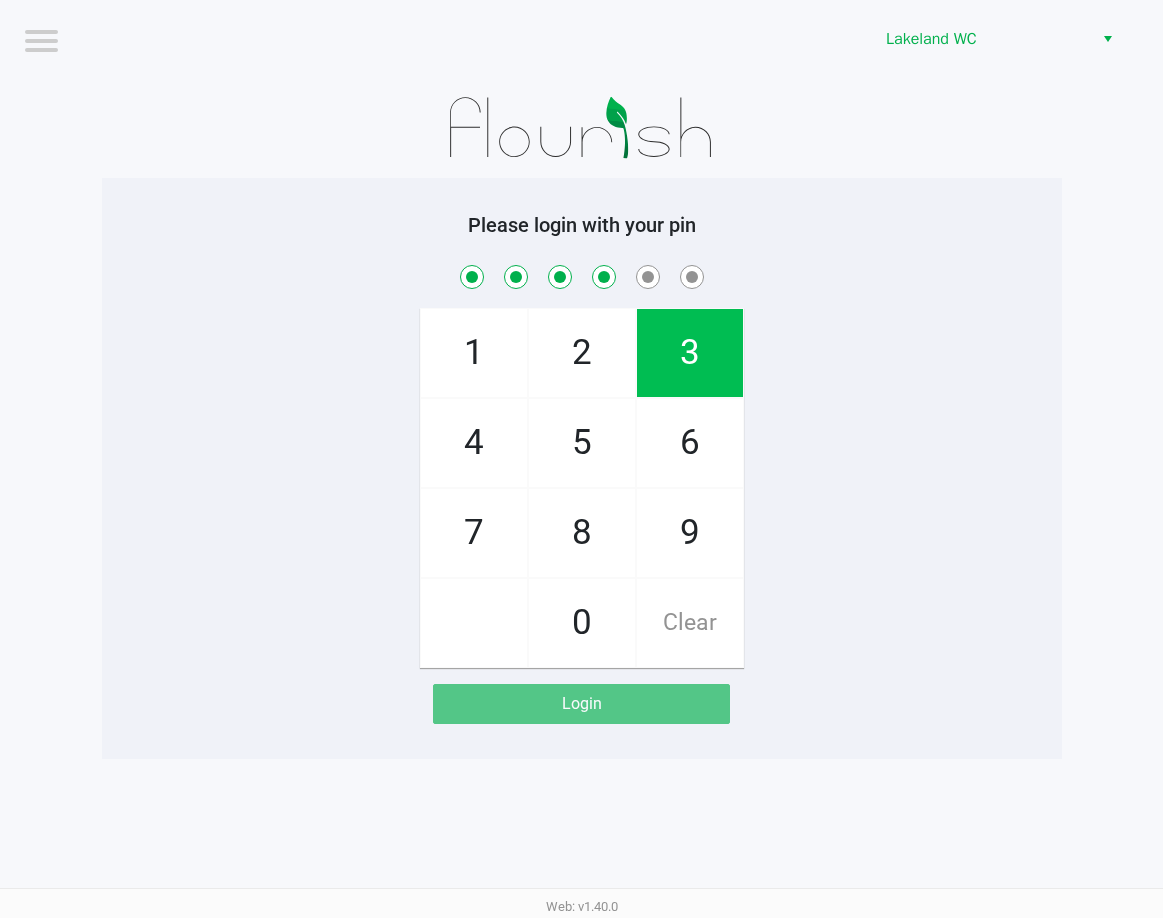 checkbox on "true" 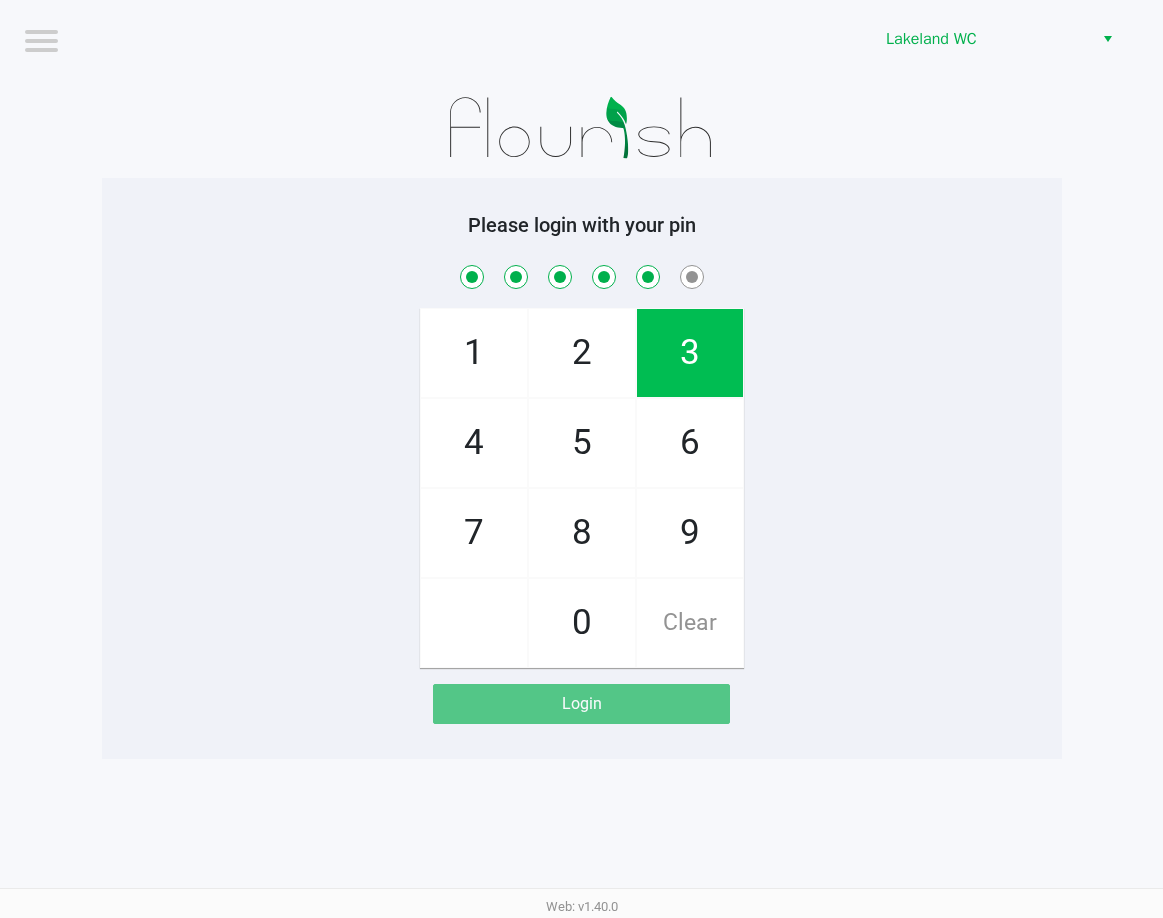 checkbox on "true" 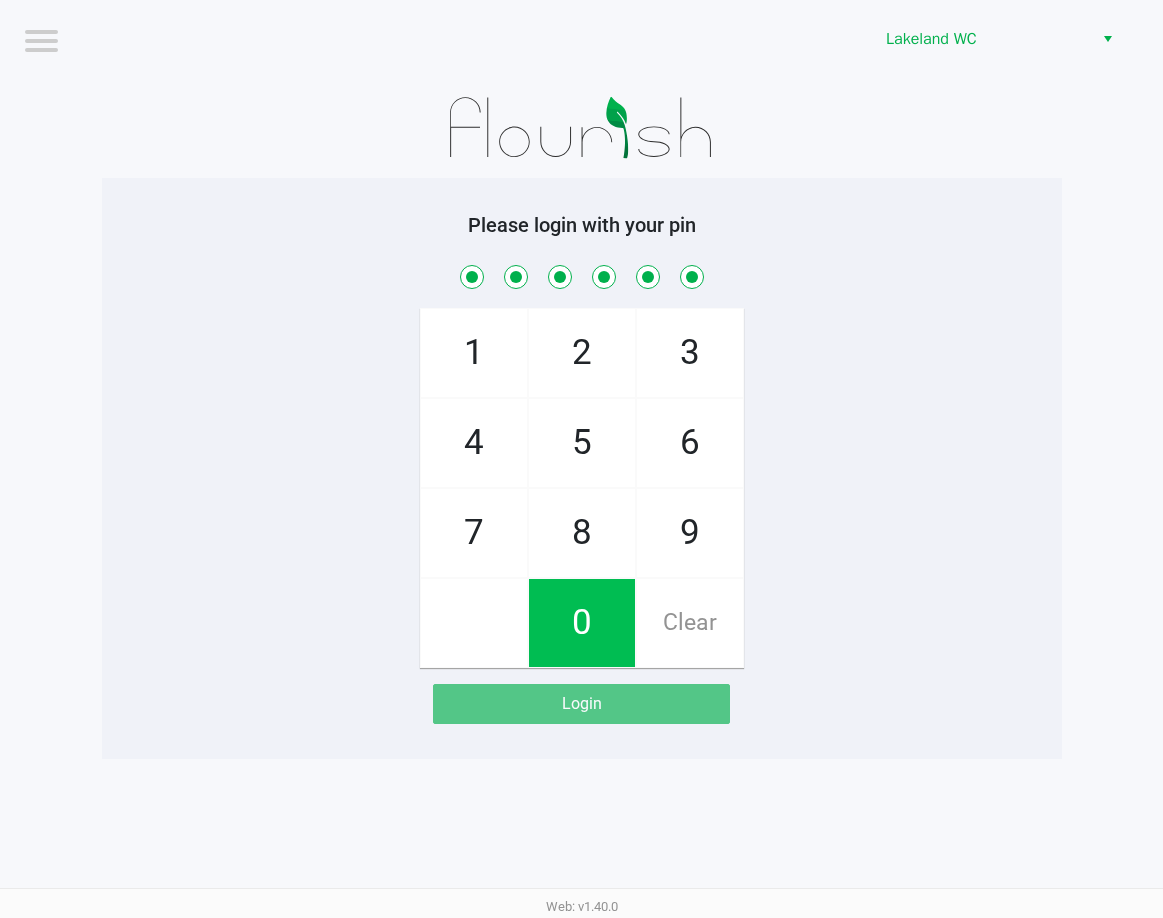 checkbox on "true" 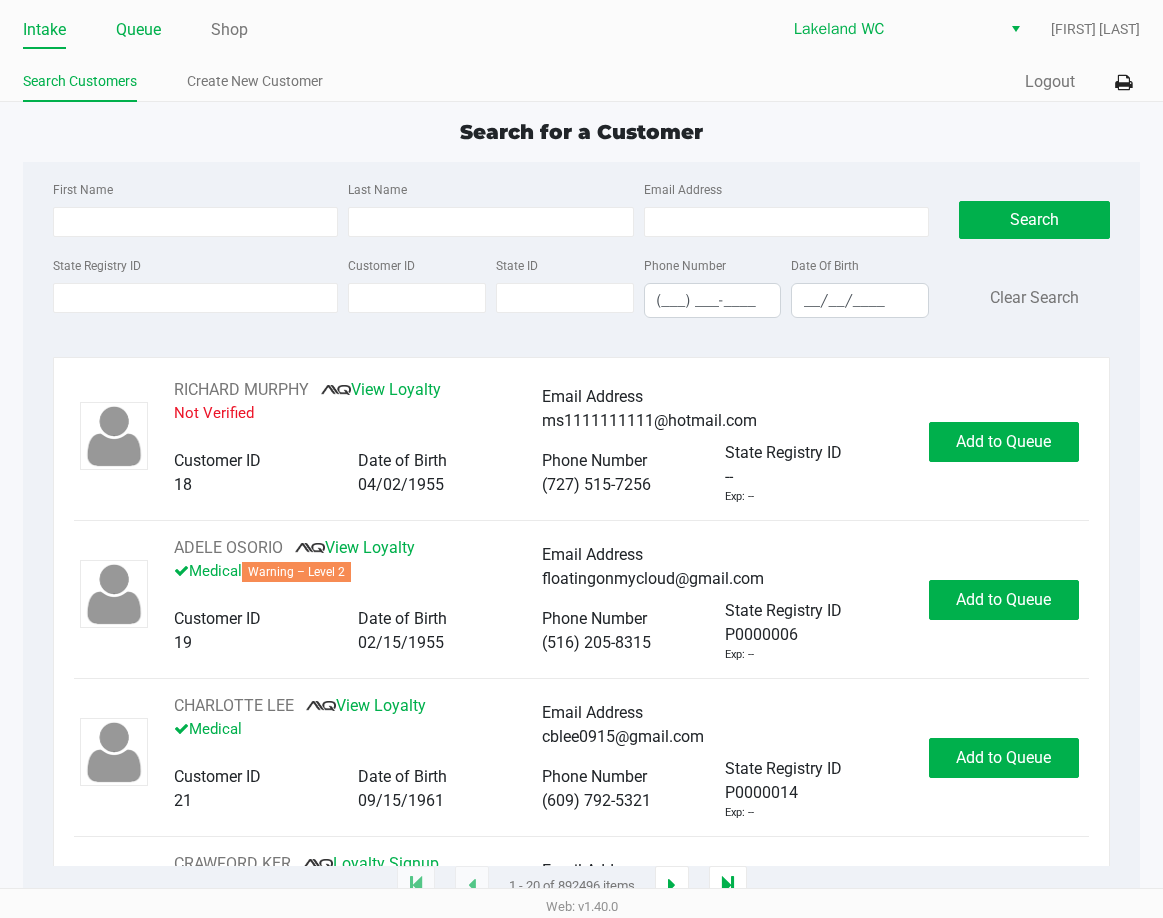 click on "Queue" 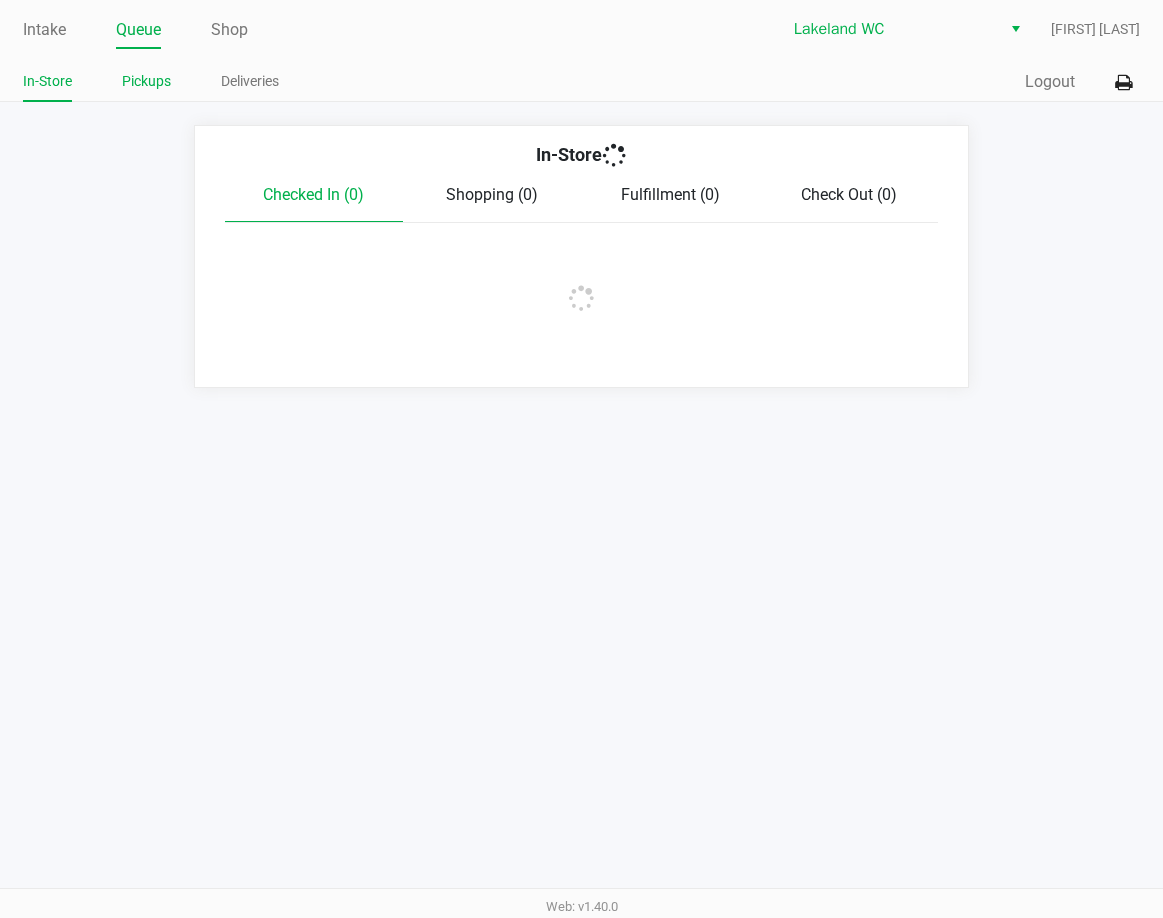 click on "Pickups" 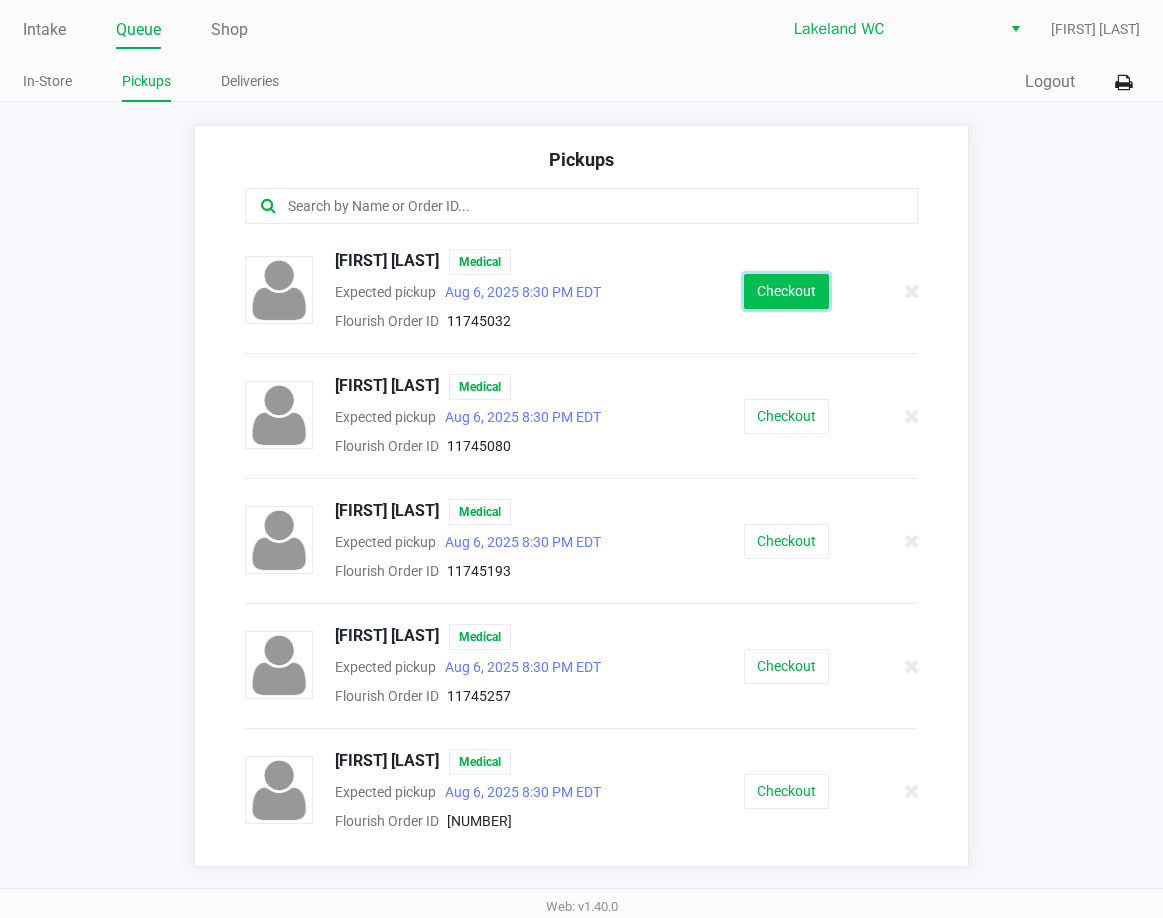 click on "Checkout" 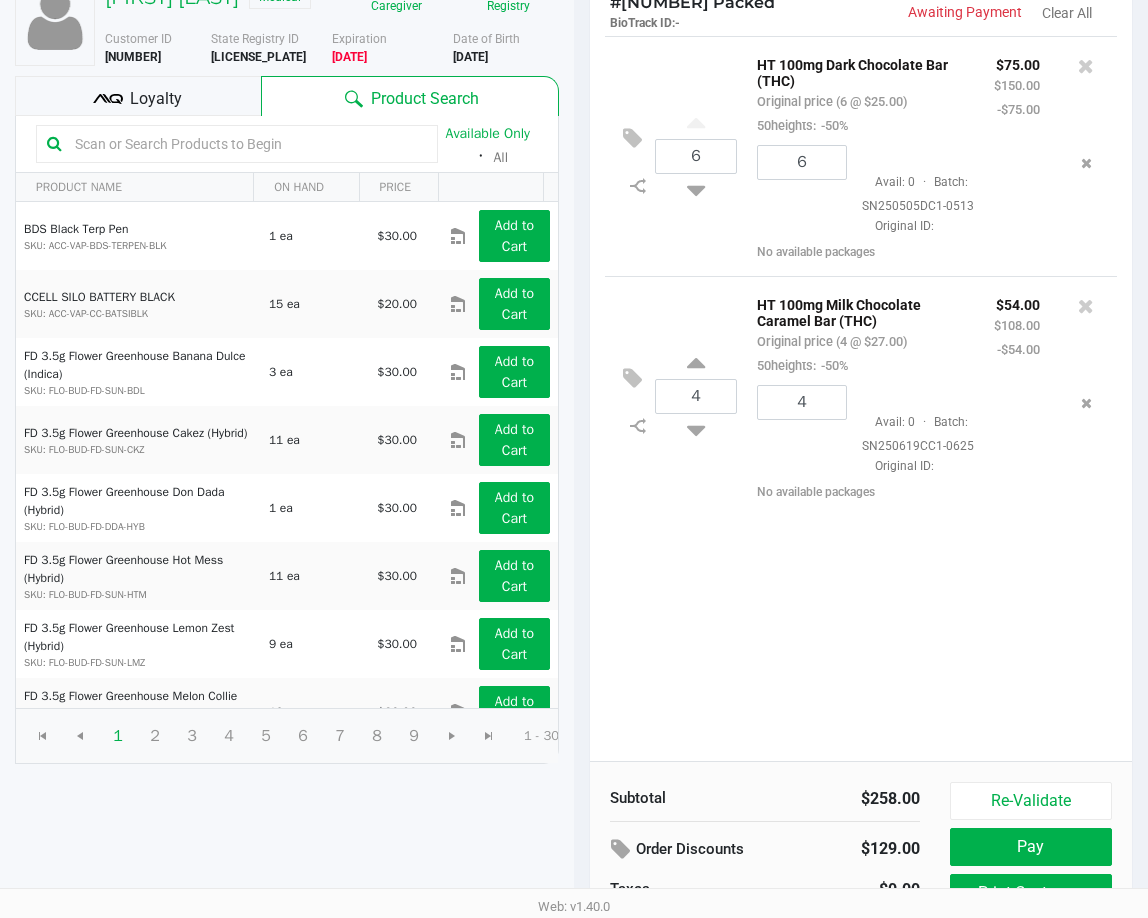scroll, scrollTop: 226, scrollLeft: 0, axis: vertical 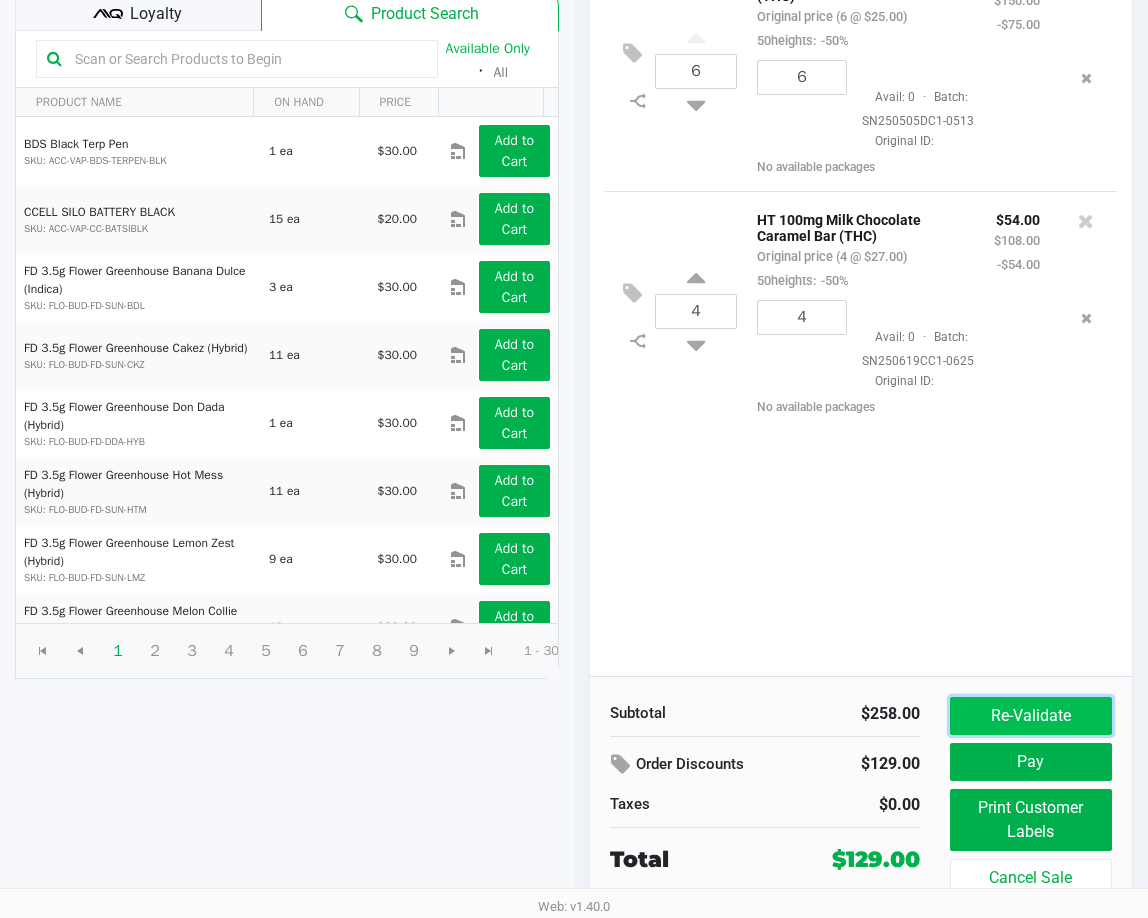 click on "Re-Validate" 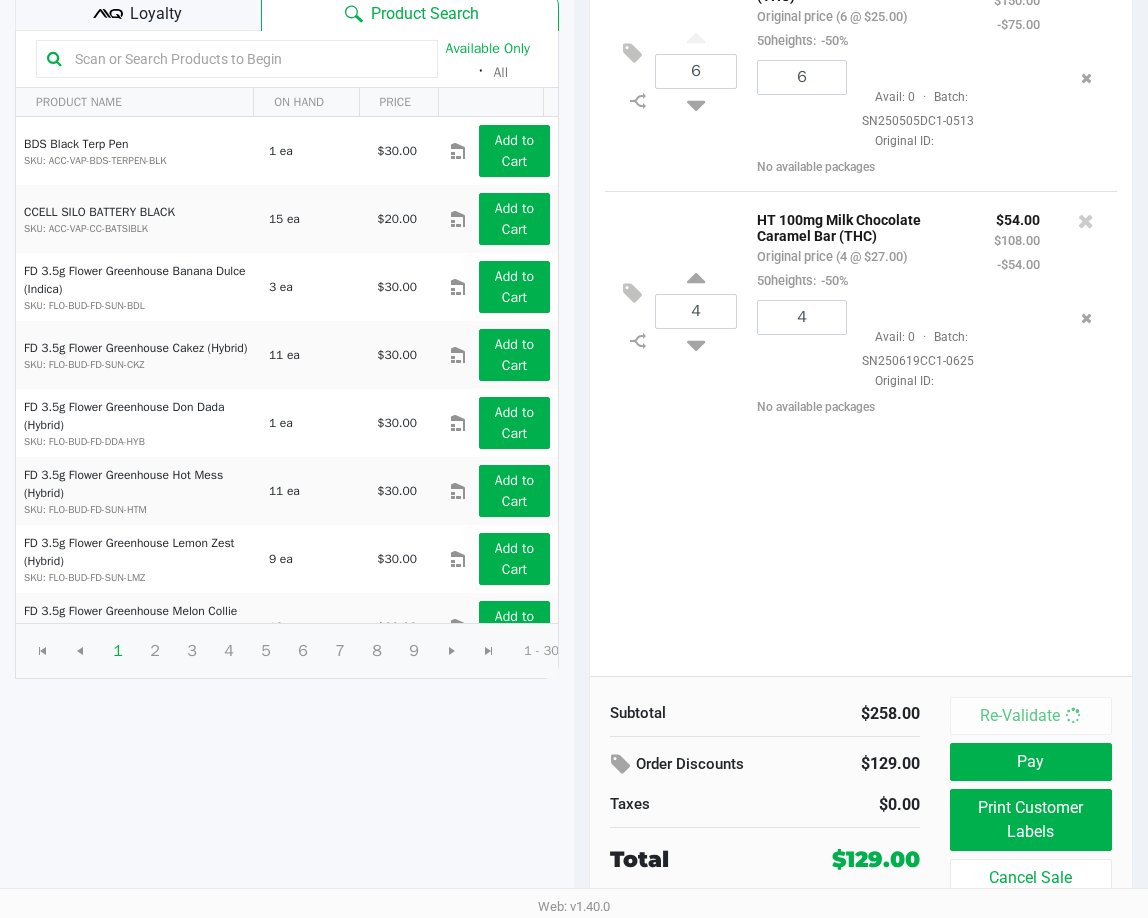 scroll, scrollTop: 0, scrollLeft: 0, axis: both 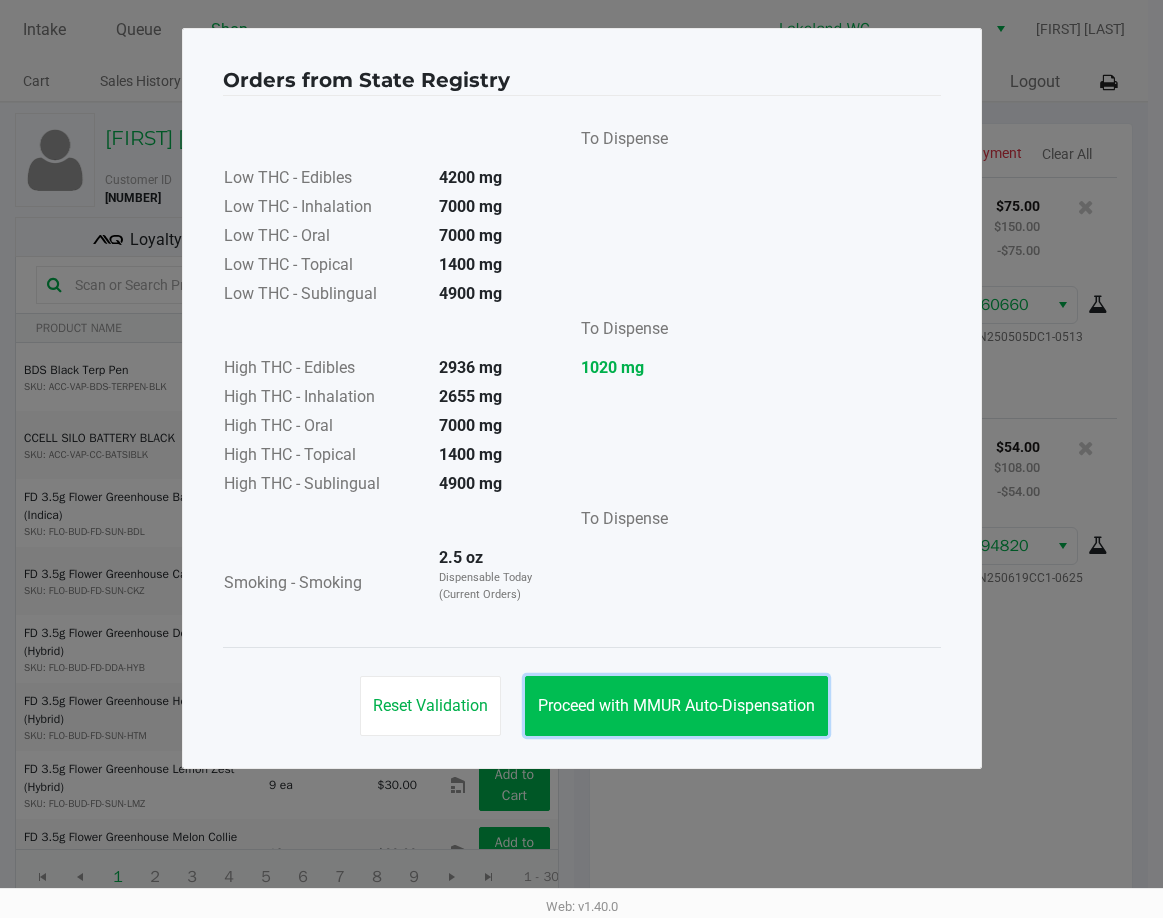 click on "Proceed with MMUR Auto-Dispensation" 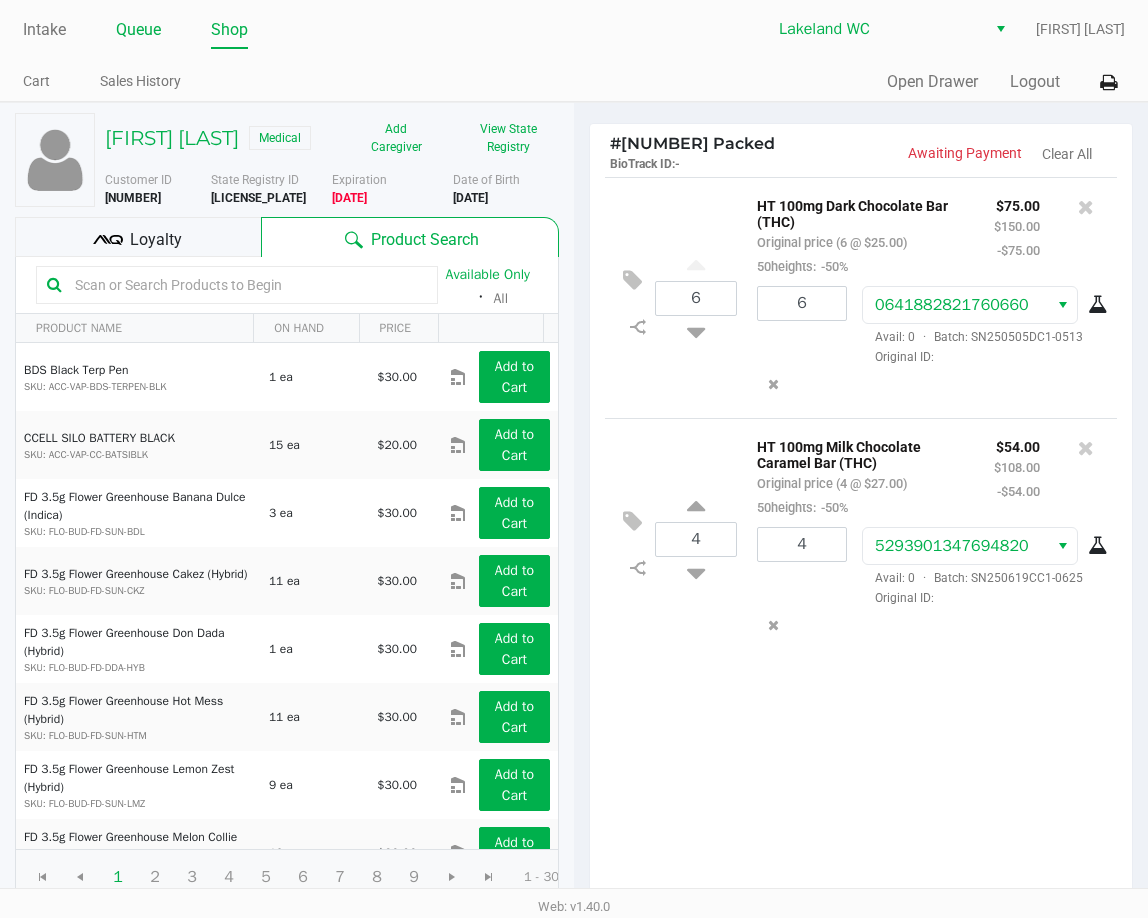 click on "Queue" 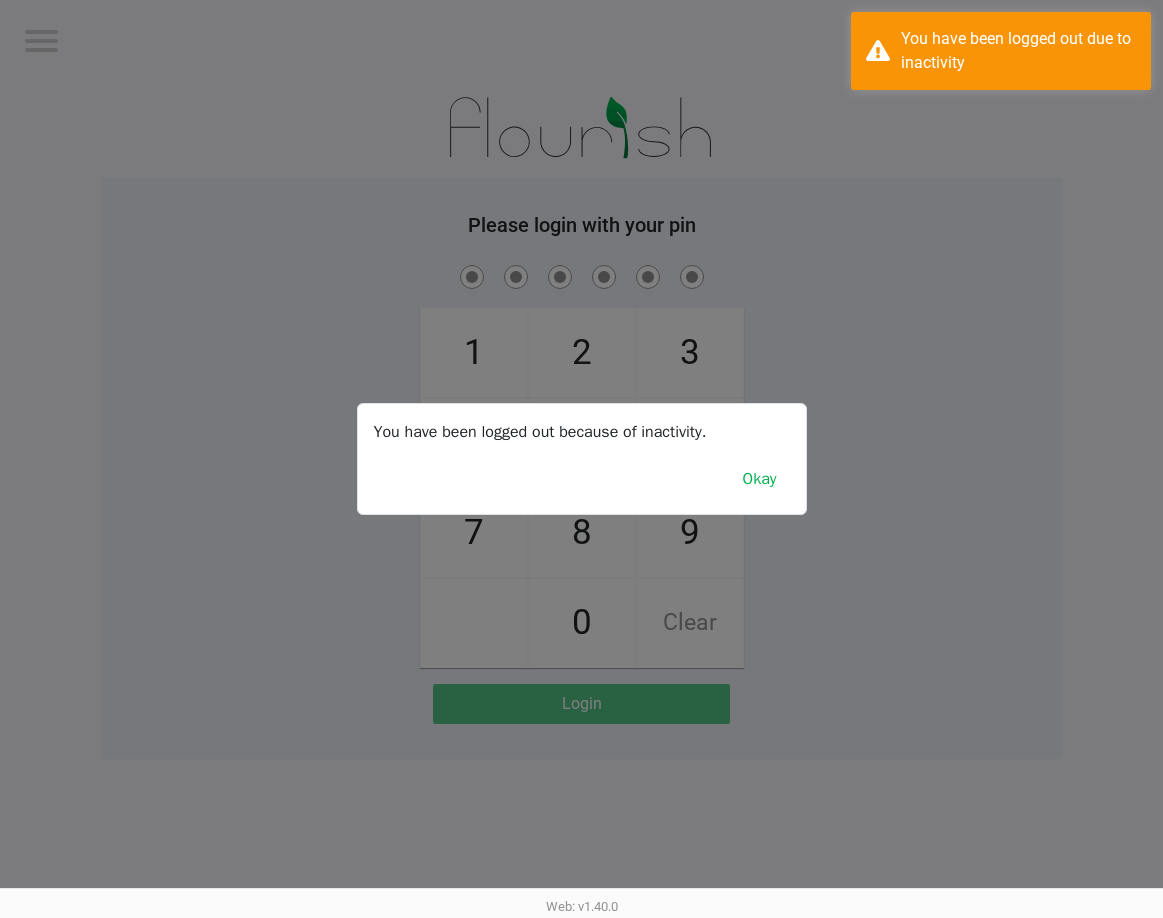 click 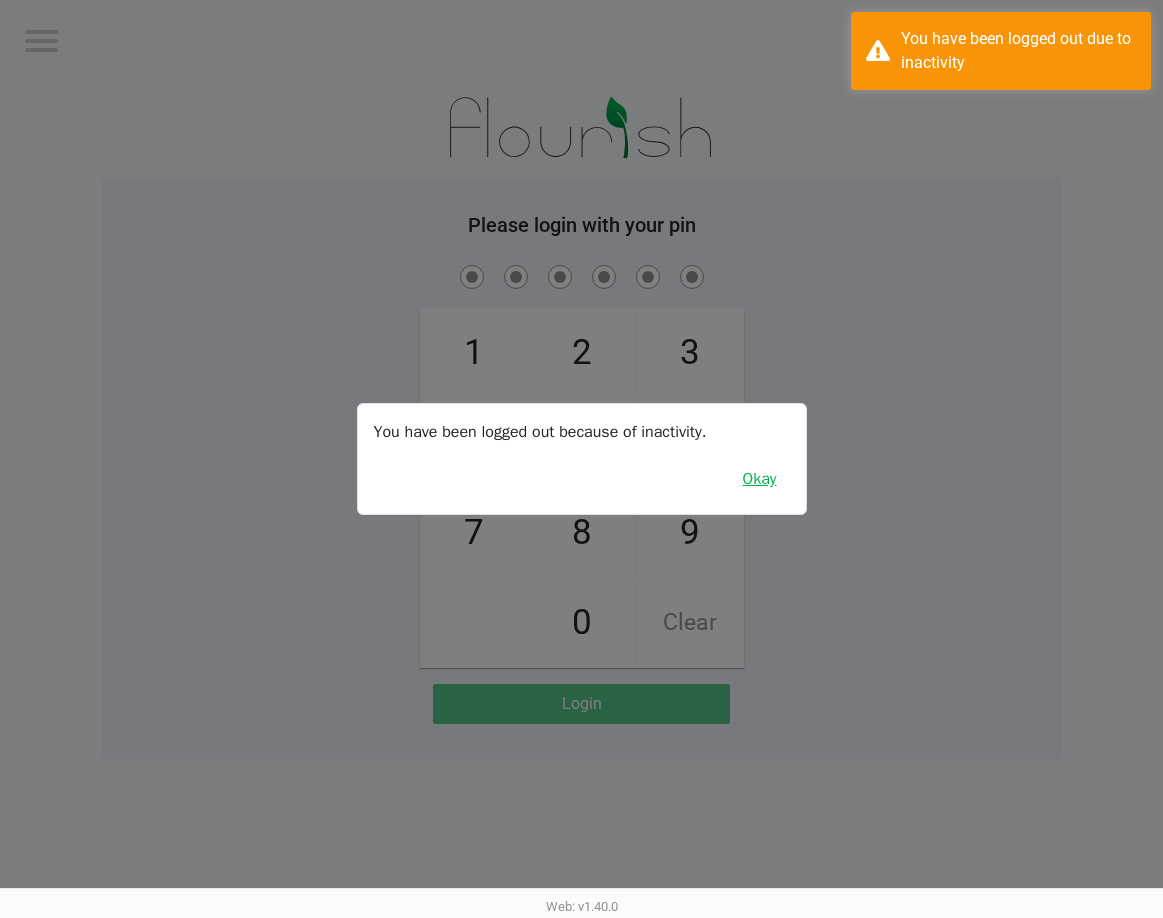 click on "Okay" at bounding box center (760, 479) 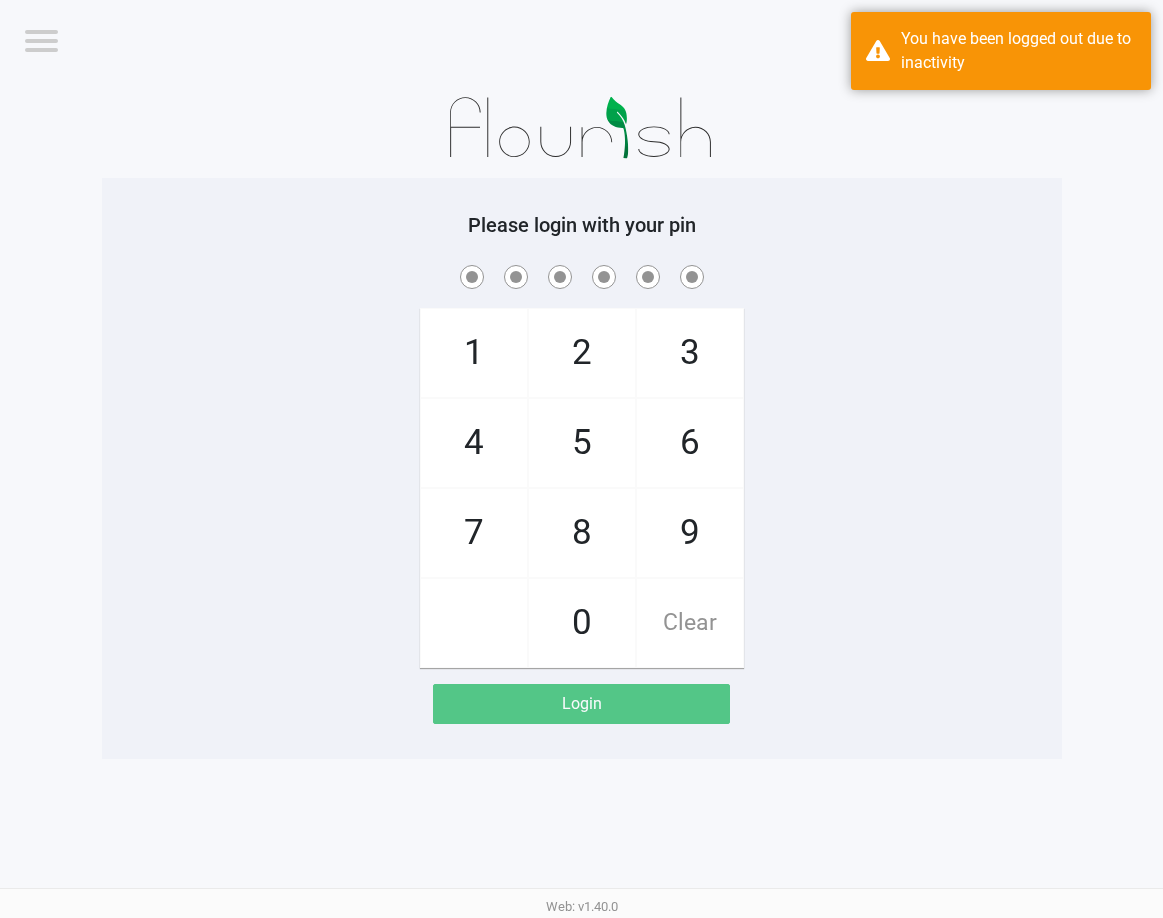 click on "1   4   7       2   5   8   0   3   6   9   Clear" 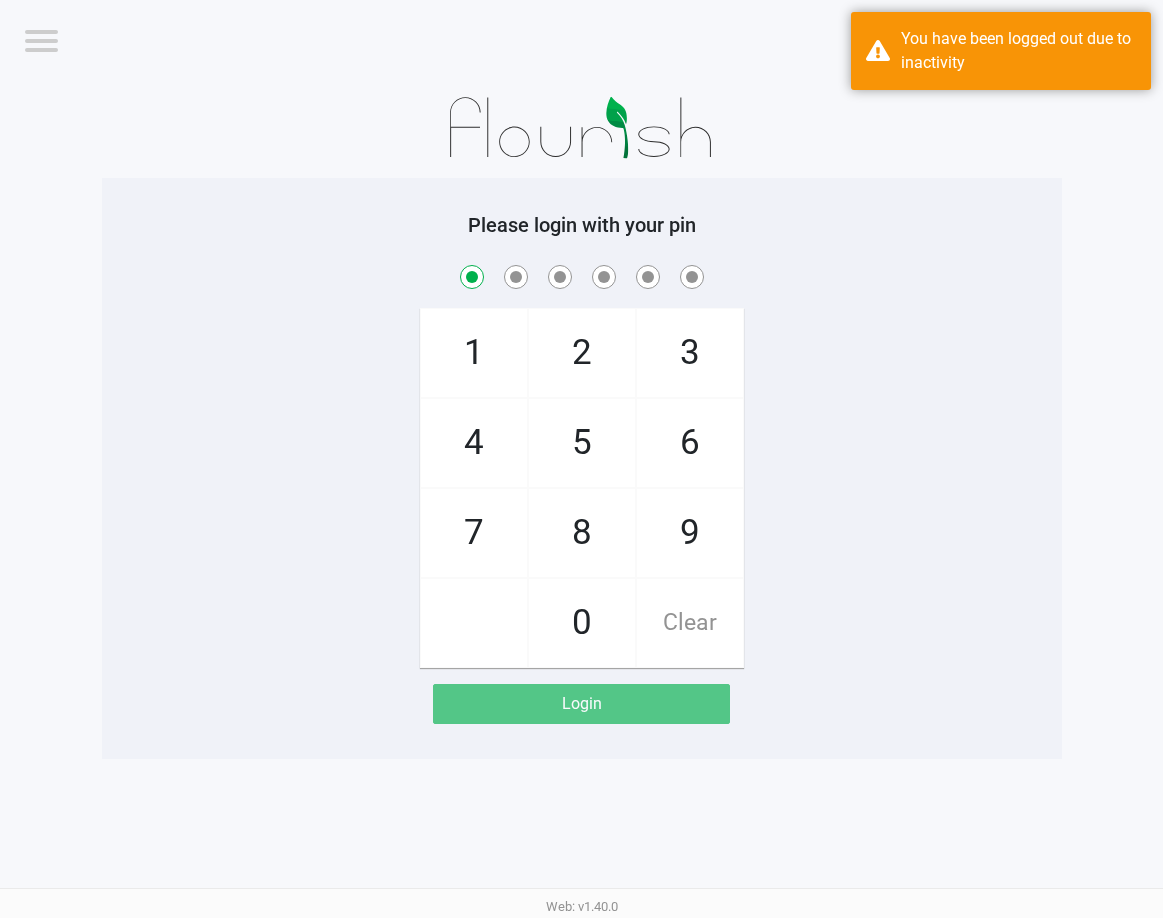 checkbox on "true" 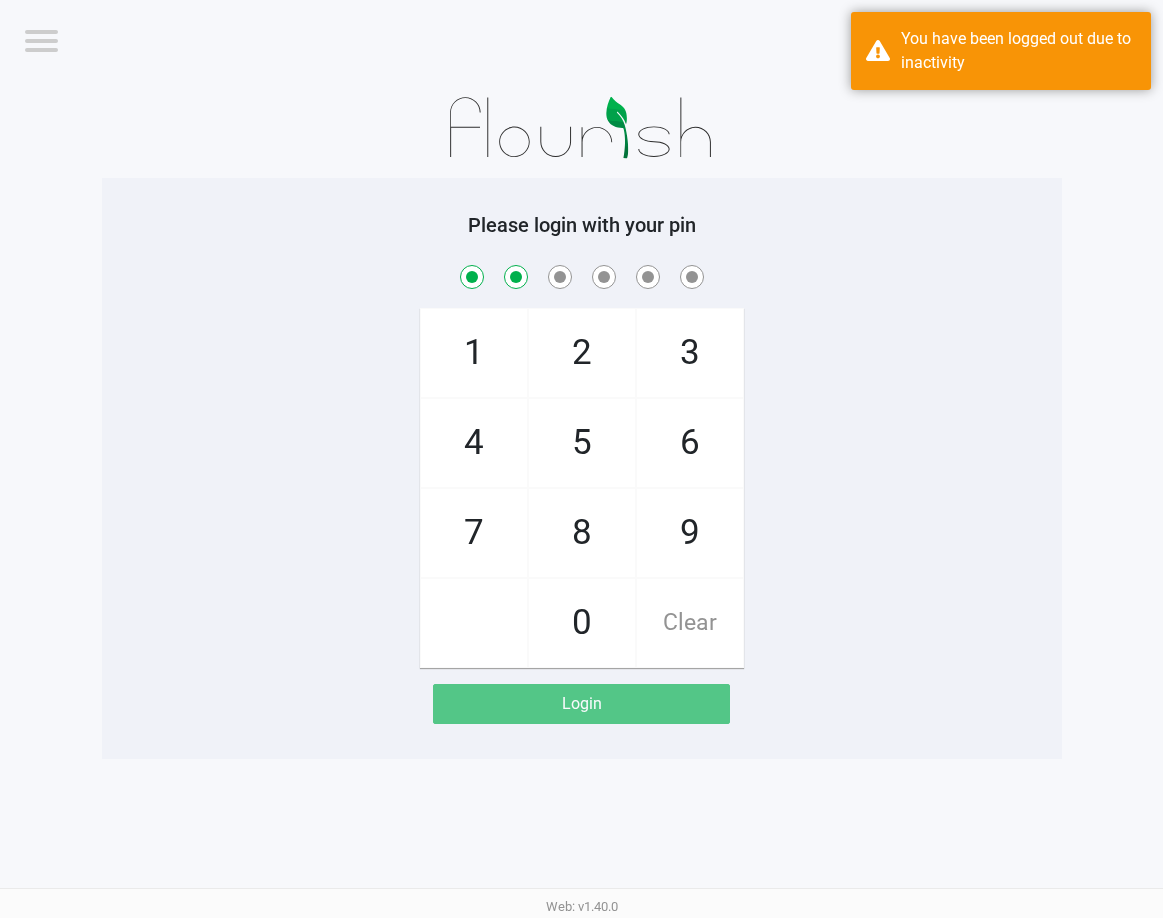 checkbox on "true" 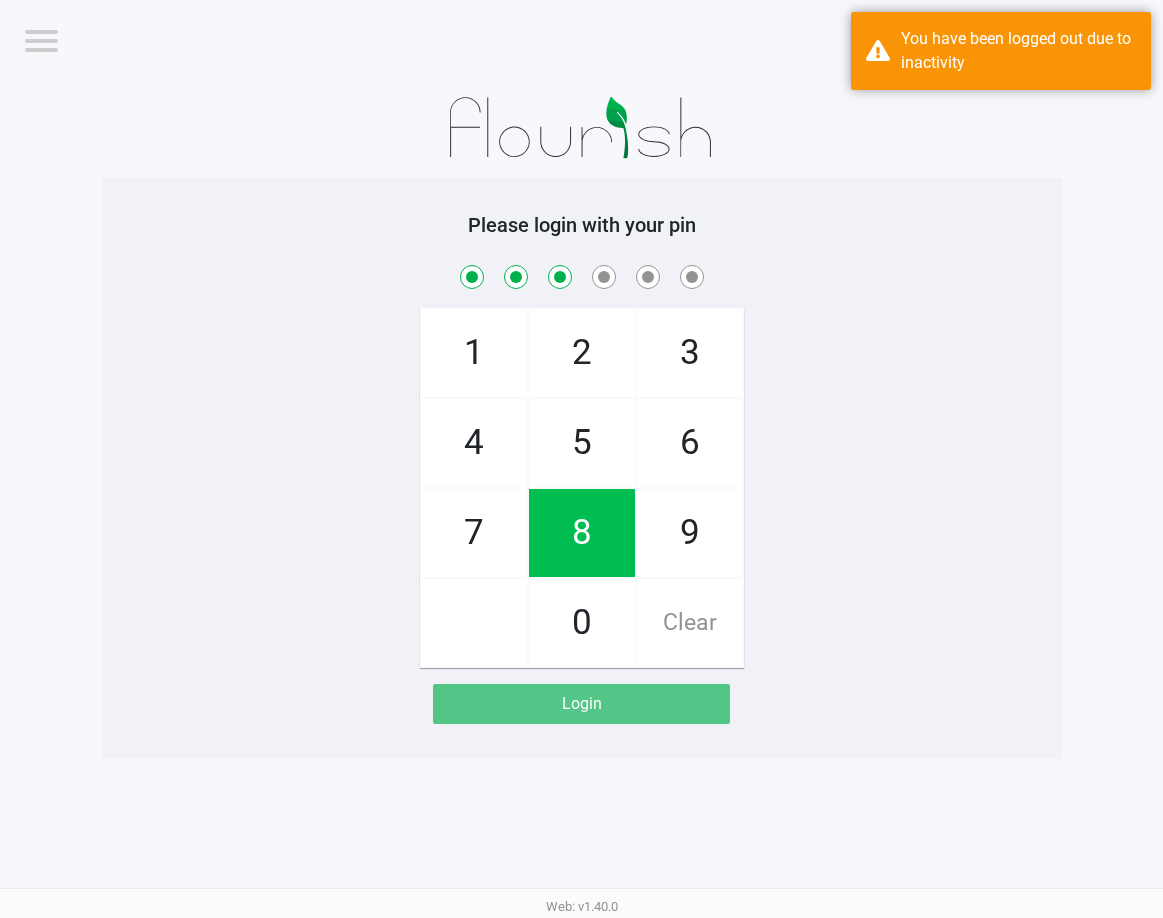 checkbox on "true" 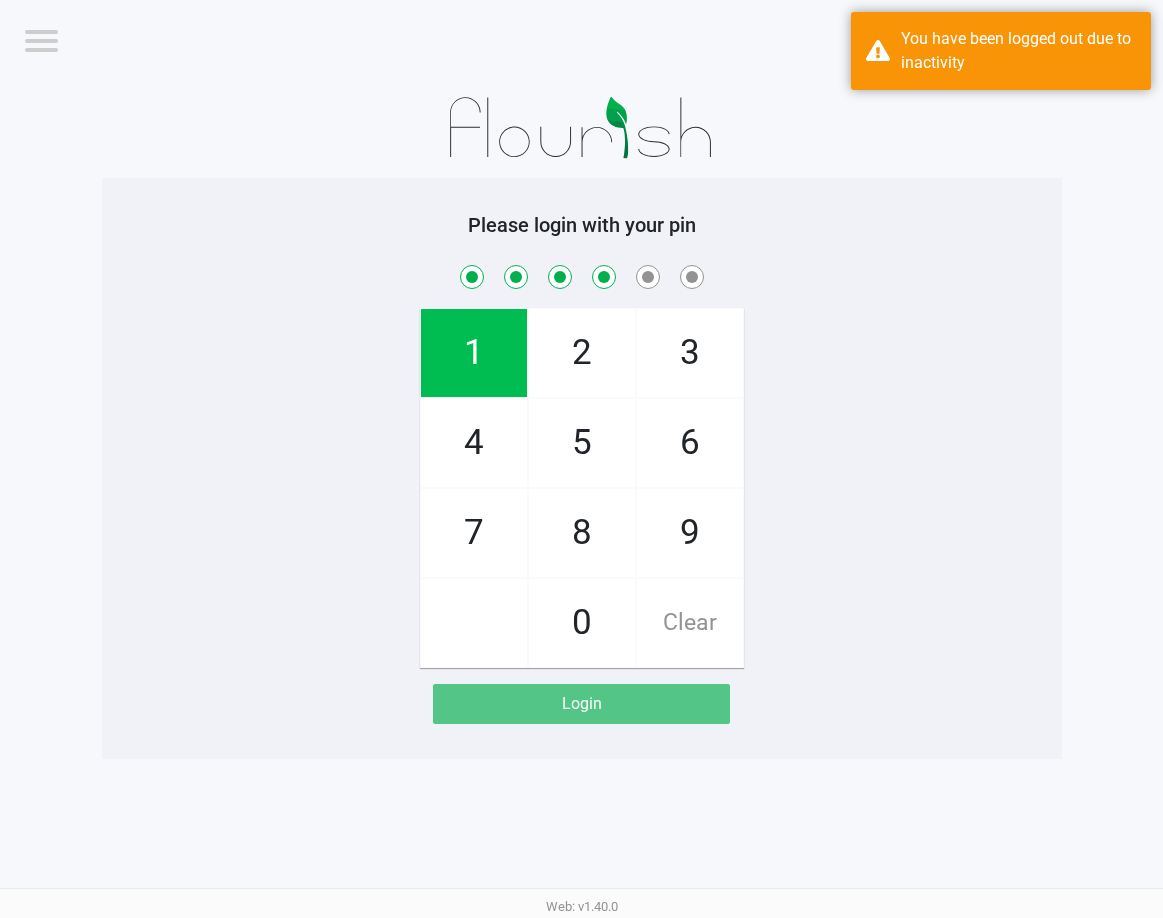checkbox on "true" 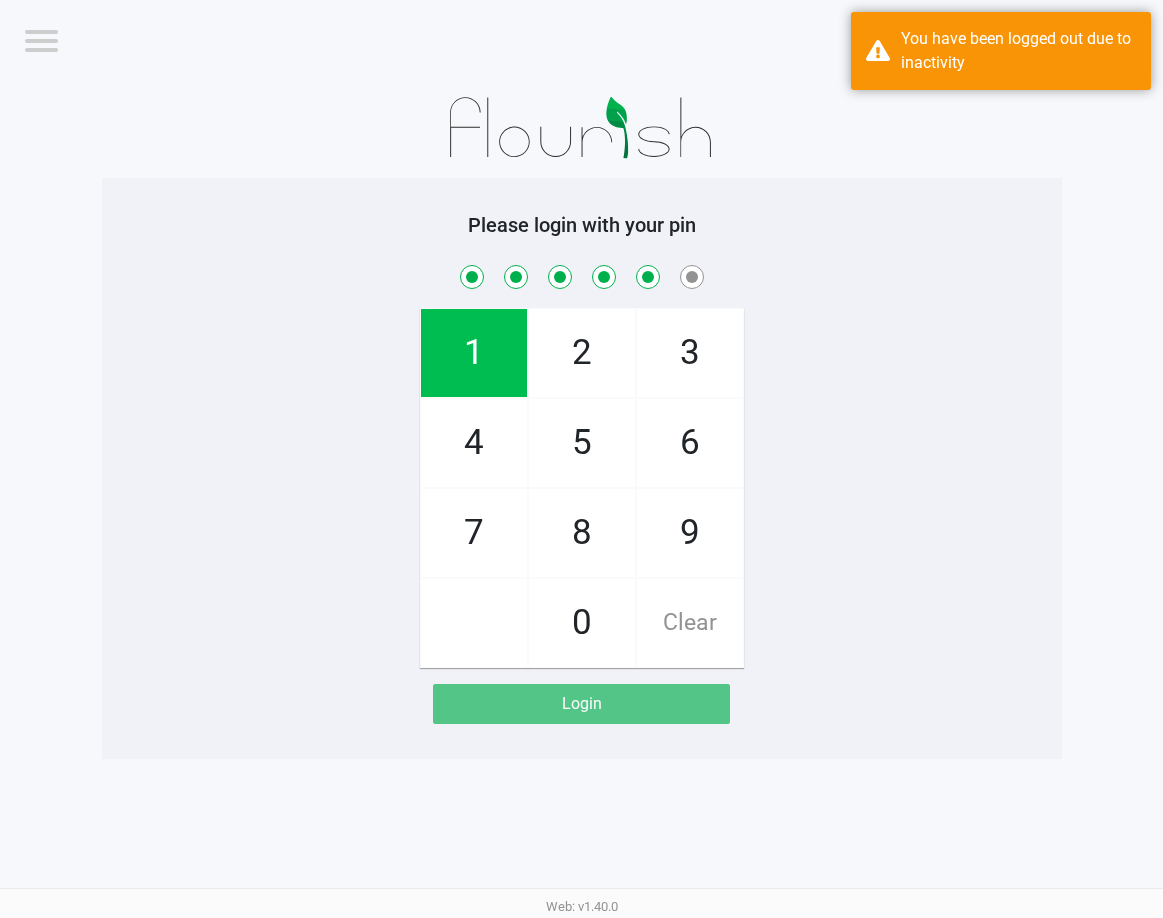 checkbox on "true" 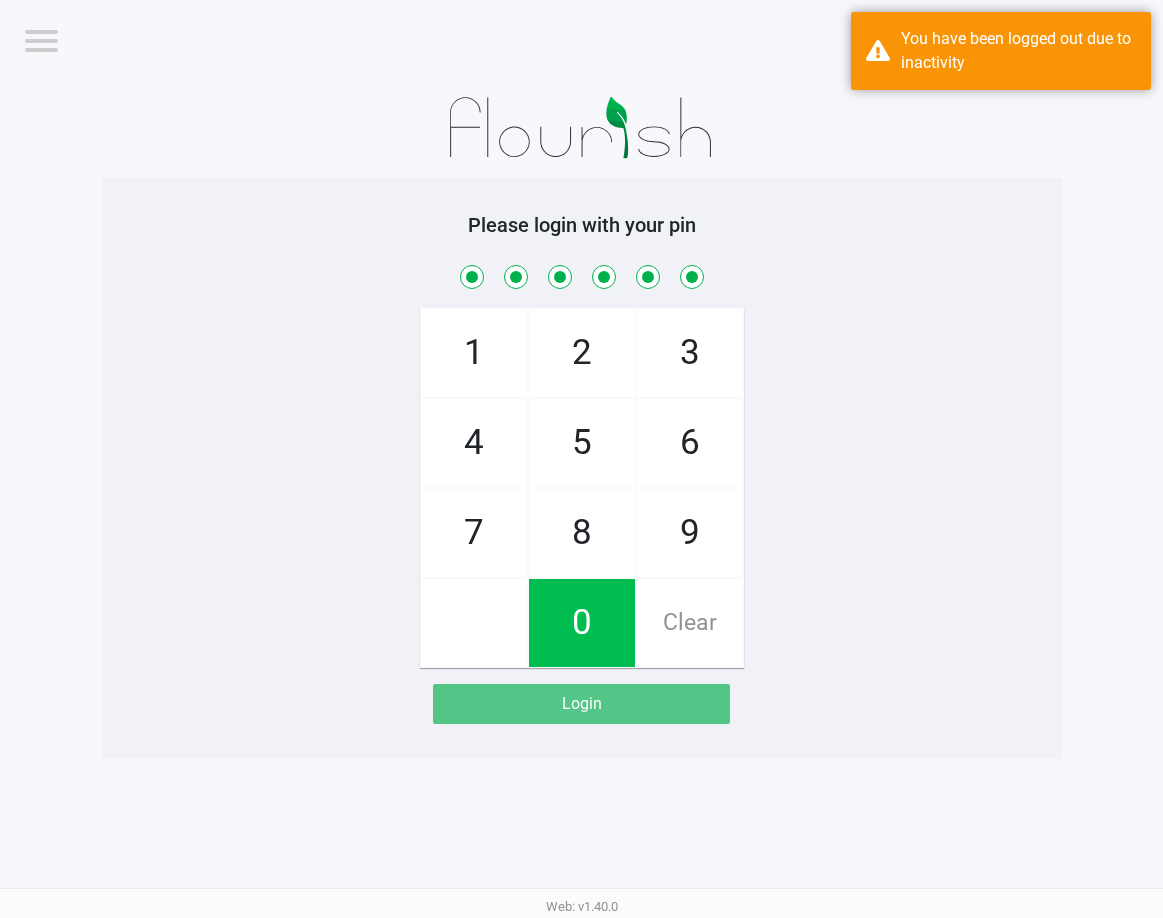 checkbox on "true" 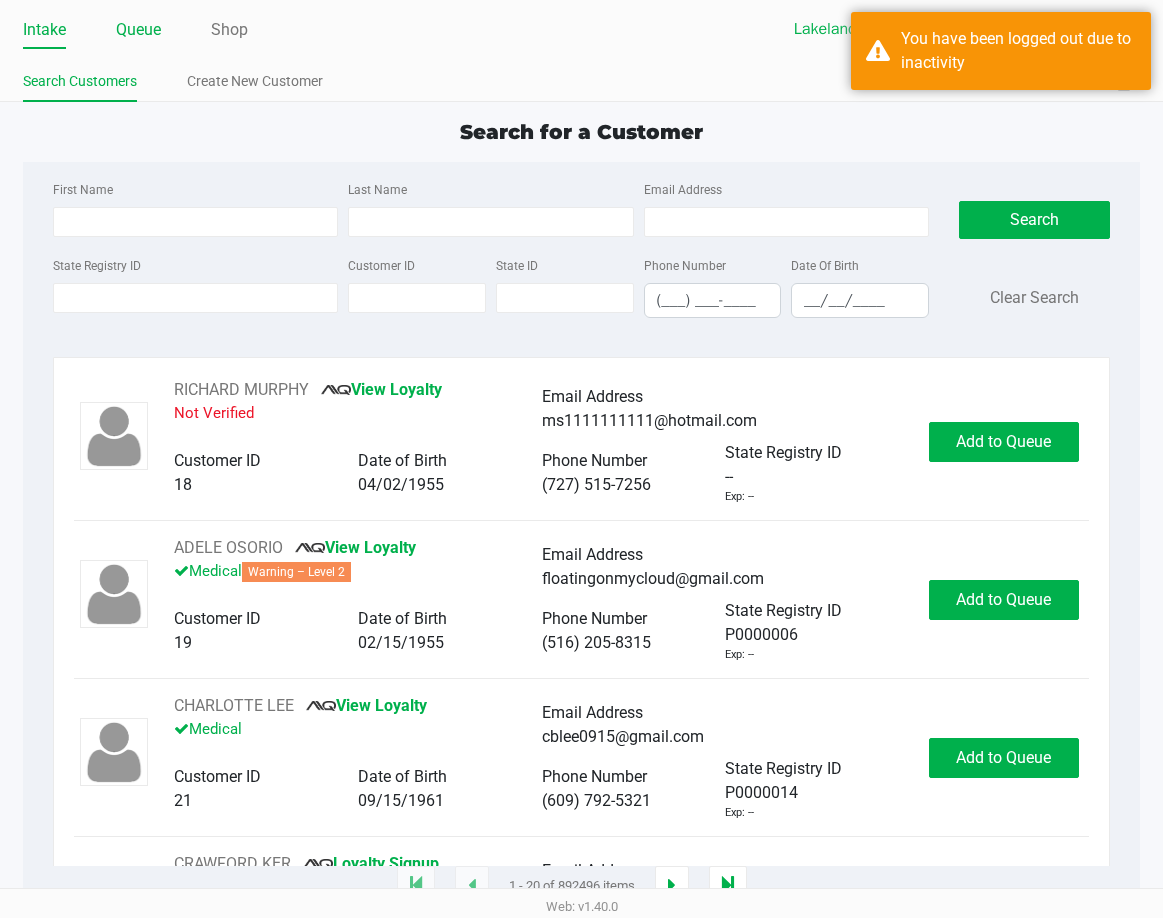 click on "Queue" 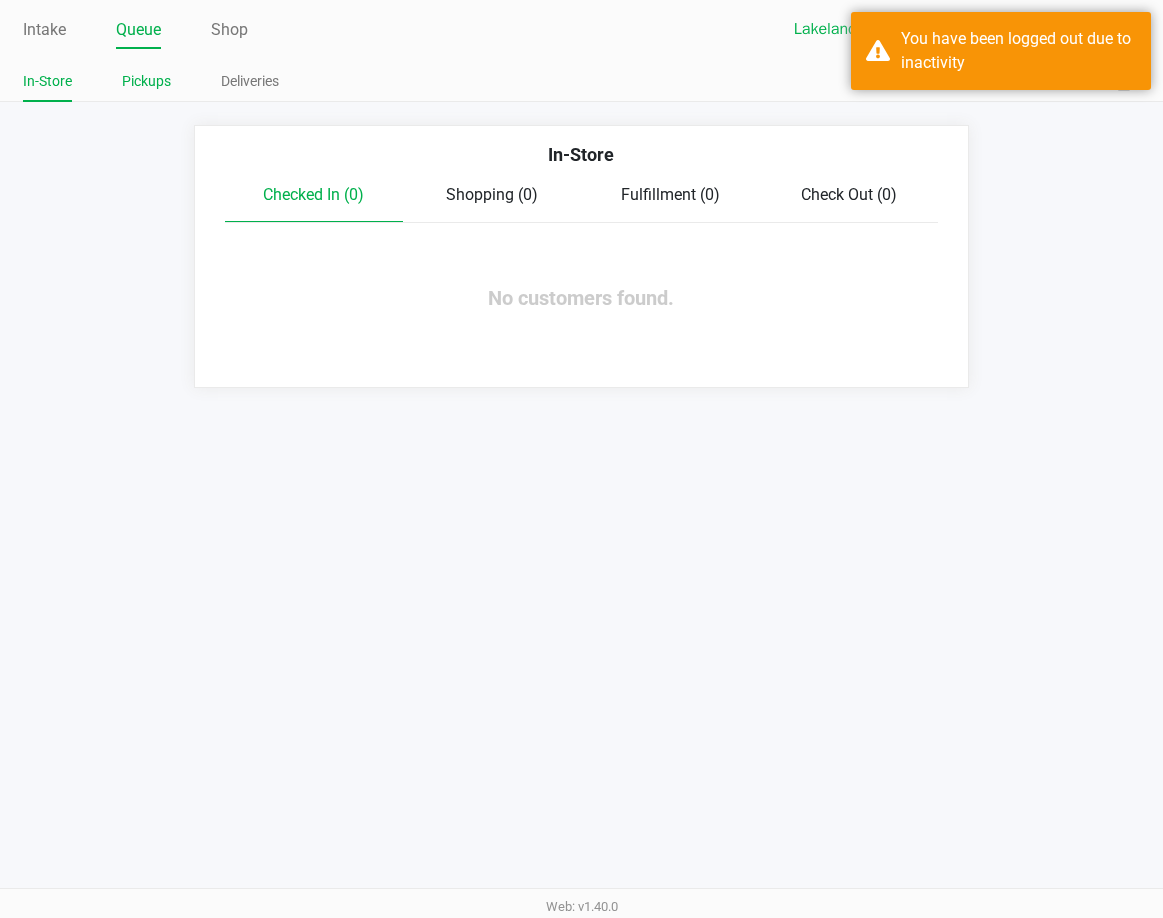click on "Pickups" 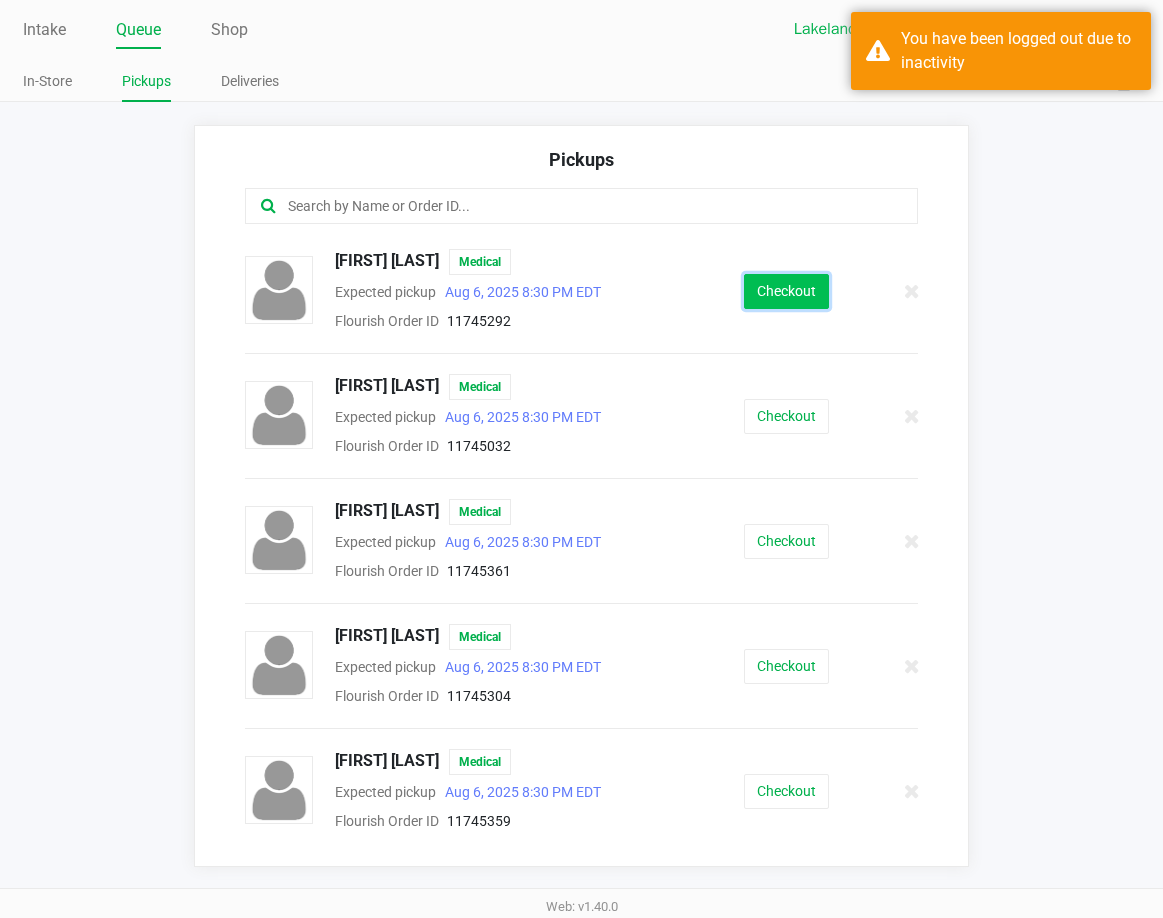 click on "Checkout" 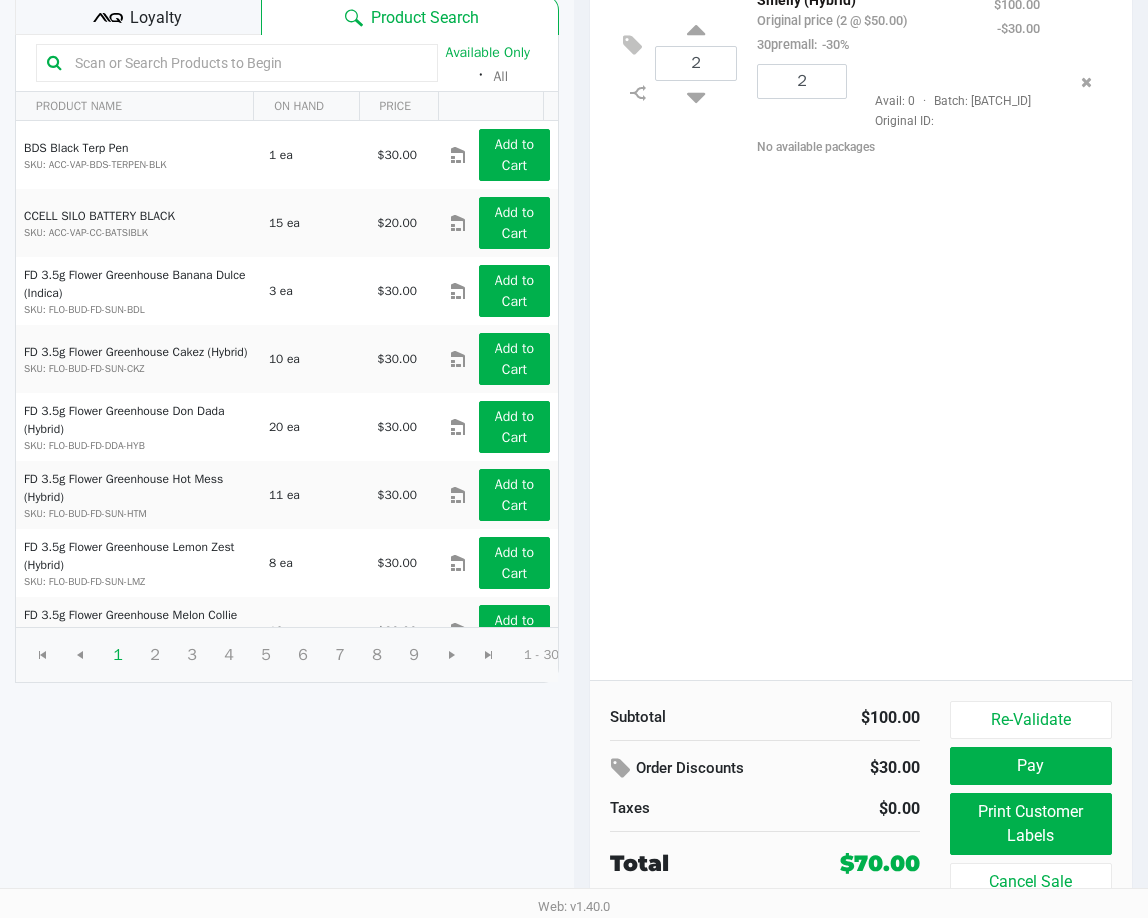 scroll, scrollTop: 226, scrollLeft: 0, axis: vertical 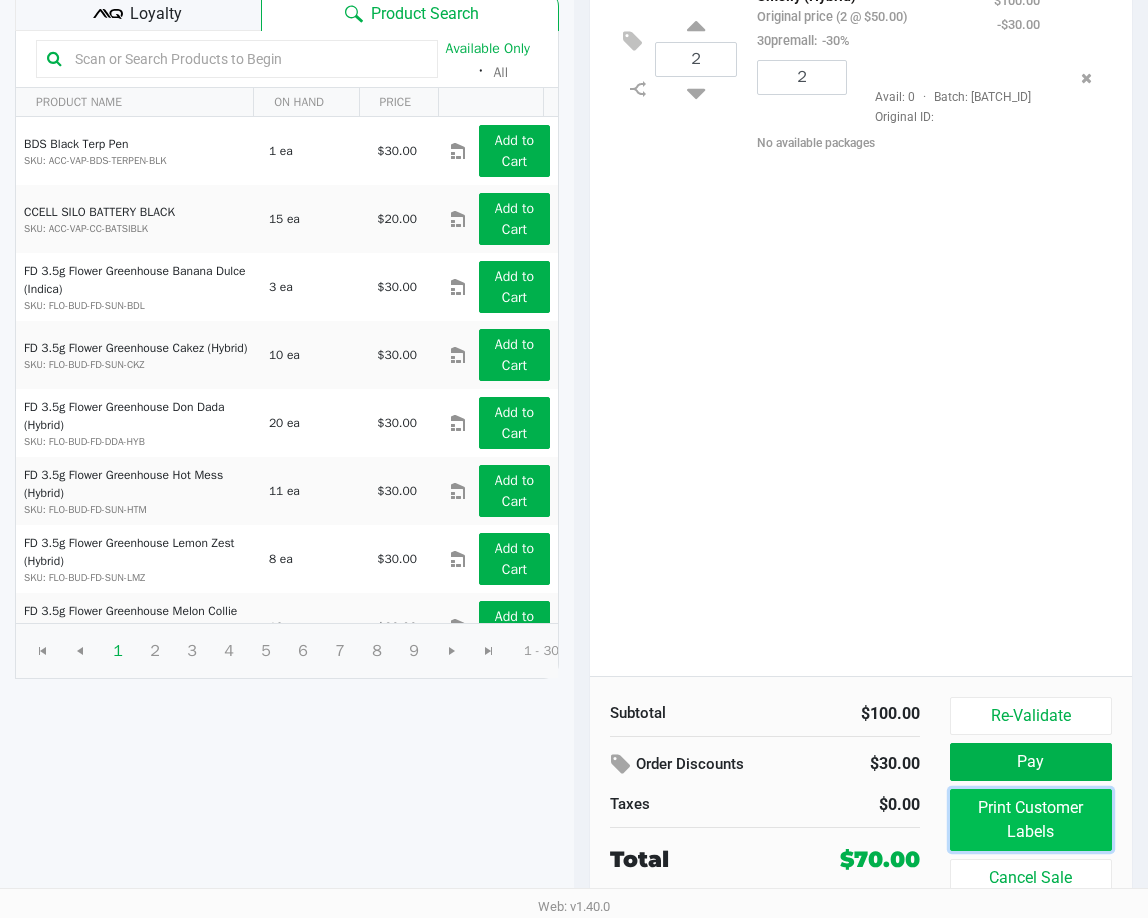 click on "Print Customer Labels" 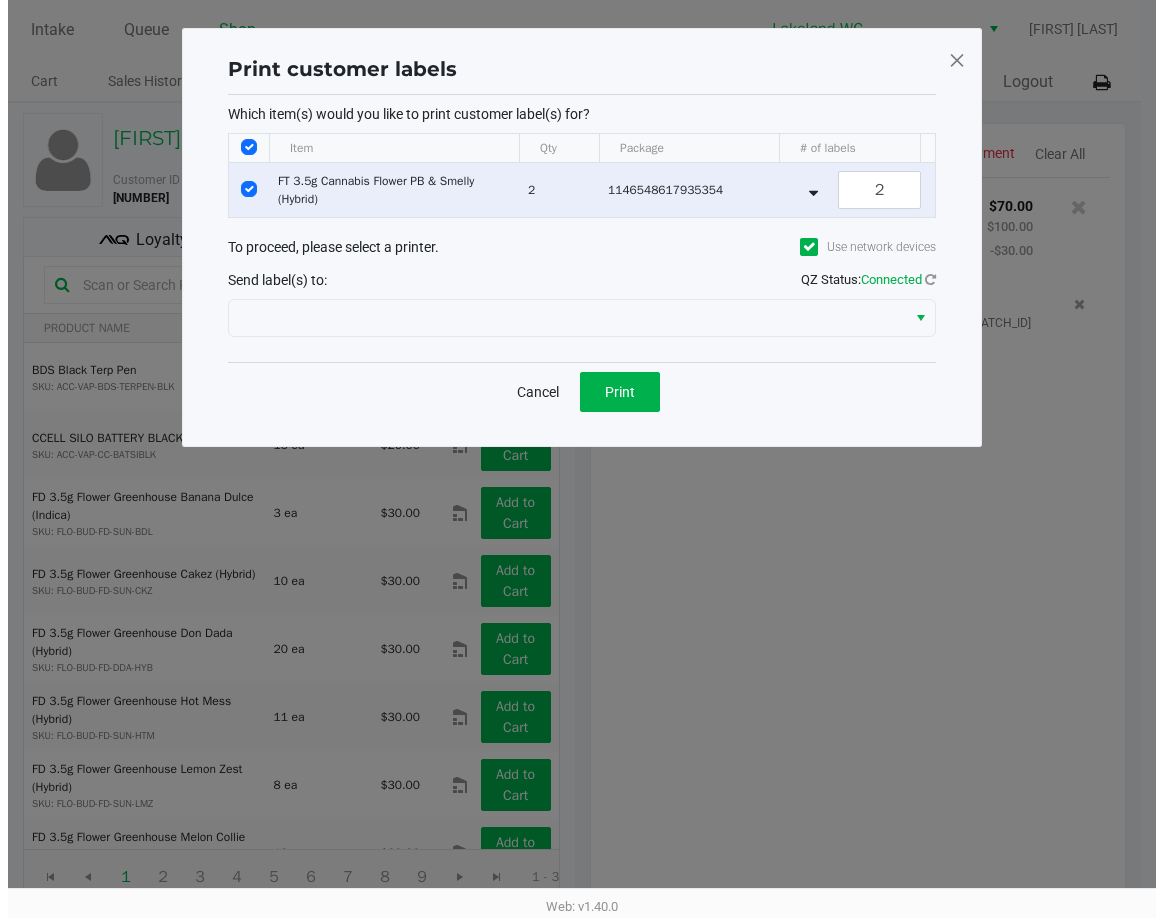 scroll, scrollTop: 0, scrollLeft: 0, axis: both 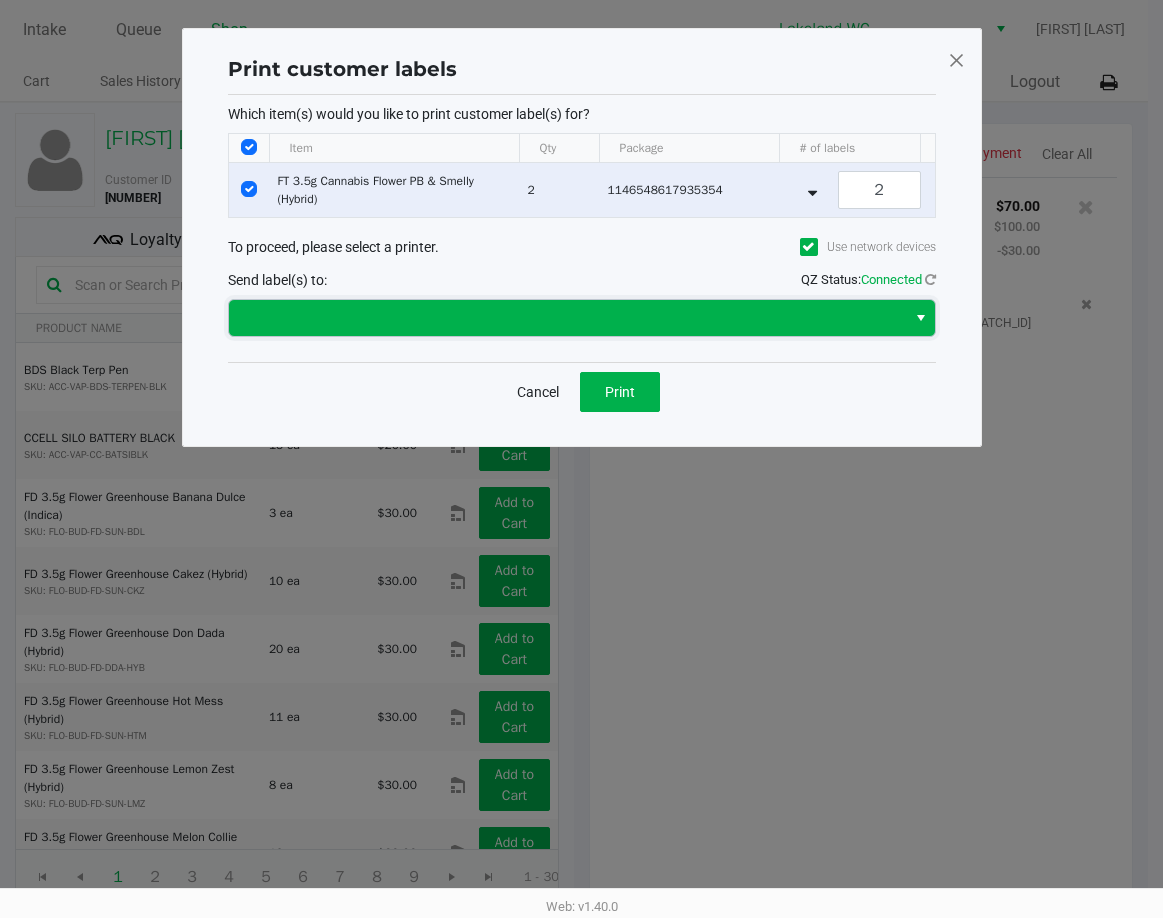 click at bounding box center (567, 318) 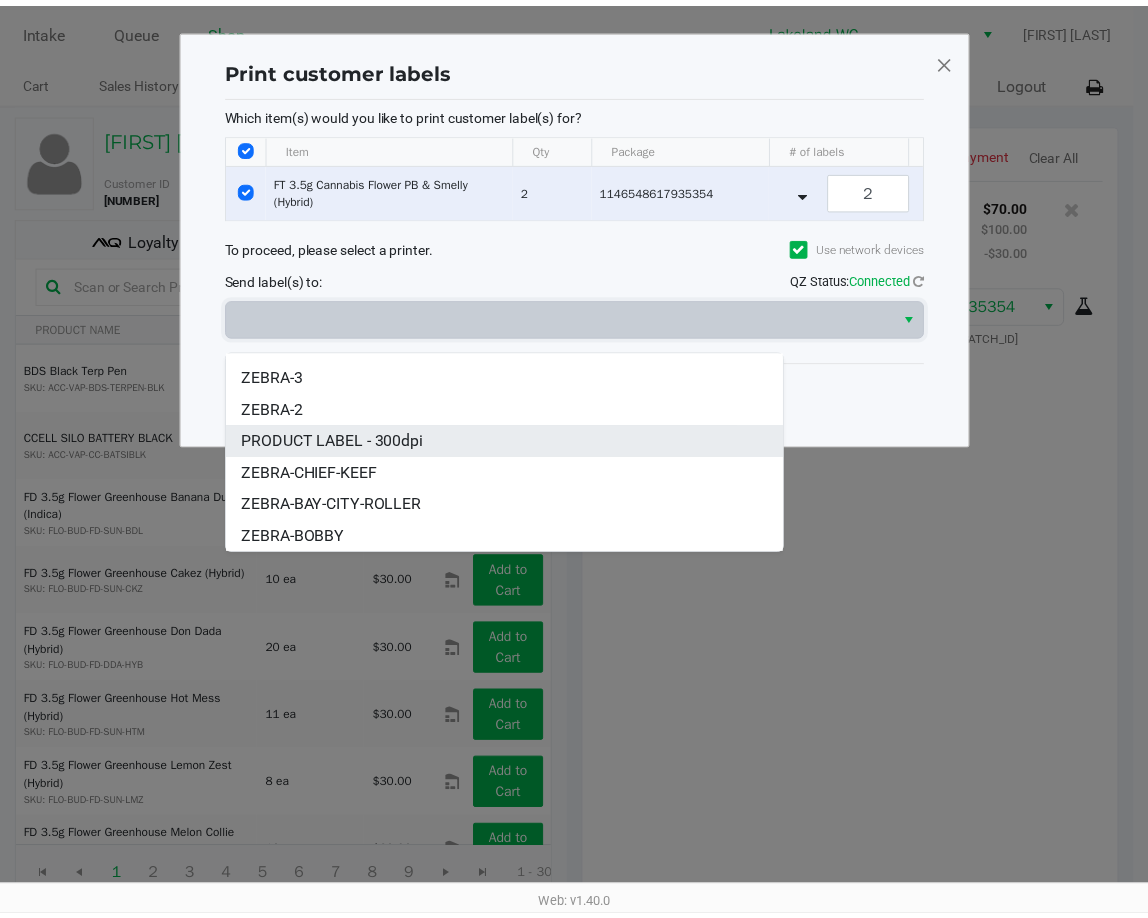 scroll, scrollTop: 56, scrollLeft: 0, axis: vertical 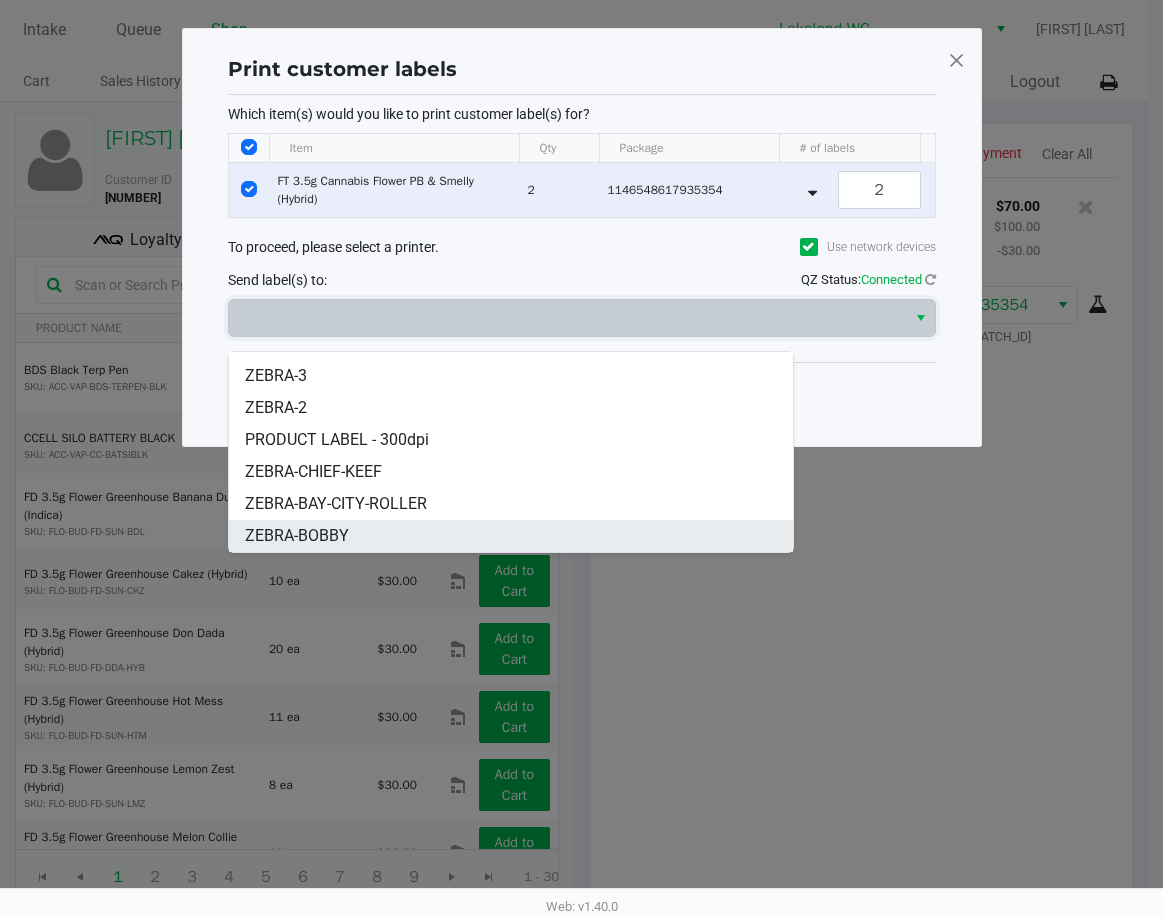 click on "ZEBRA-BOBBY" at bounding box center (511, 536) 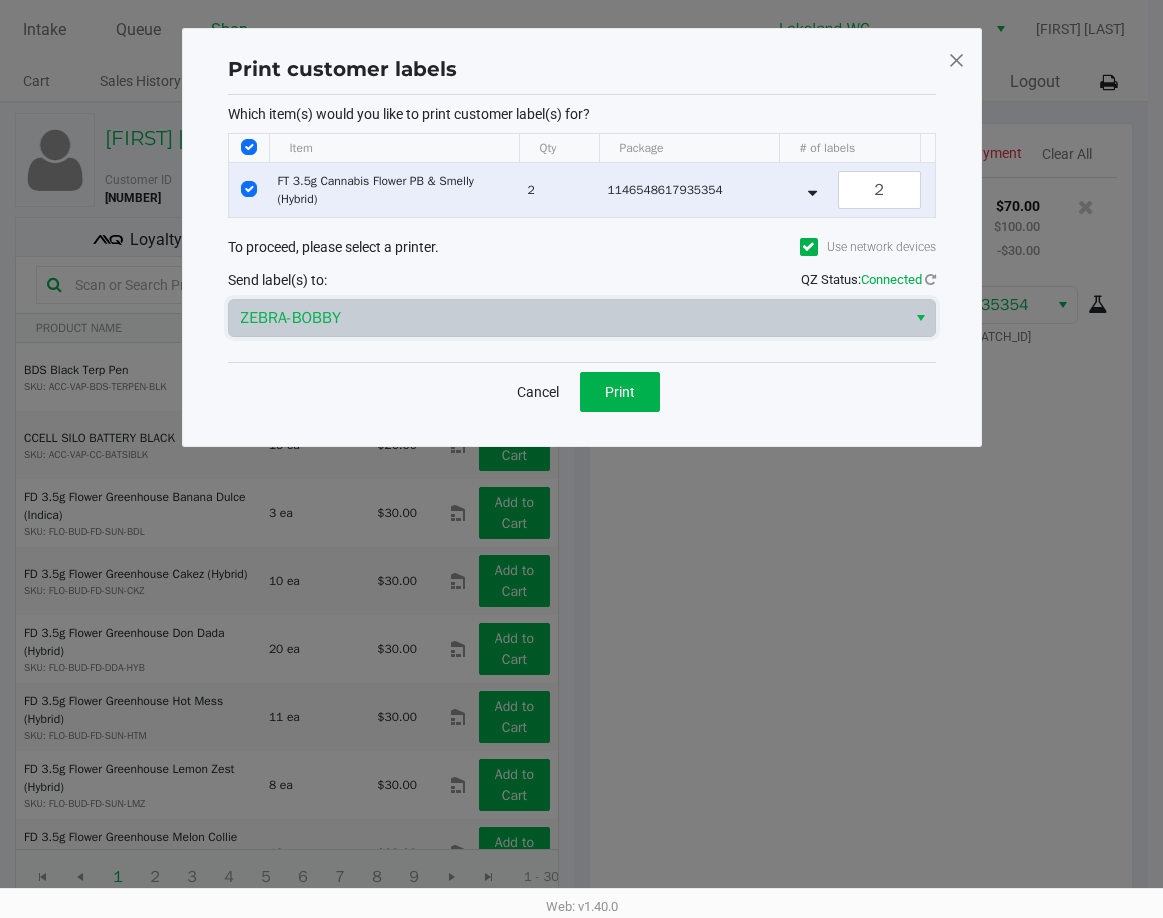 click on "Cancel   Print" 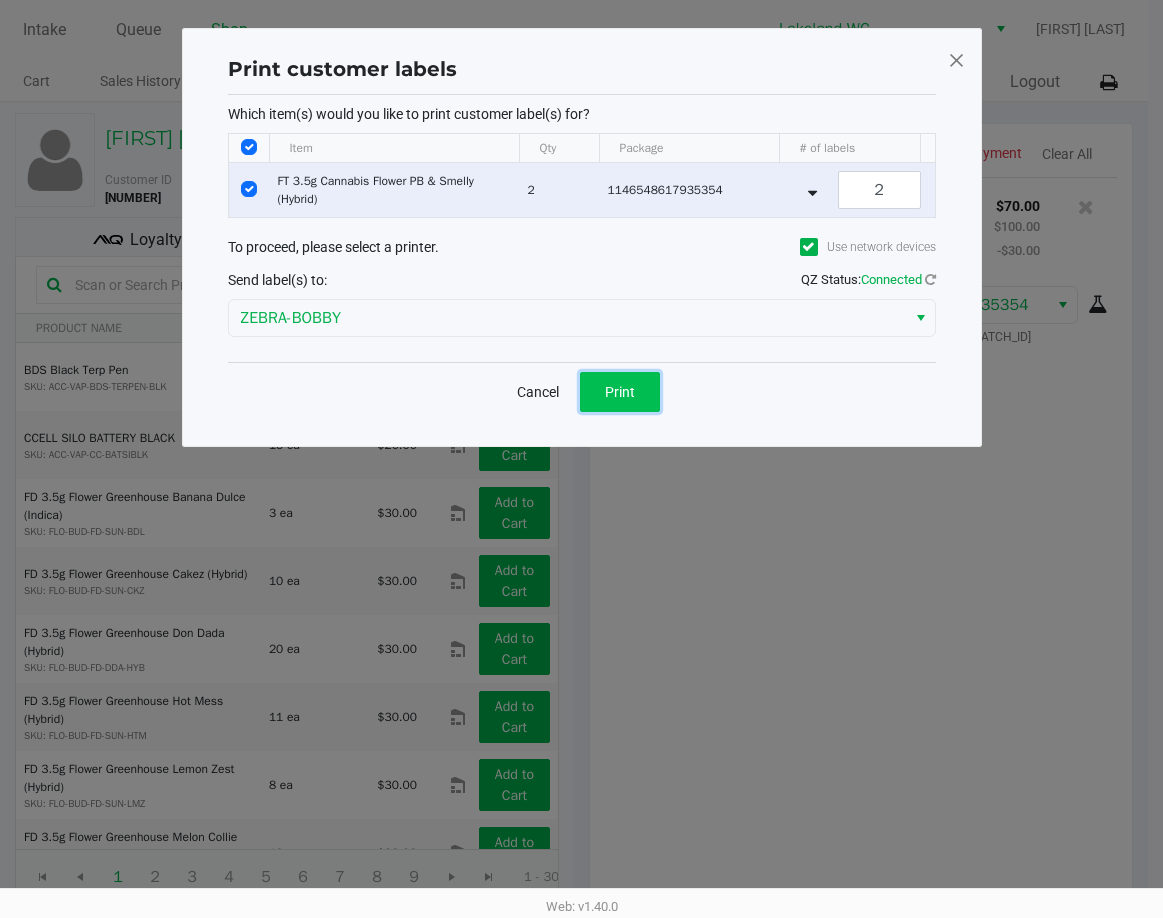 click on "Print" 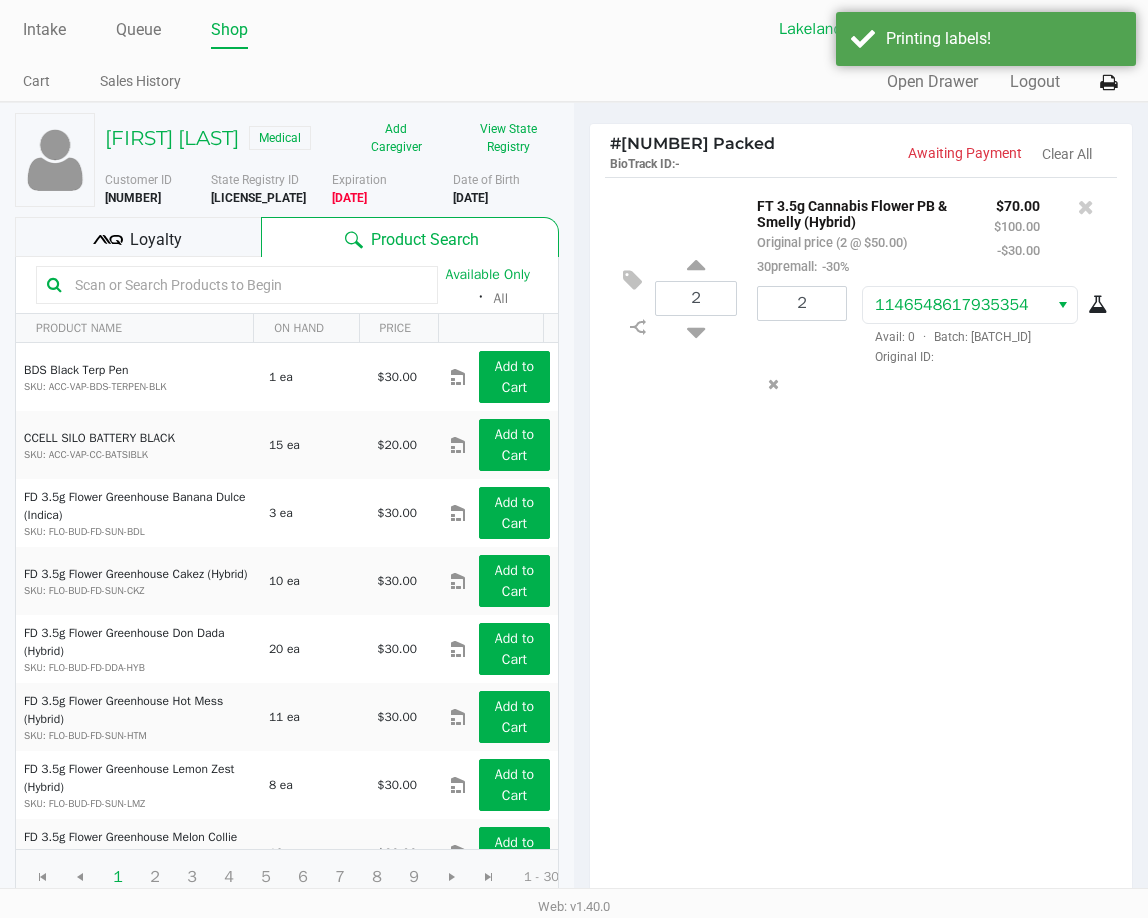 drag, startPoint x: 646, startPoint y: 467, endPoint x: 680, endPoint y: 441, distance: 42.80187 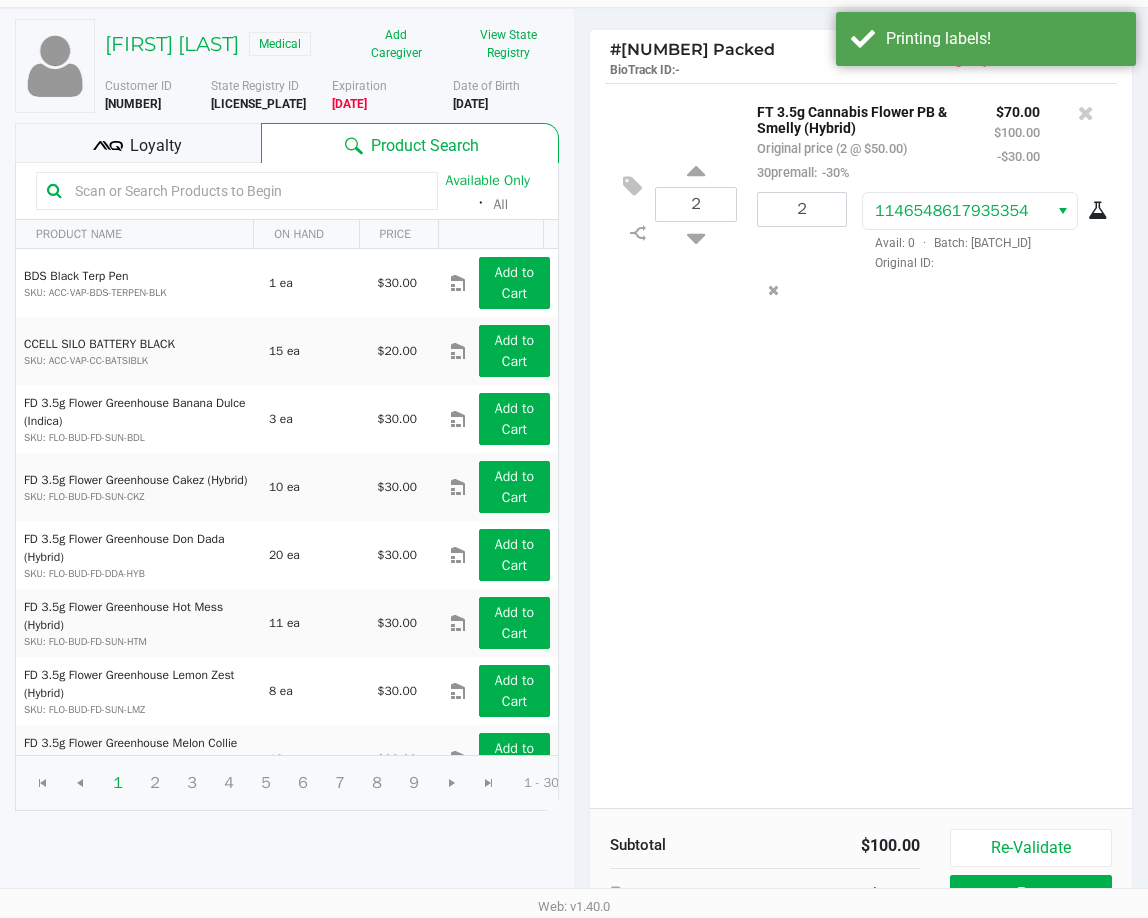 scroll, scrollTop: 226, scrollLeft: 0, axis: vertical 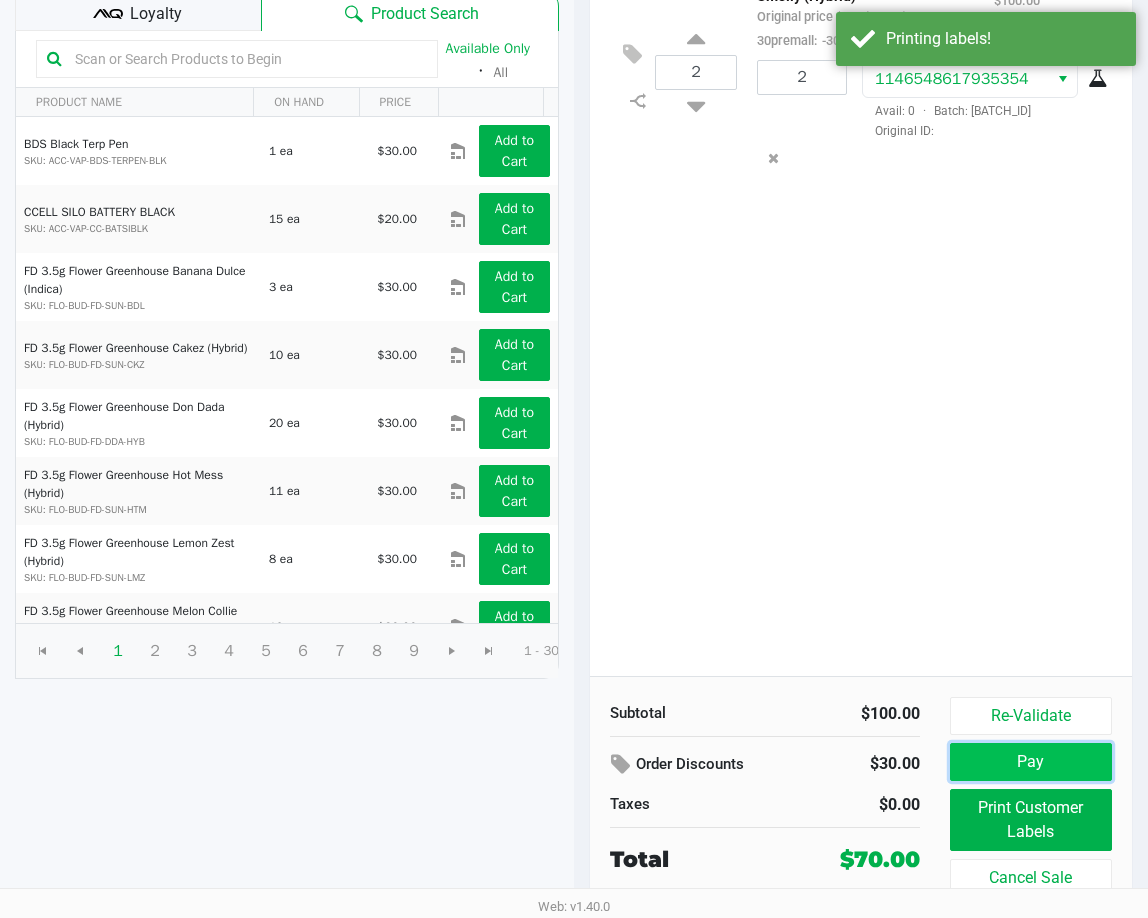 click on "Pay" 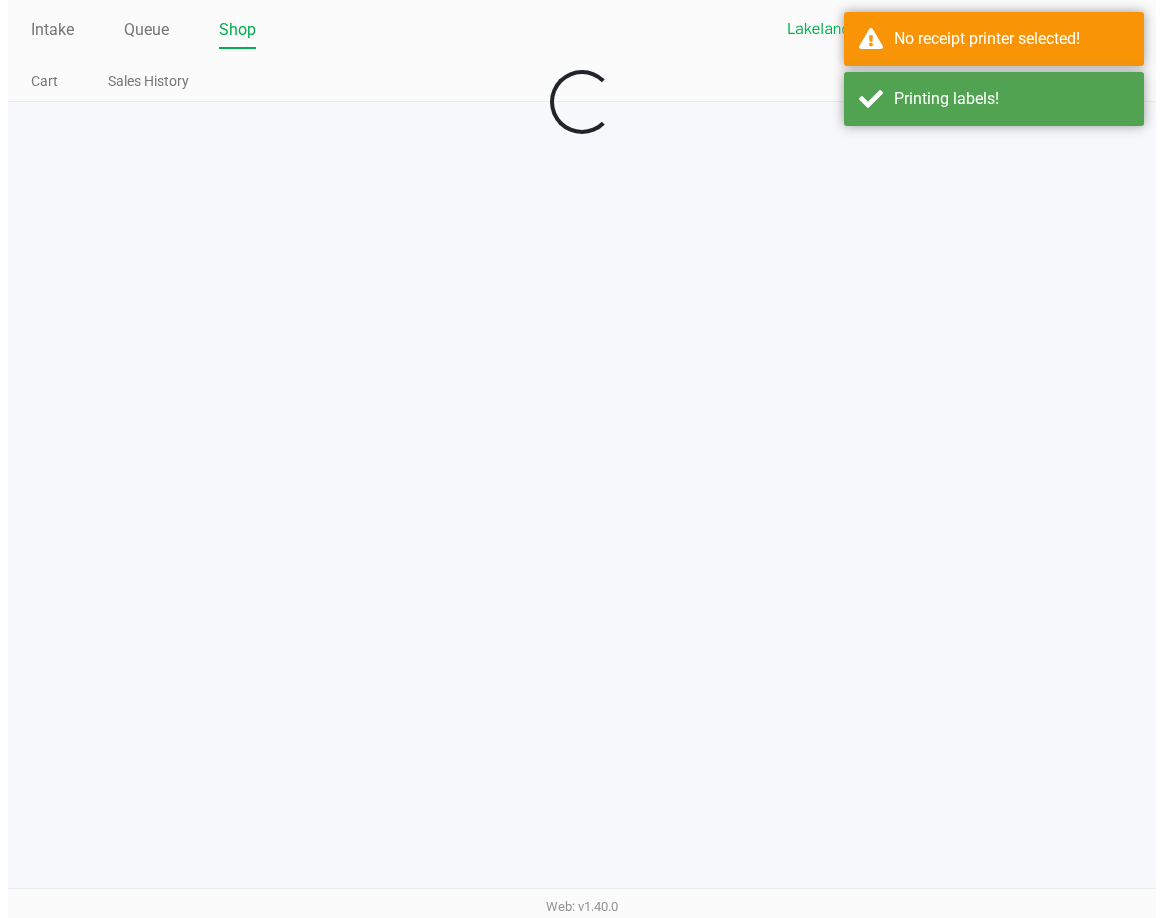 scroll, scrollTop: 0, scrollLeft: 0, axis: both 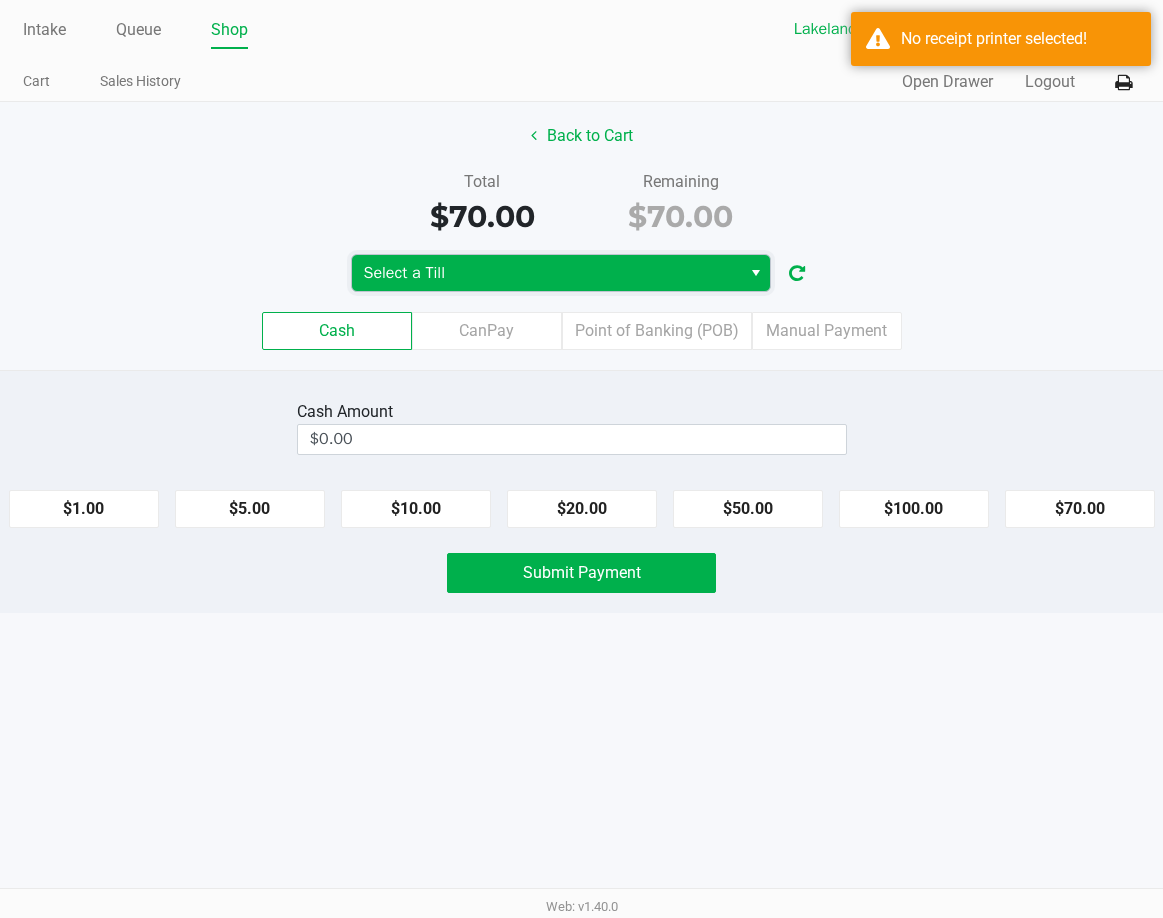 click on "Select a Till" at bounding box center (546, 273) 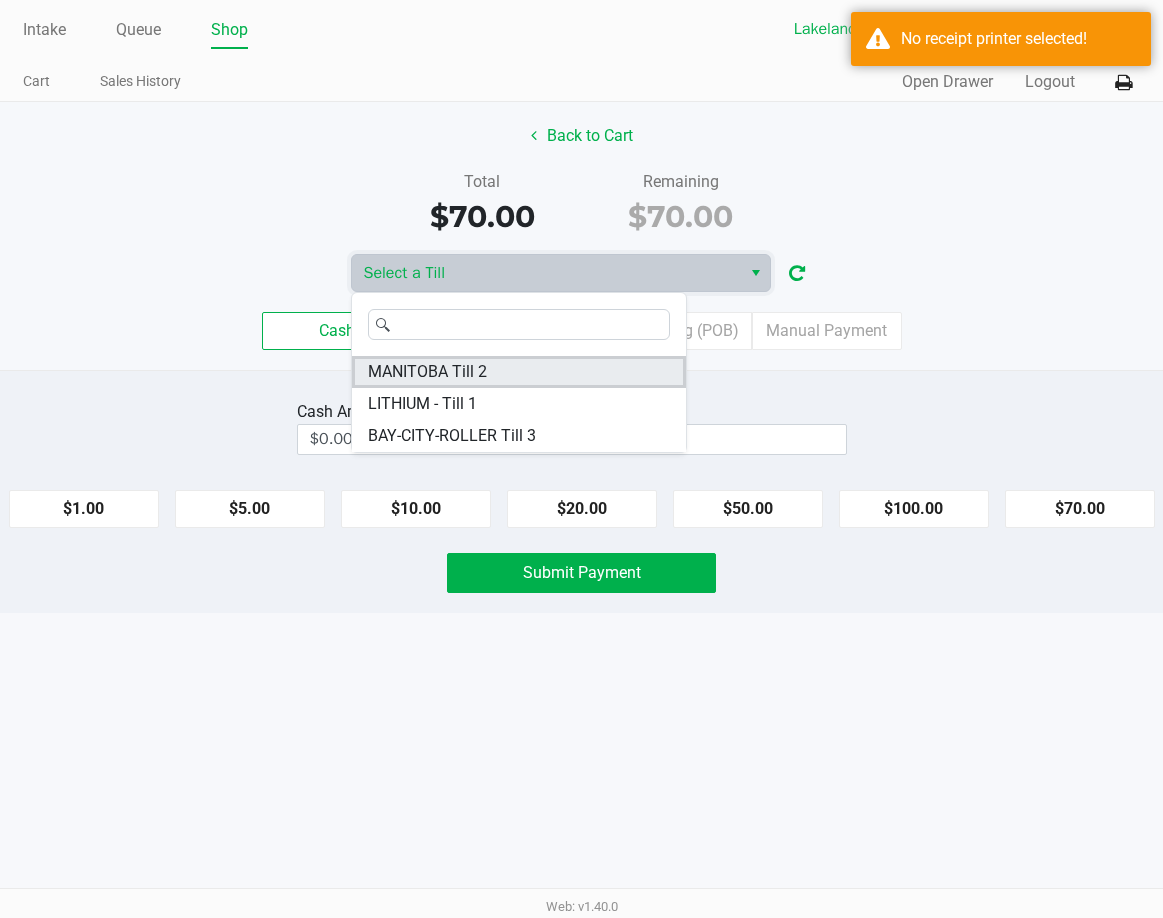 click on "MANITOBA Till 2" at bounding box center (519, 372) 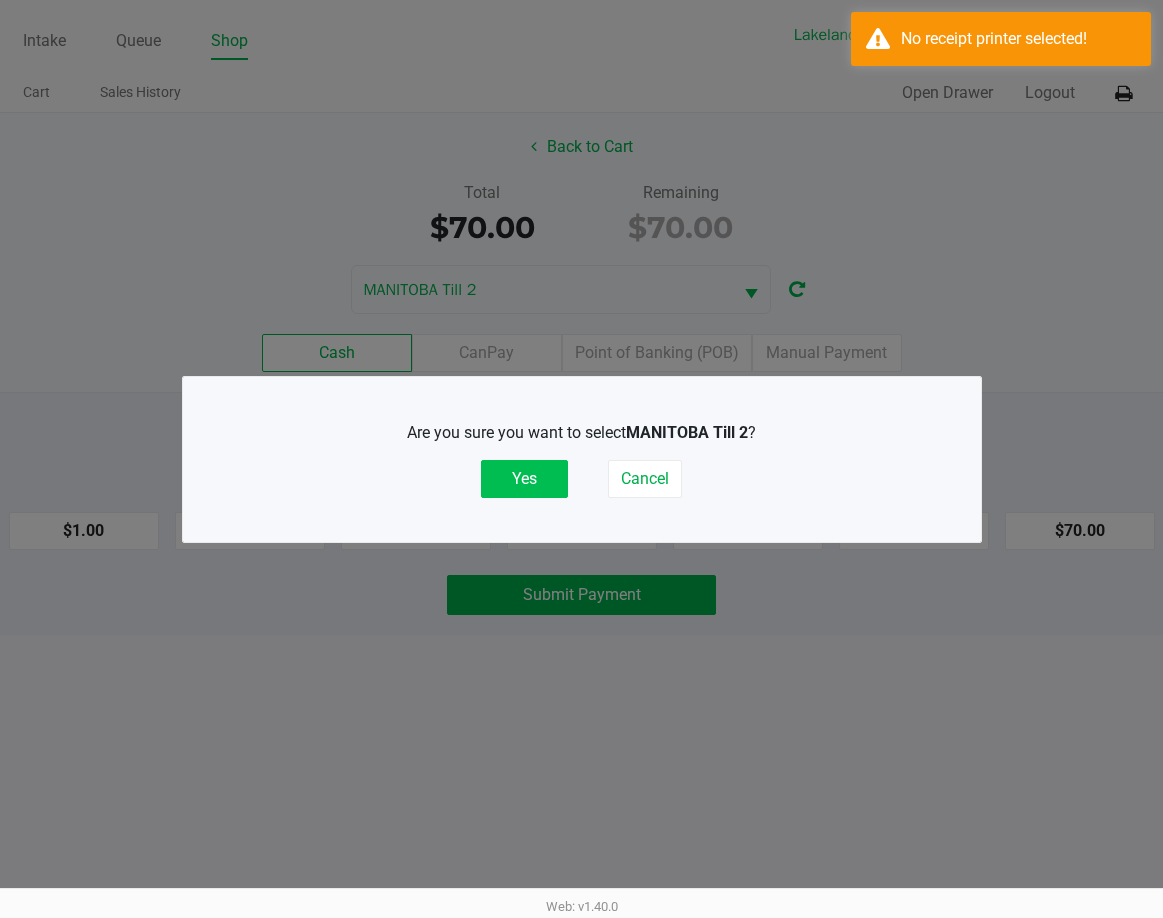 click on "Yes" 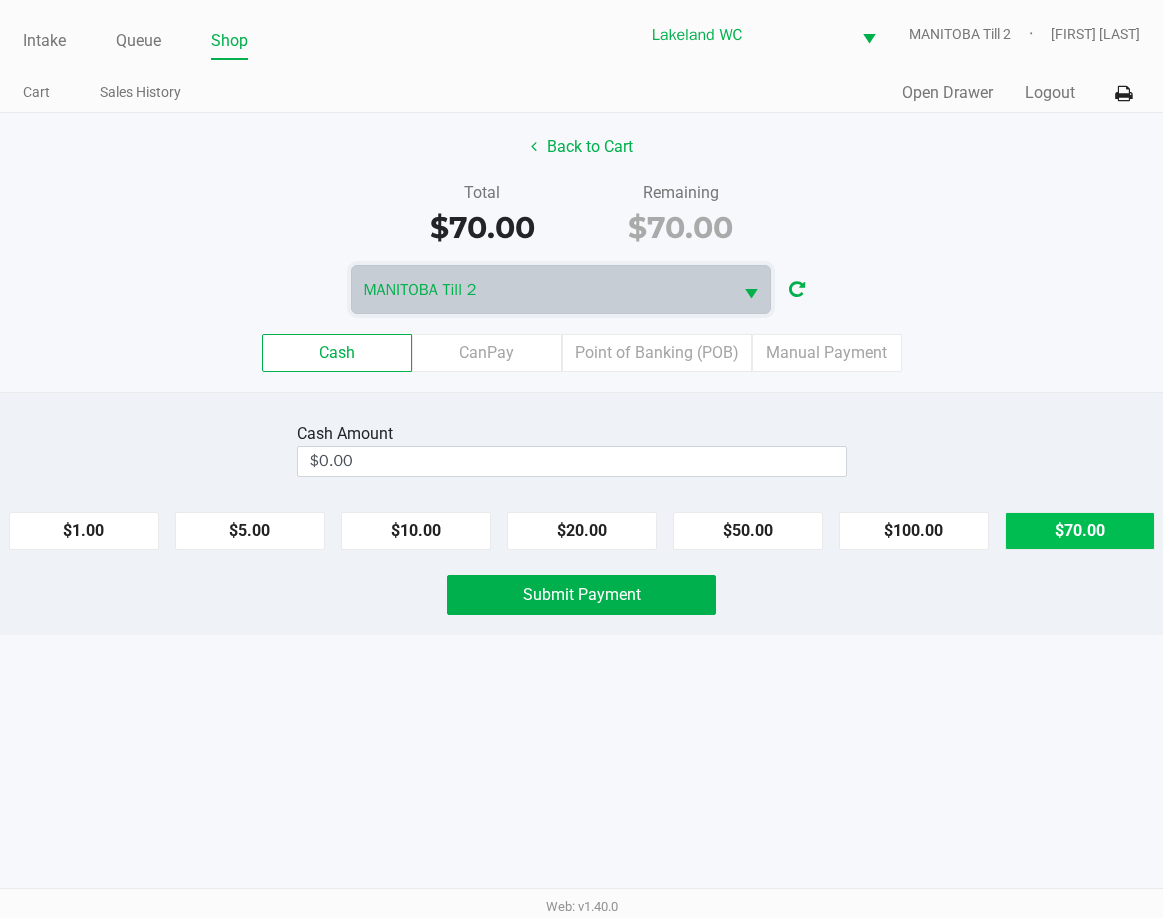 click on "$70.00" 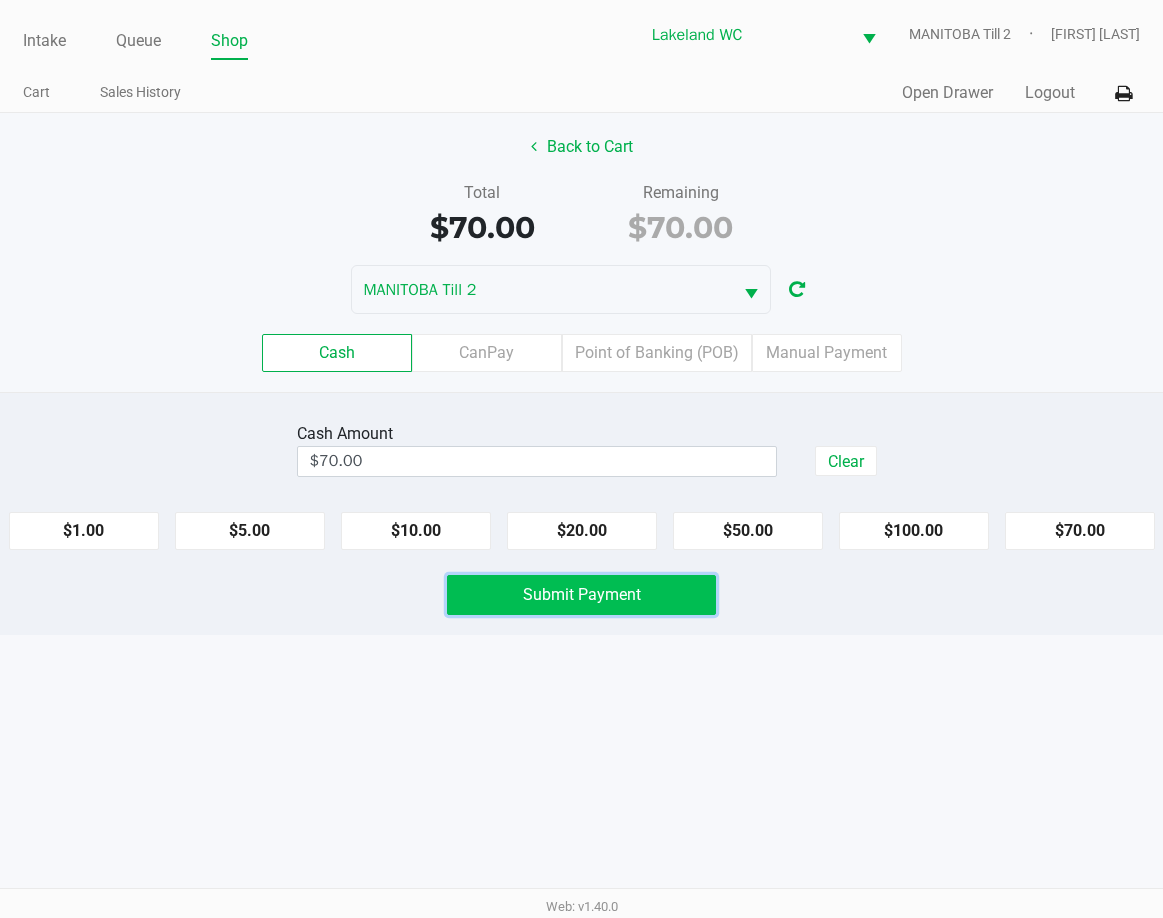 click on "Submit Payment" 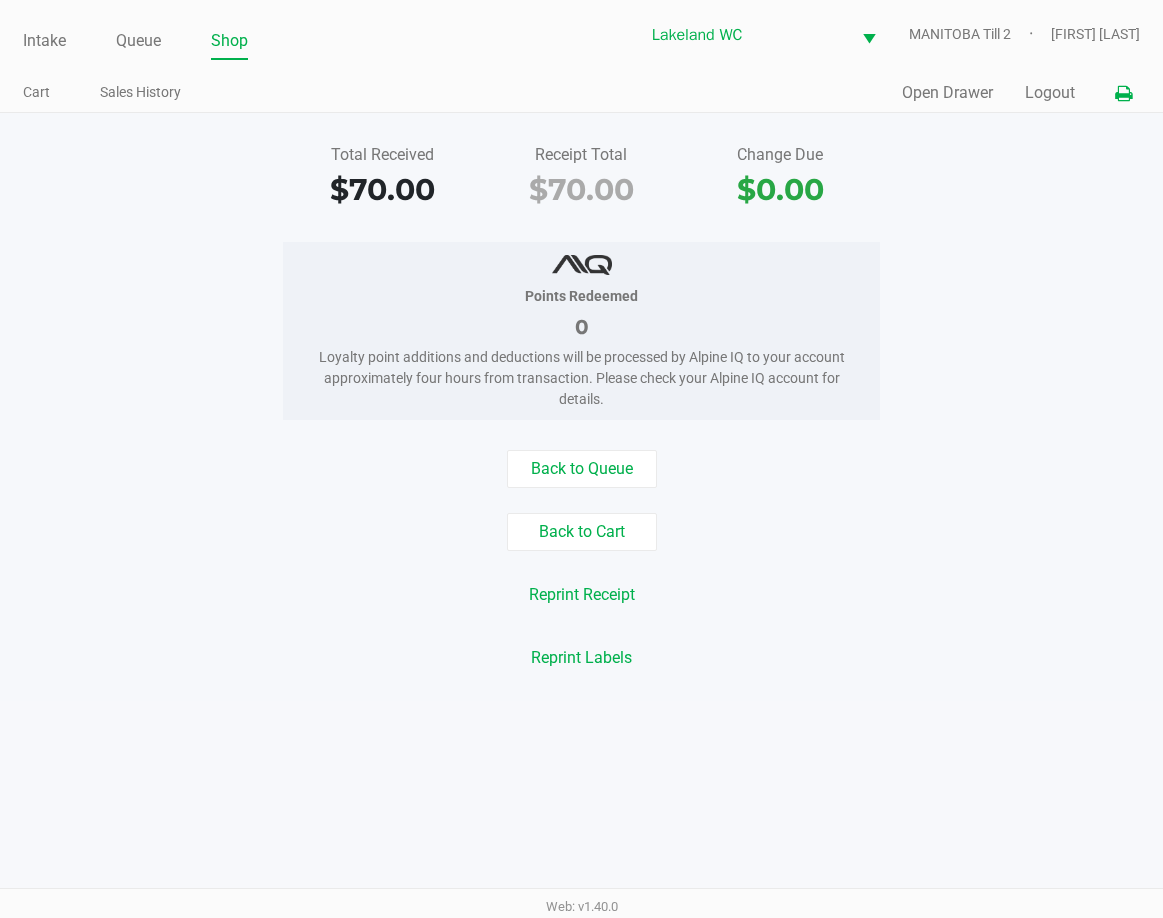 click 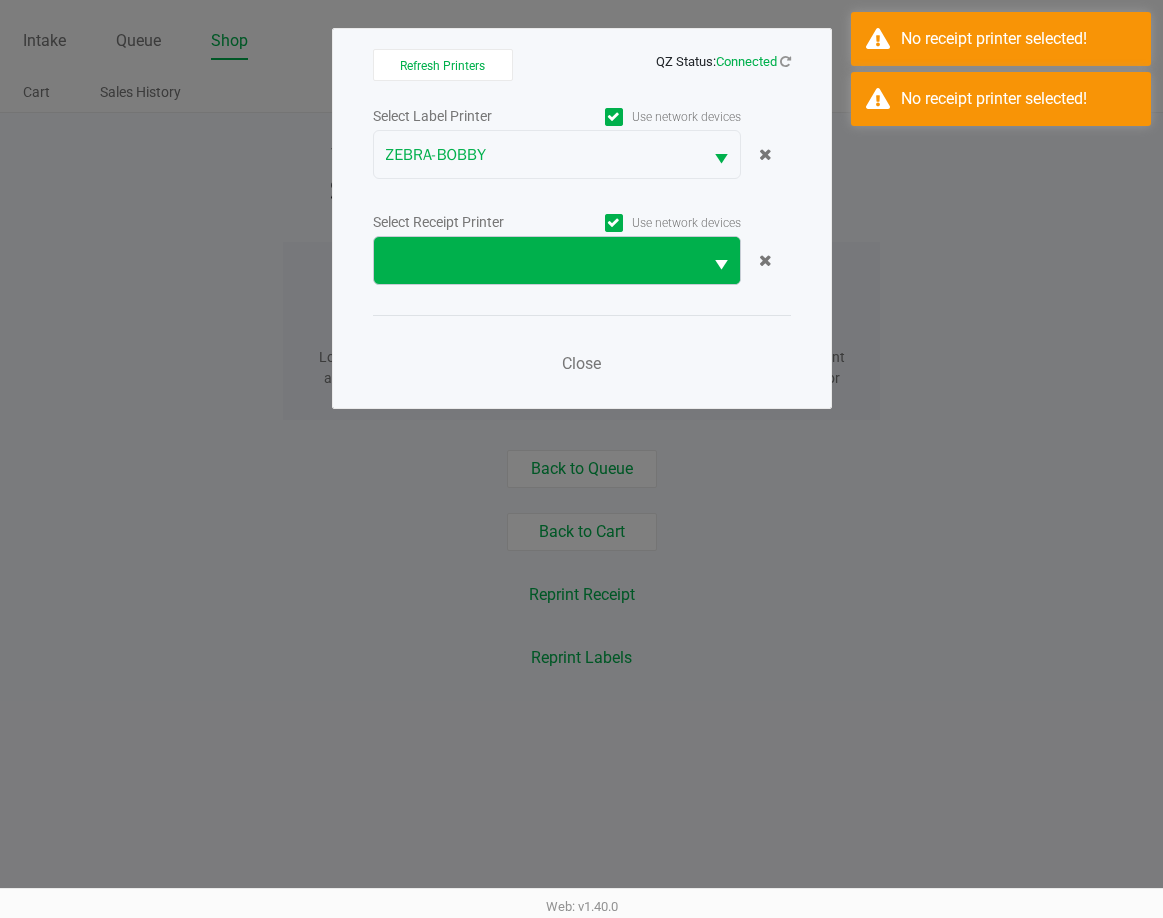 click at bounding box center [721, 260] 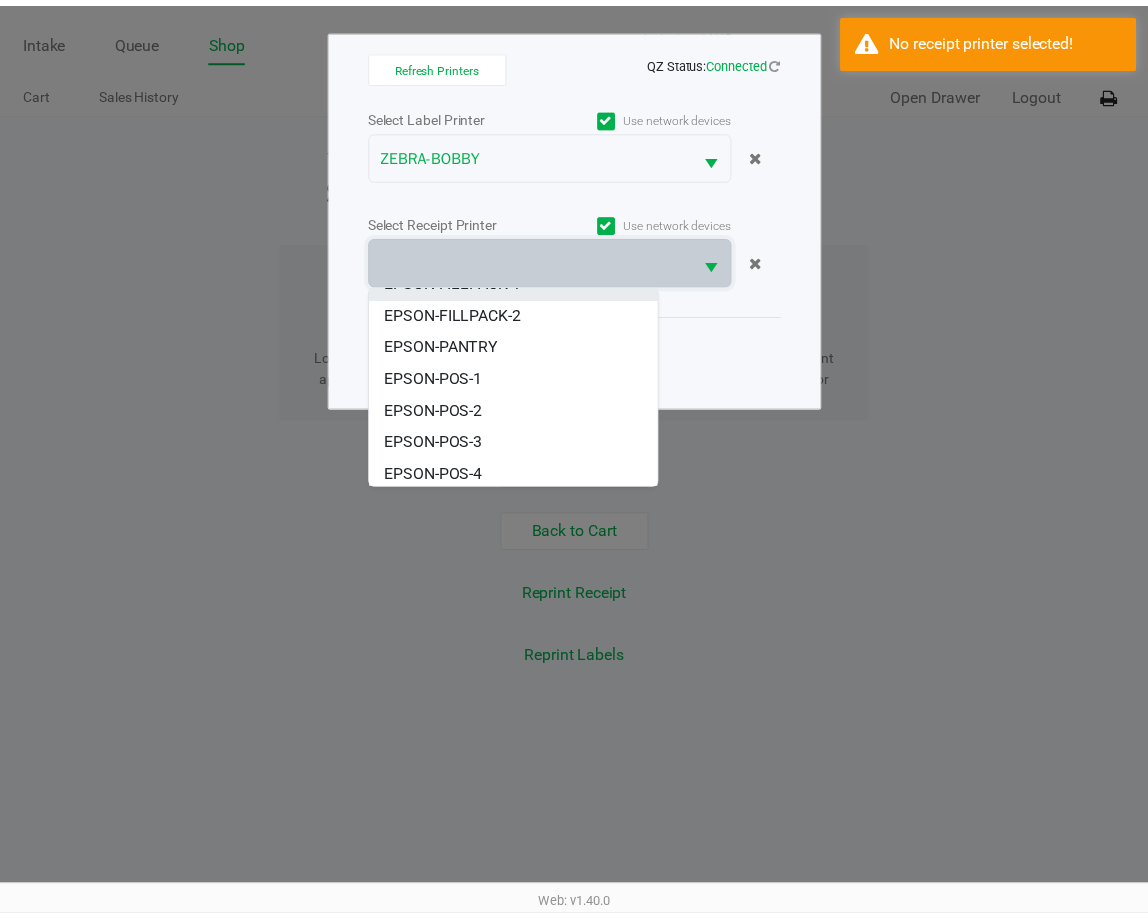scroll, scrollTop: 120, scrollLeft: 0, axis: vertical 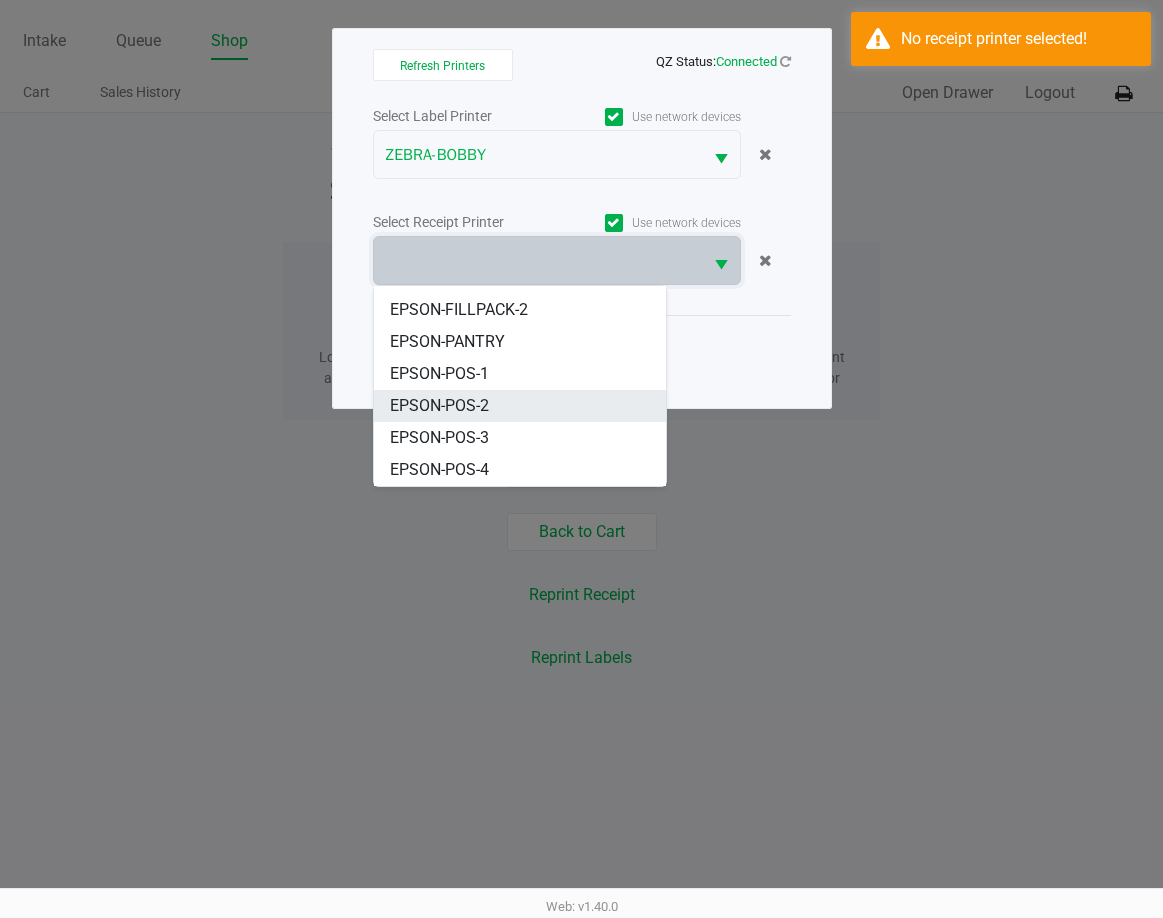 click on "EPSON-POS-2" at bounding box center (439, 406) 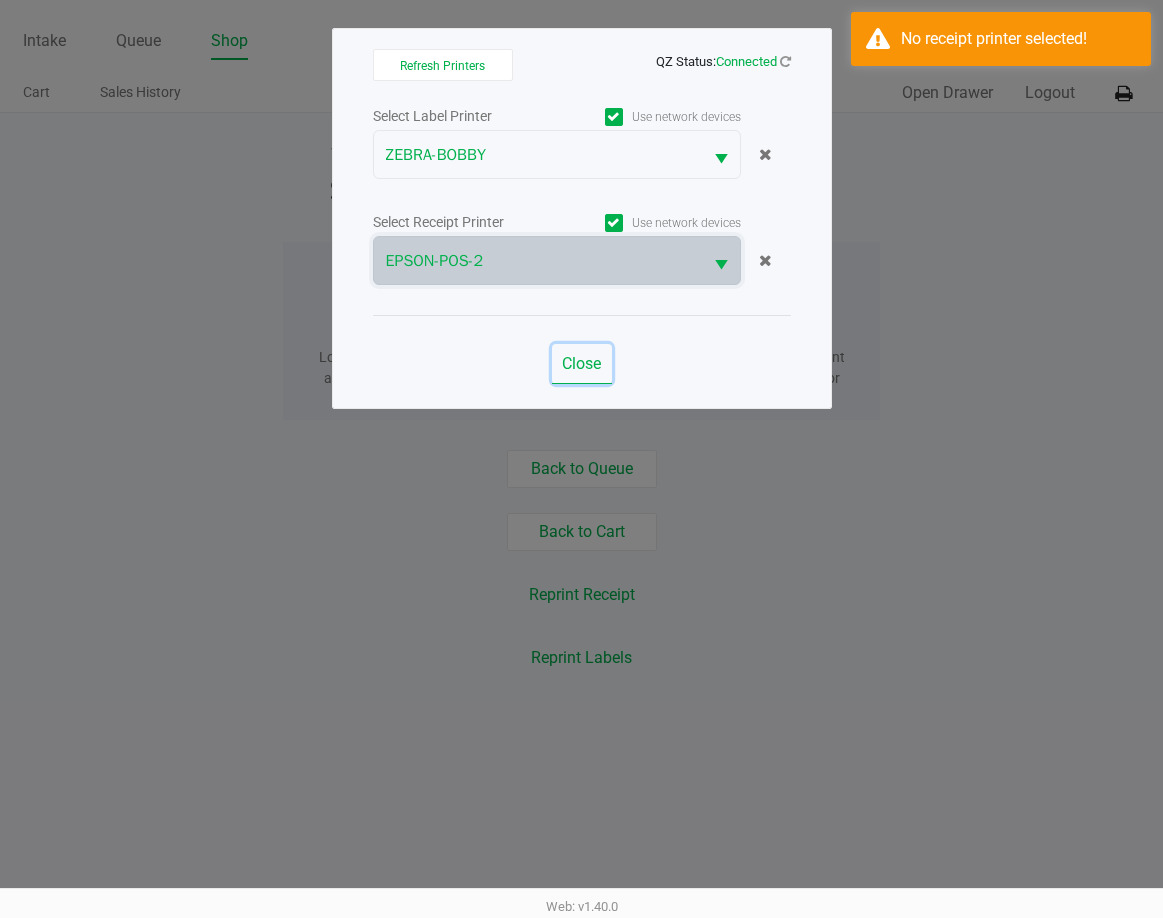 click on "Close" 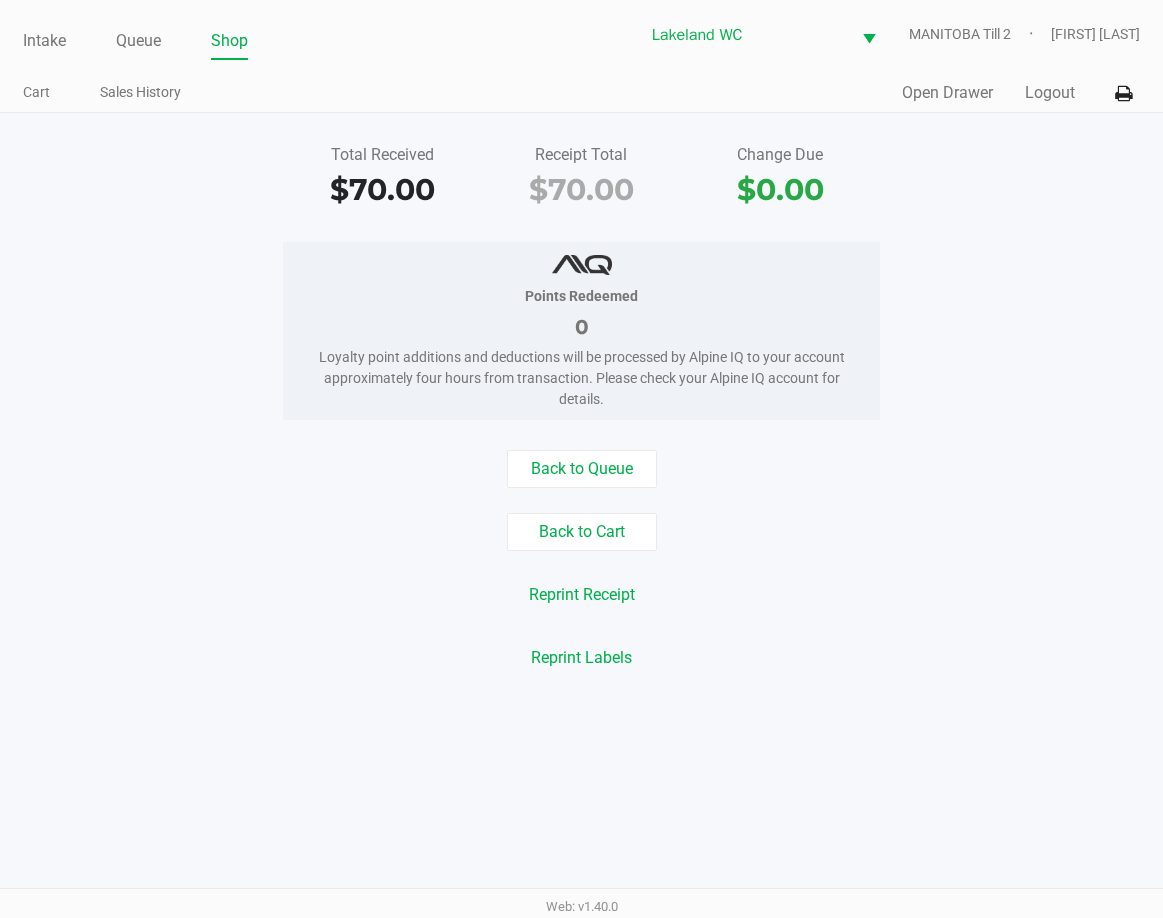 click on "Back to Queue" 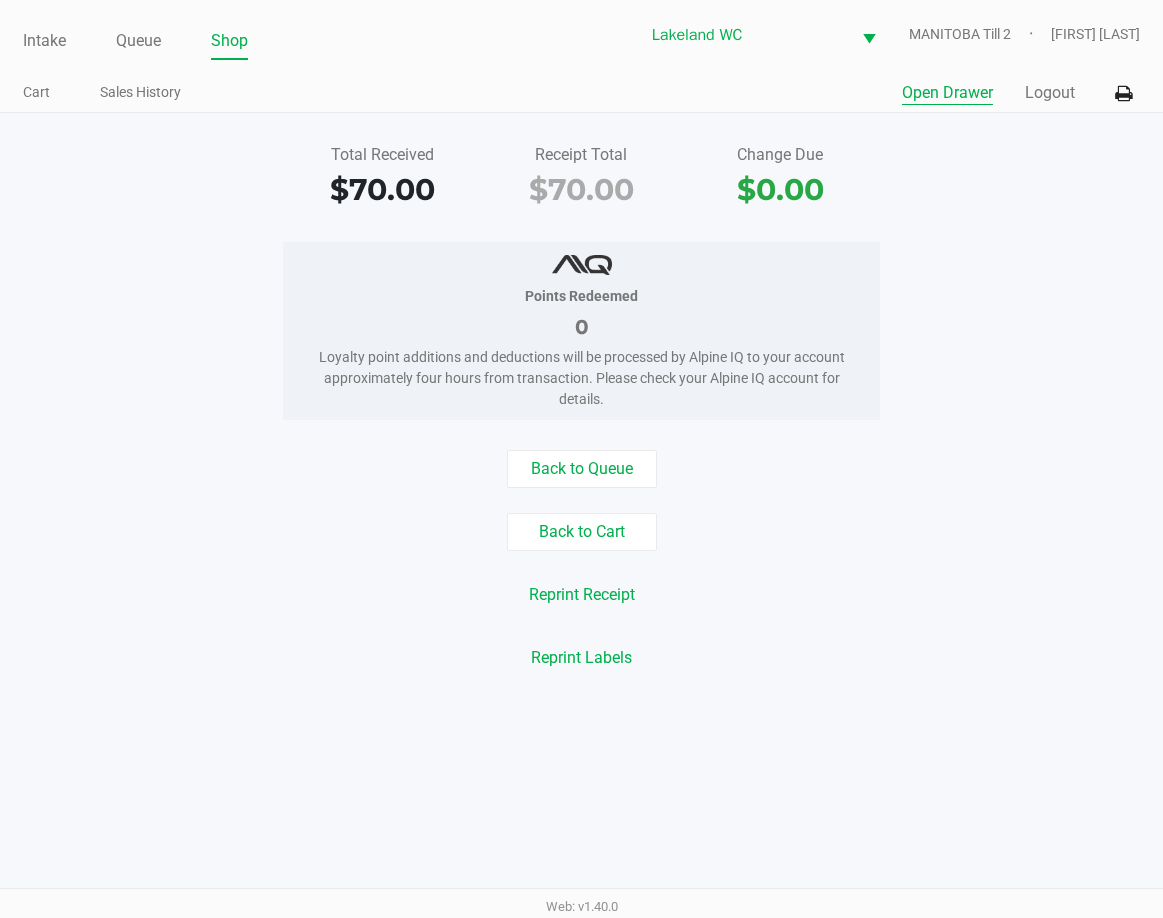 click on "Open Drawer" 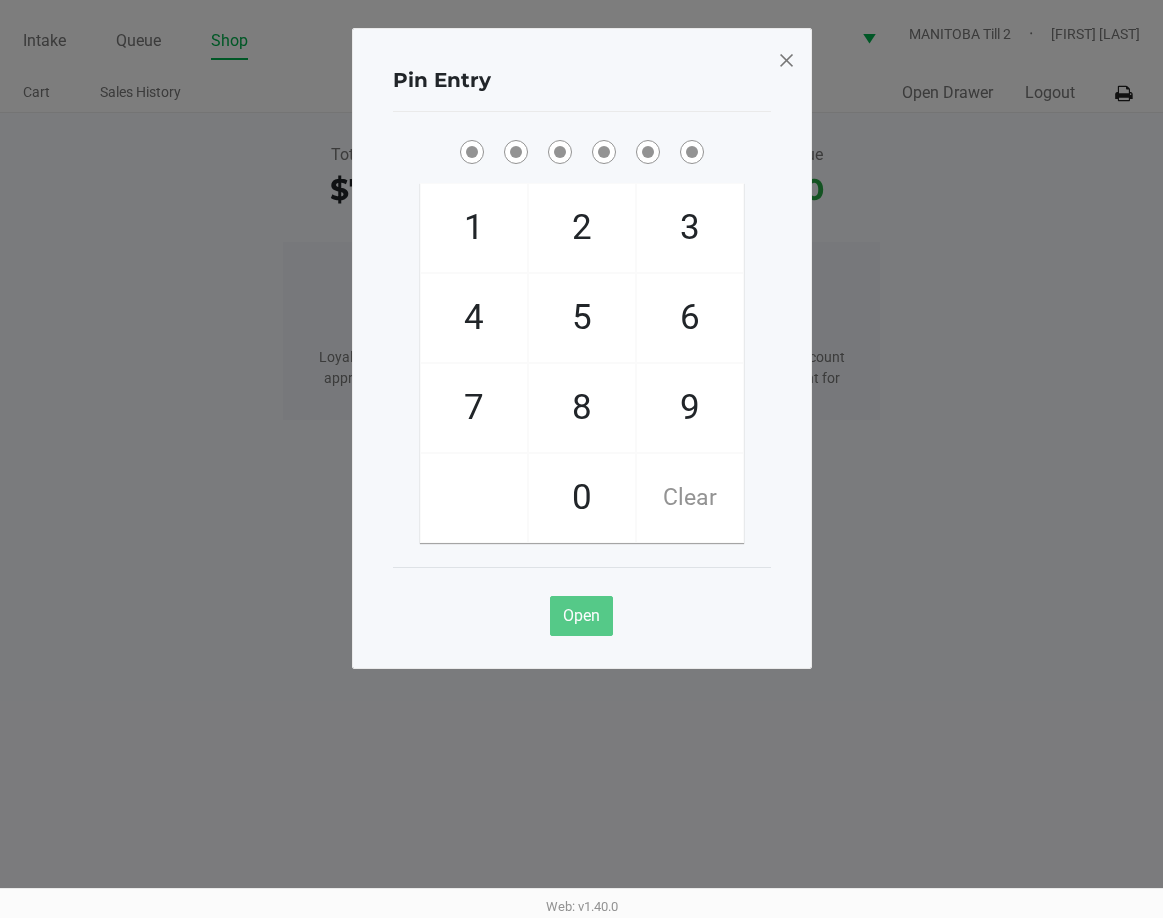 click 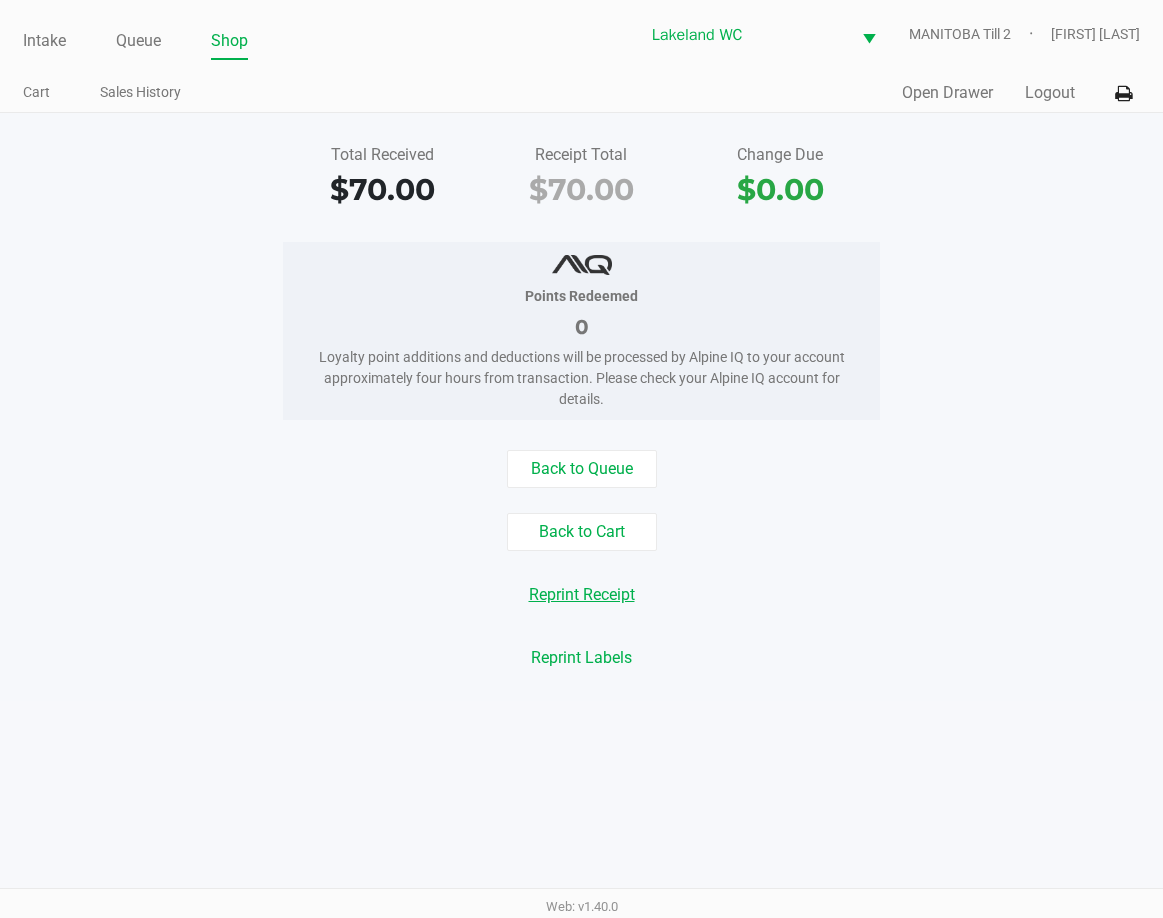 click on "Reprint Receipt" 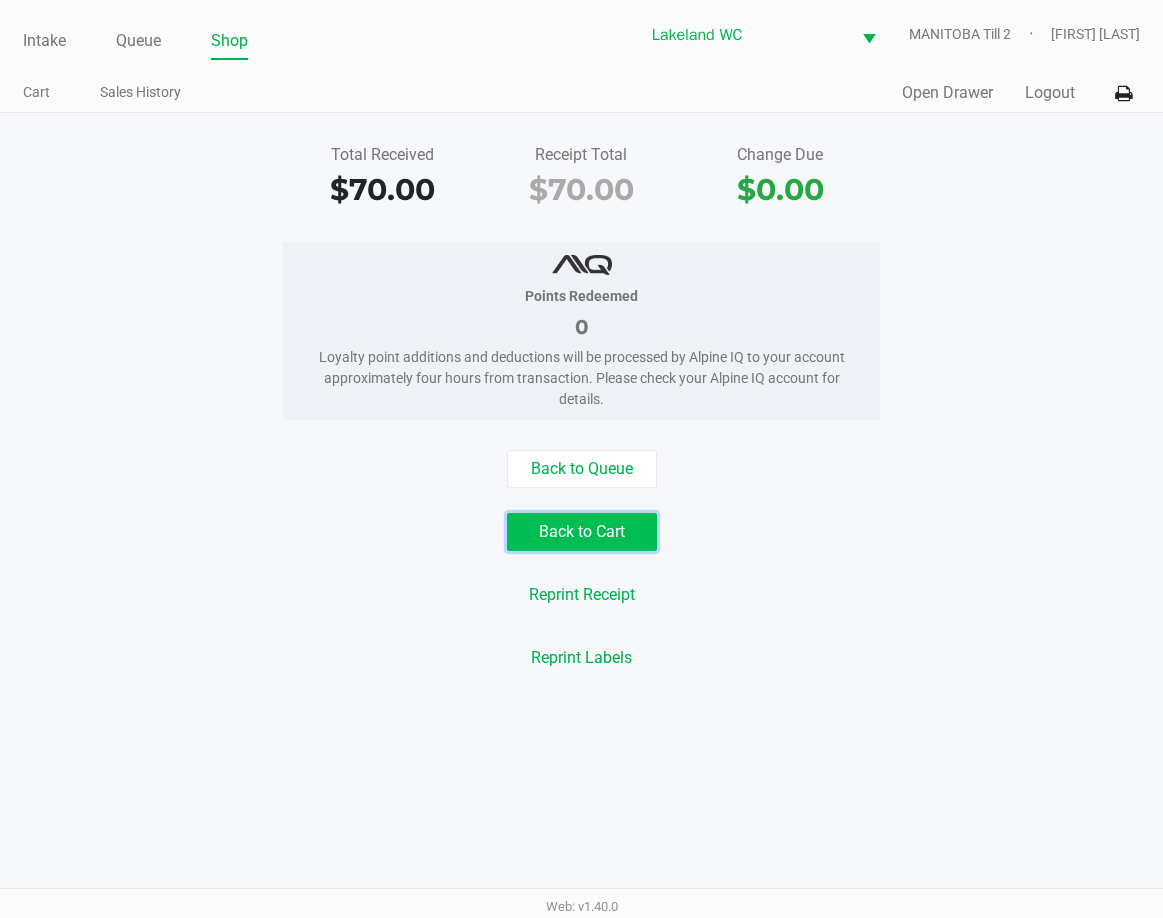 click on "Back to Cart" 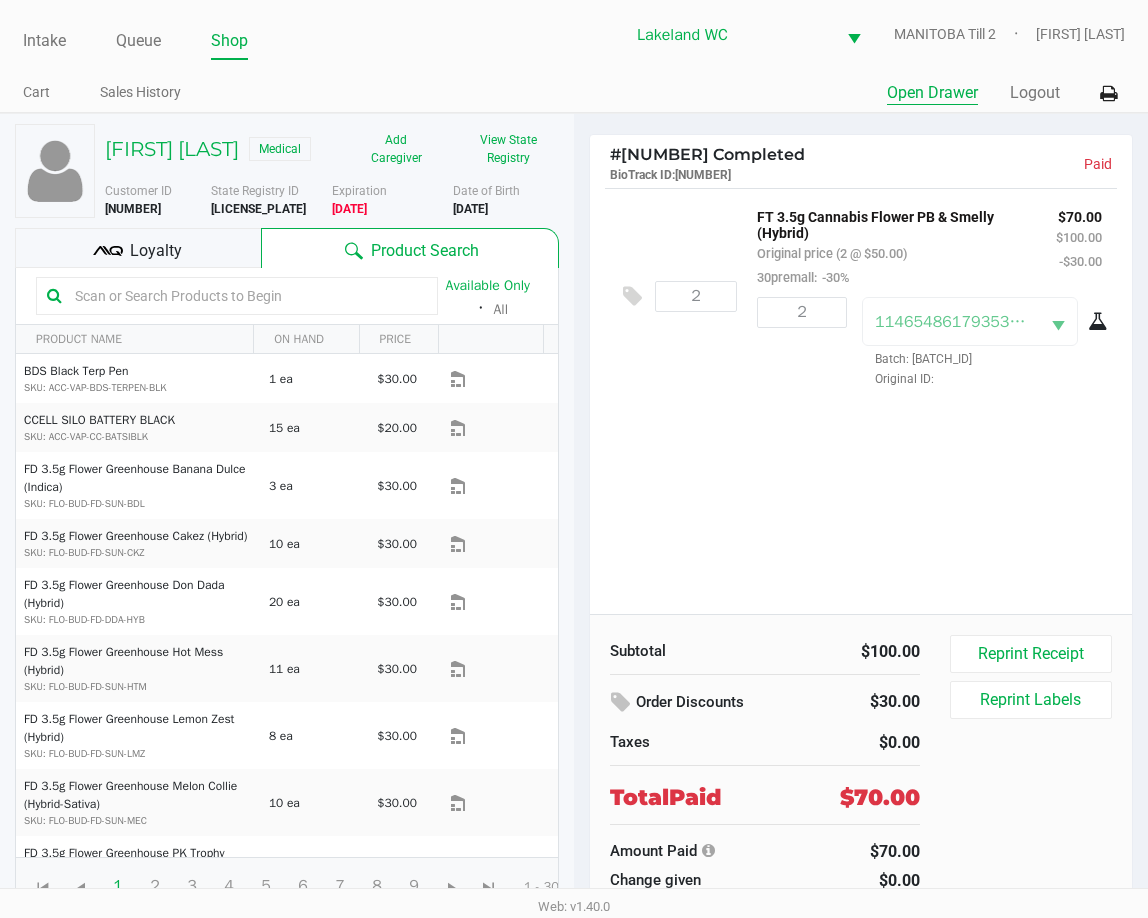 click on "Open Drawer" 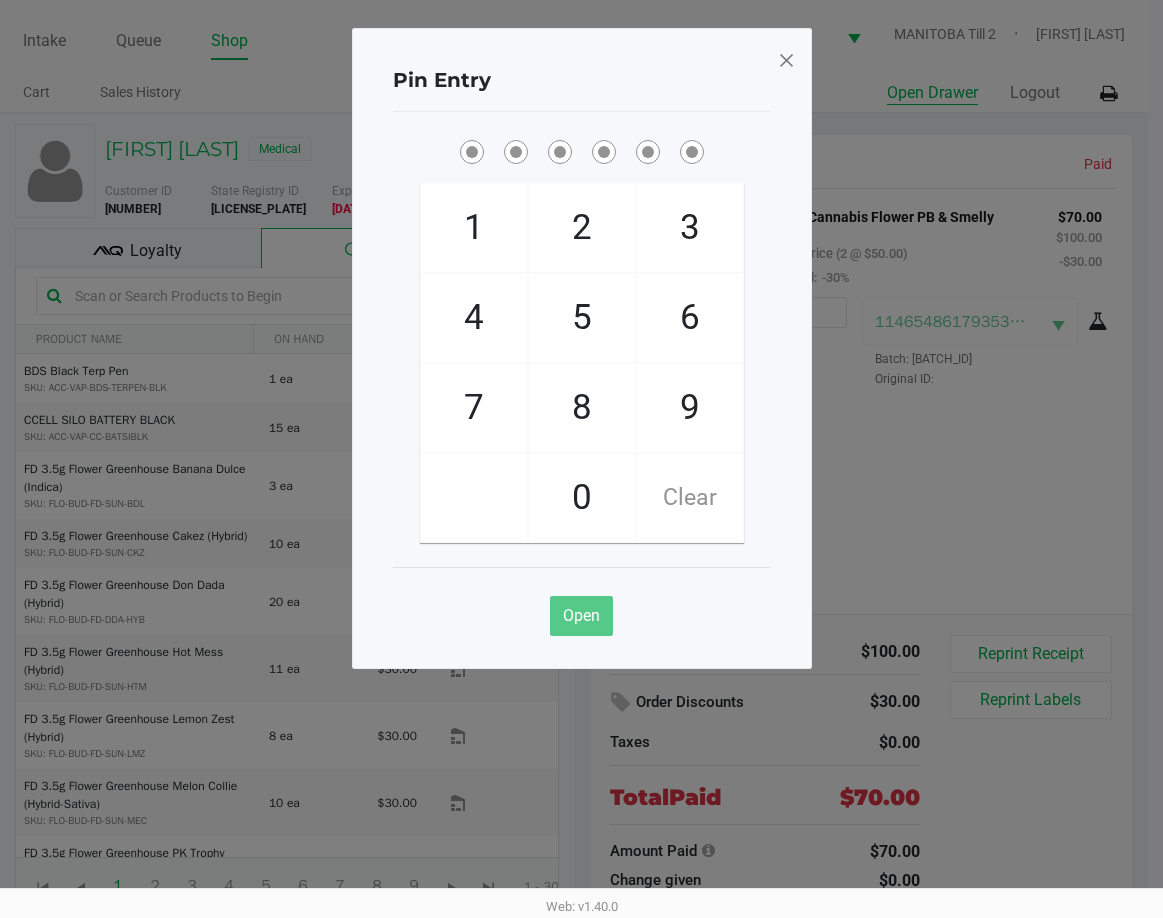 type 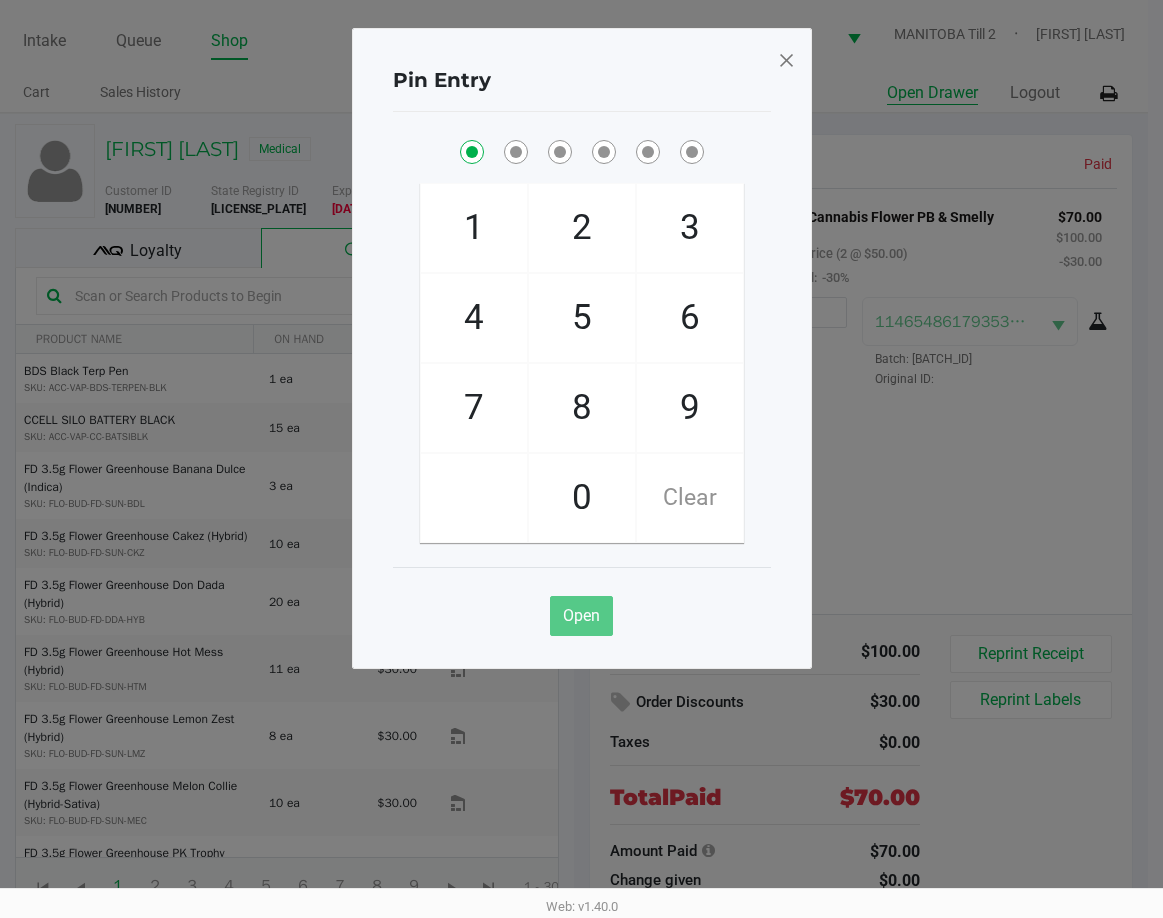checkbox on "true" 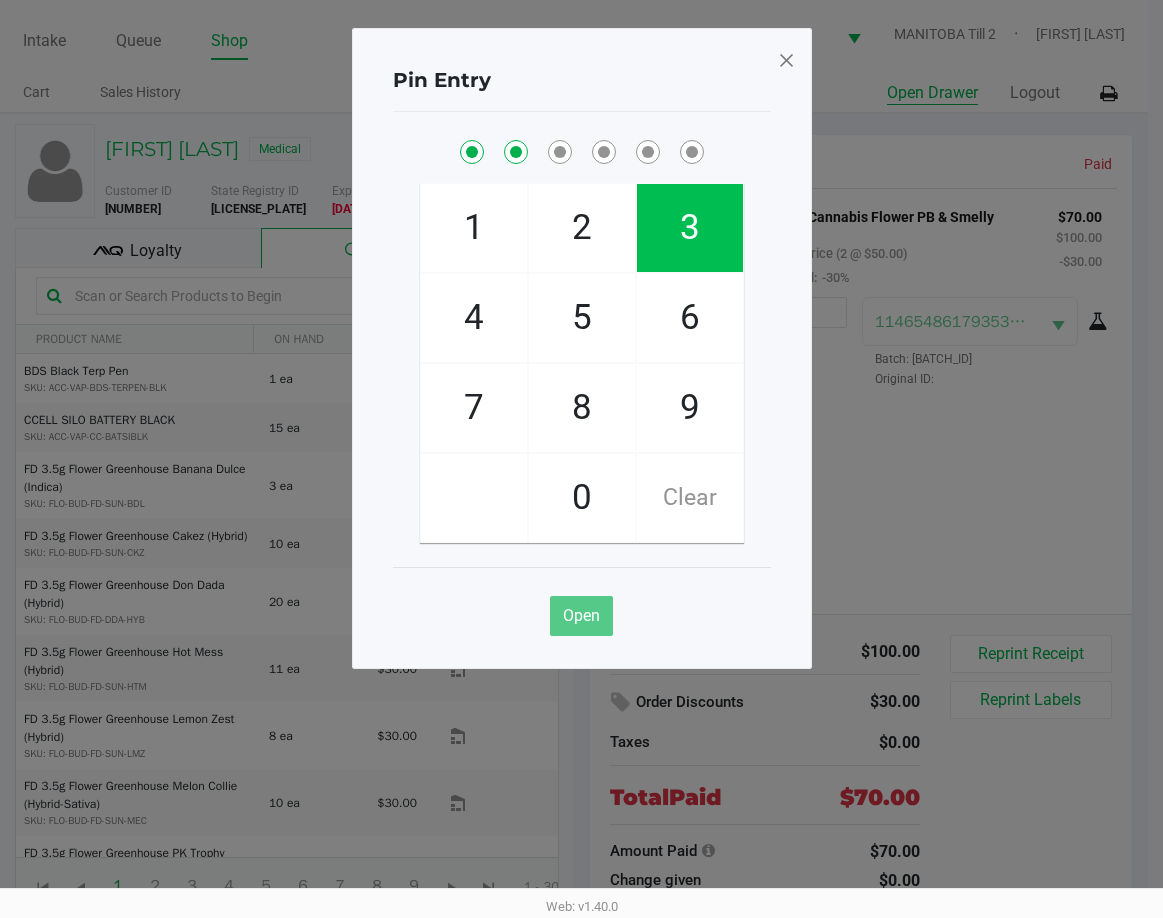 checkbox on "true" 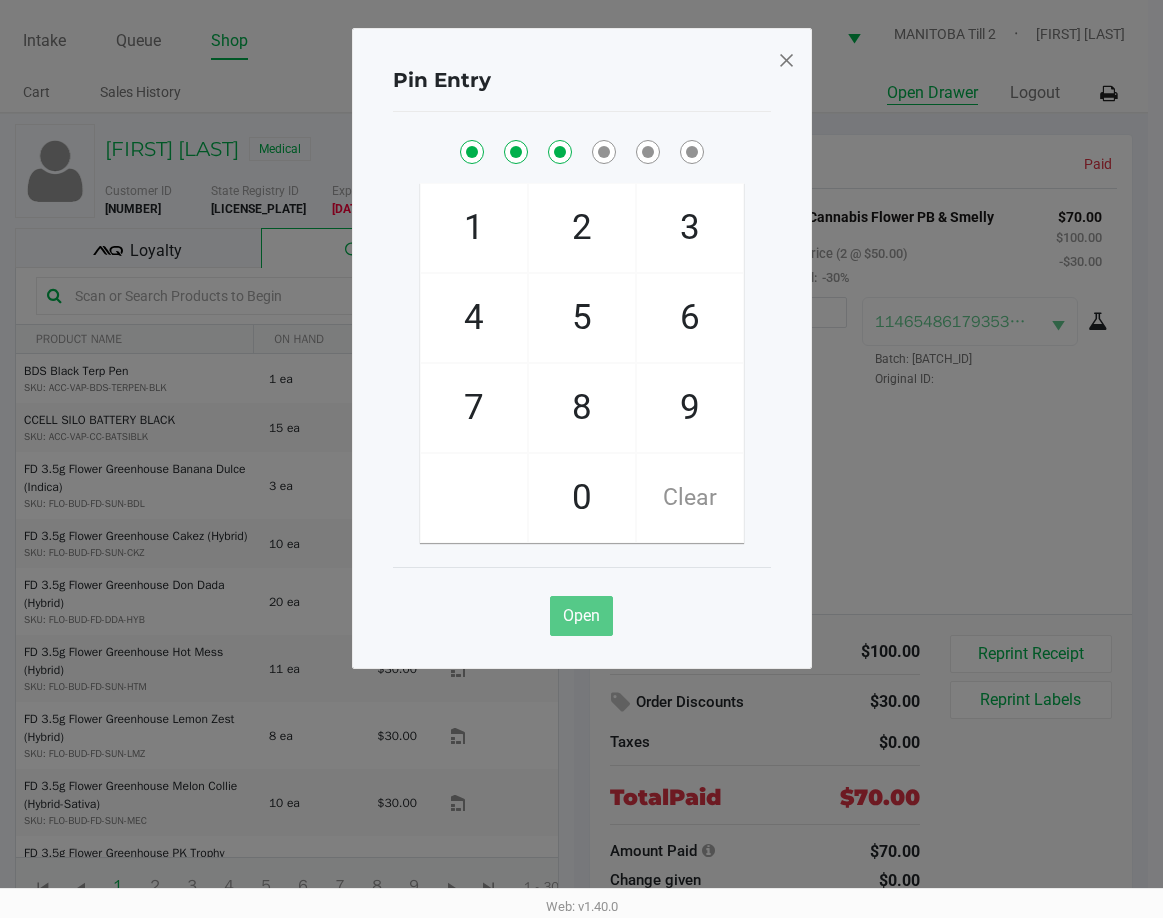 checkbox on "true" 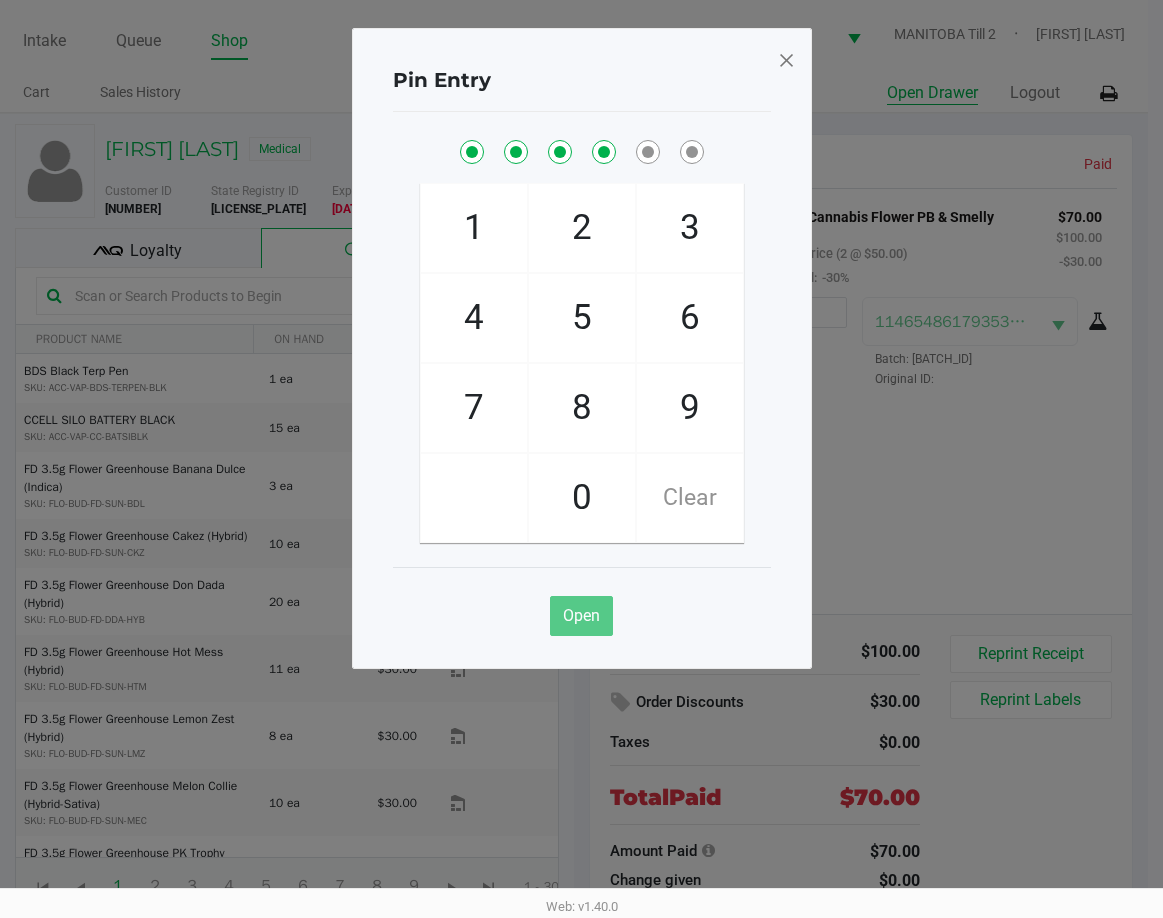 checkbox on "true" 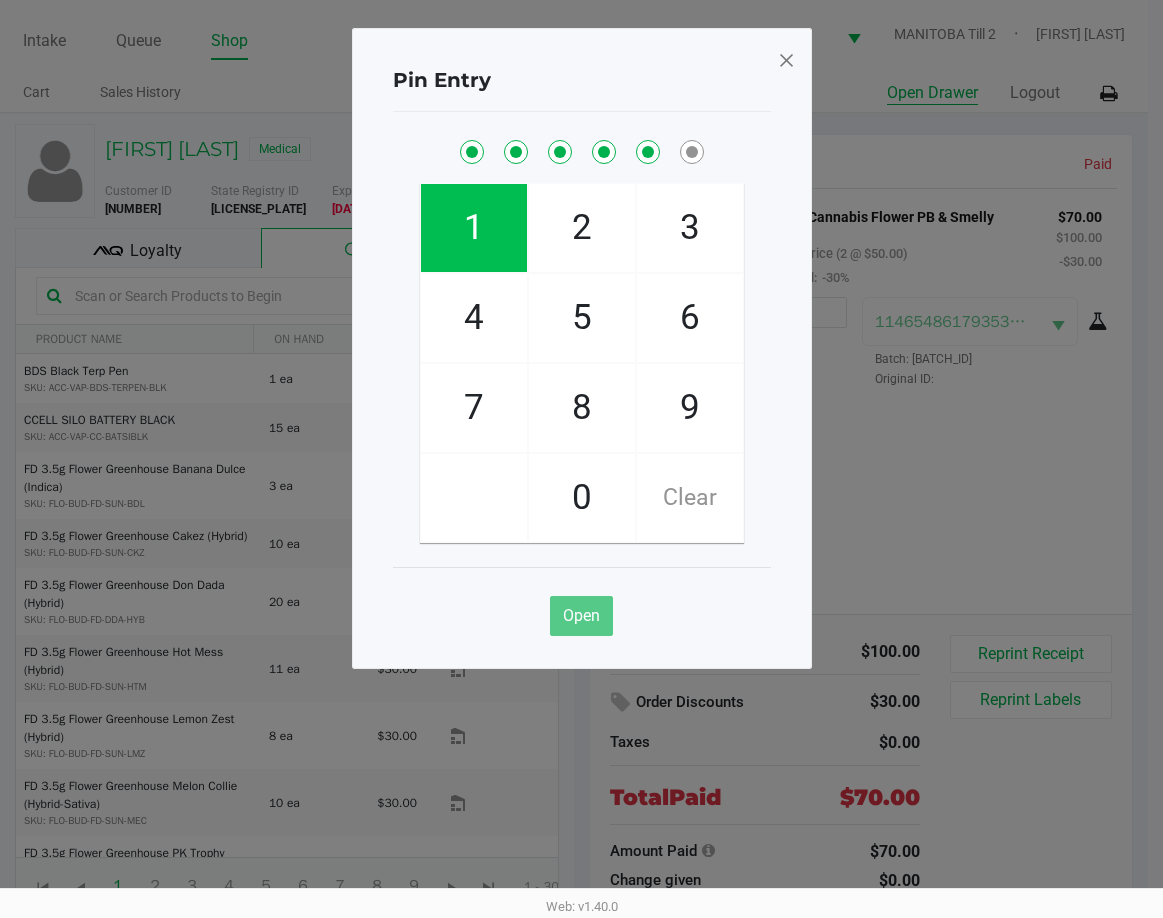checkbox on "true" 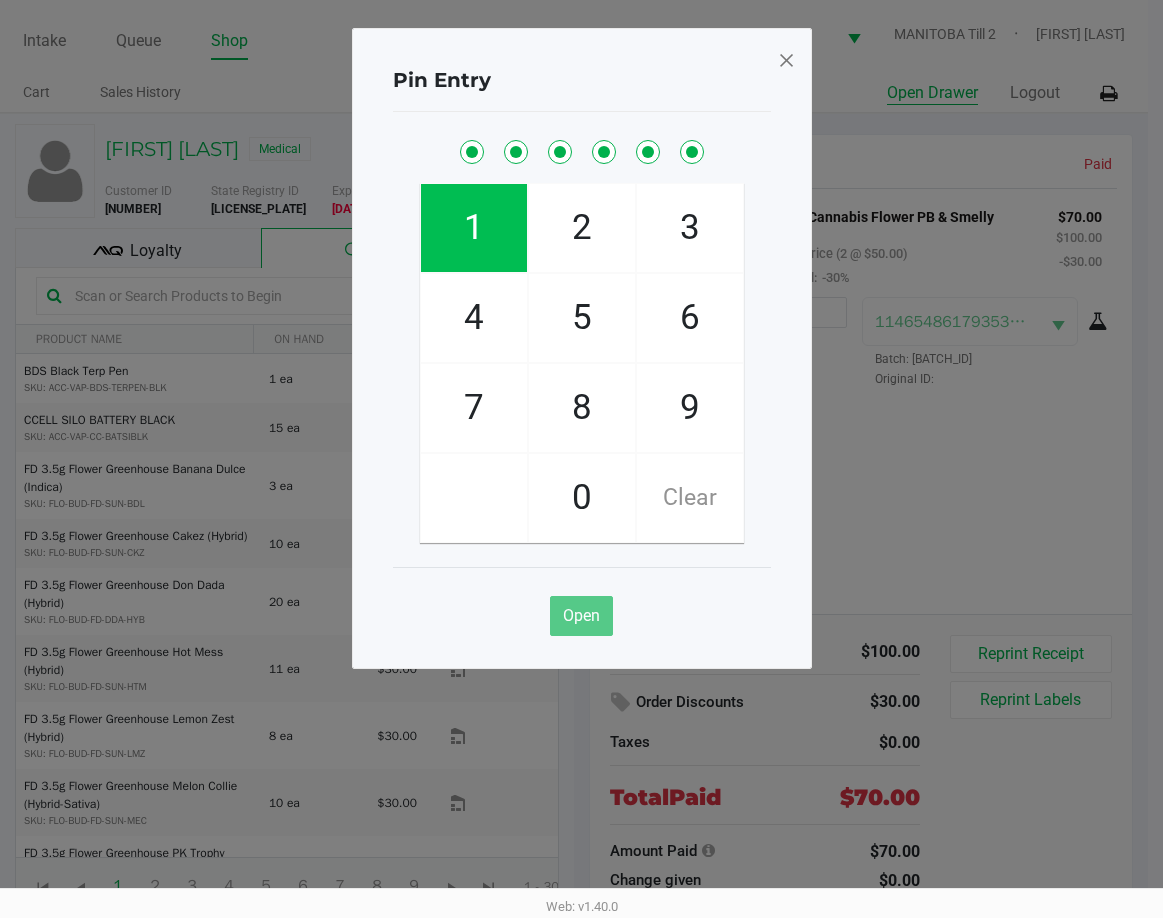 checkbox on "true" 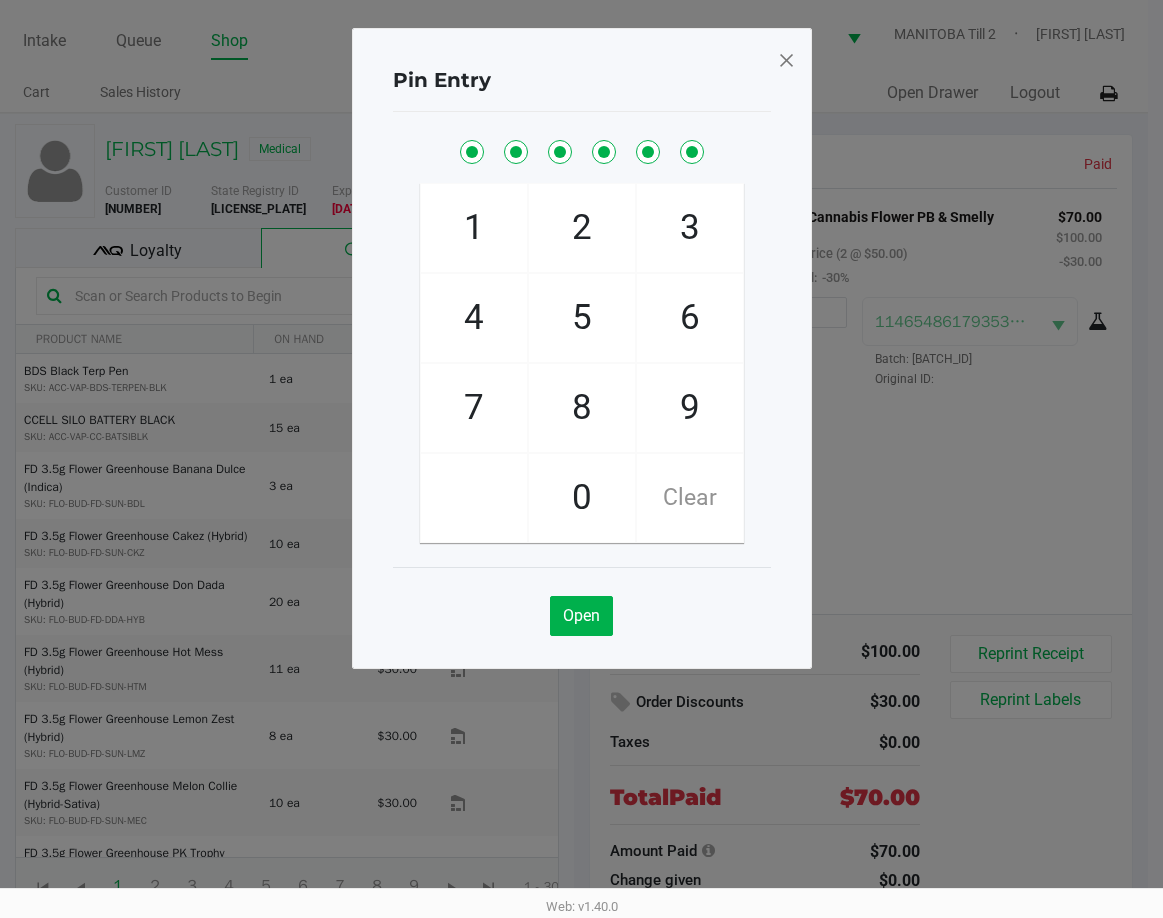 click 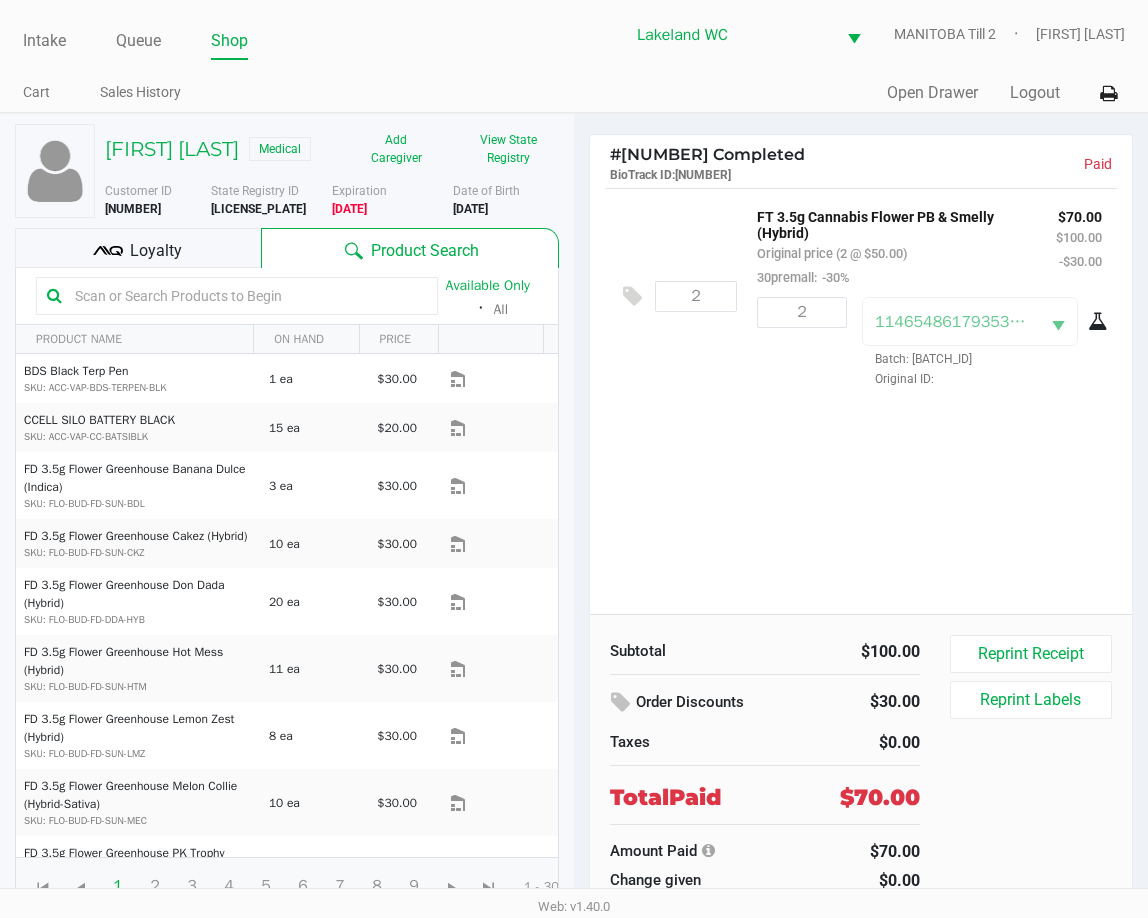 click on "2  FT 3.5g Cannabis Flower PB & Smelly (Hybrid)   Original price (2 @ $50.00)  30premall:  -30% $70.00 $100.00 -$30.00 2 1146548617935354  Batch: W-MAY25PBS01-0521   Original ID:" 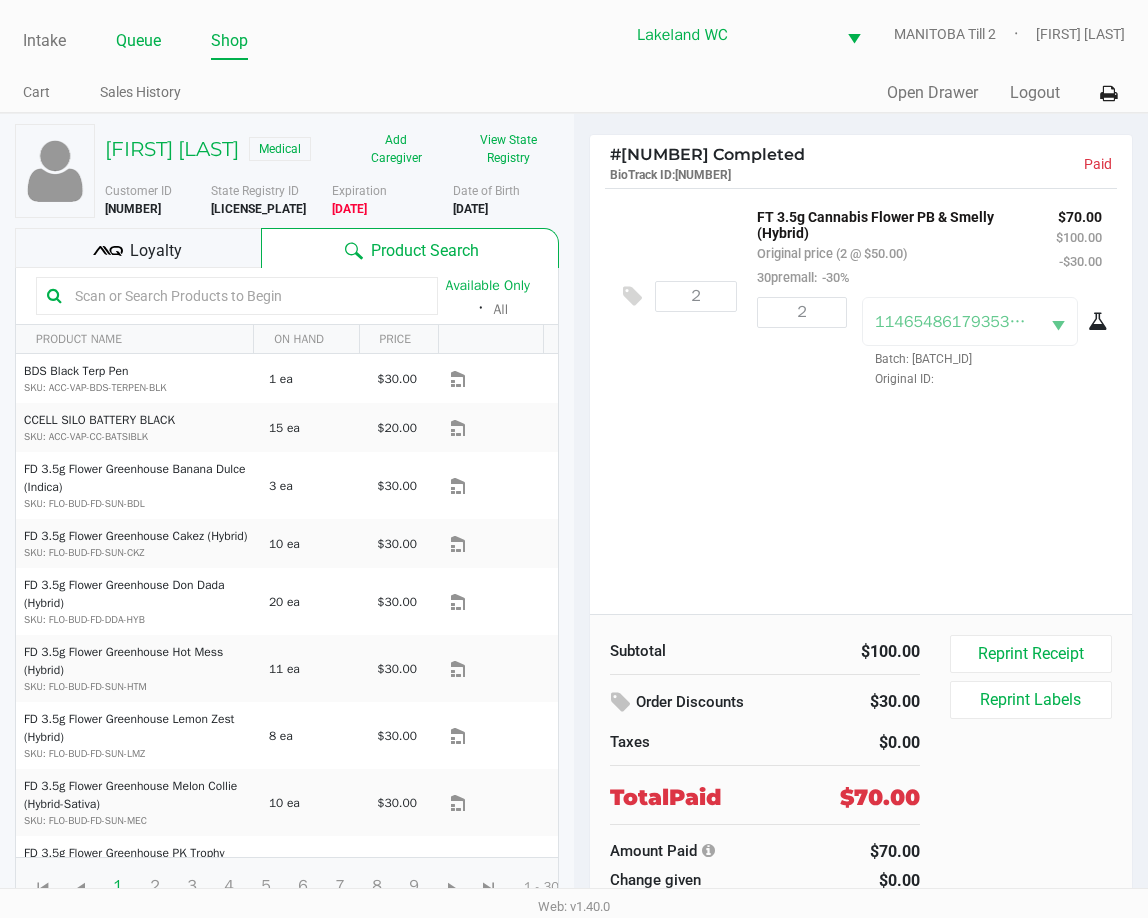 click on "Queue" 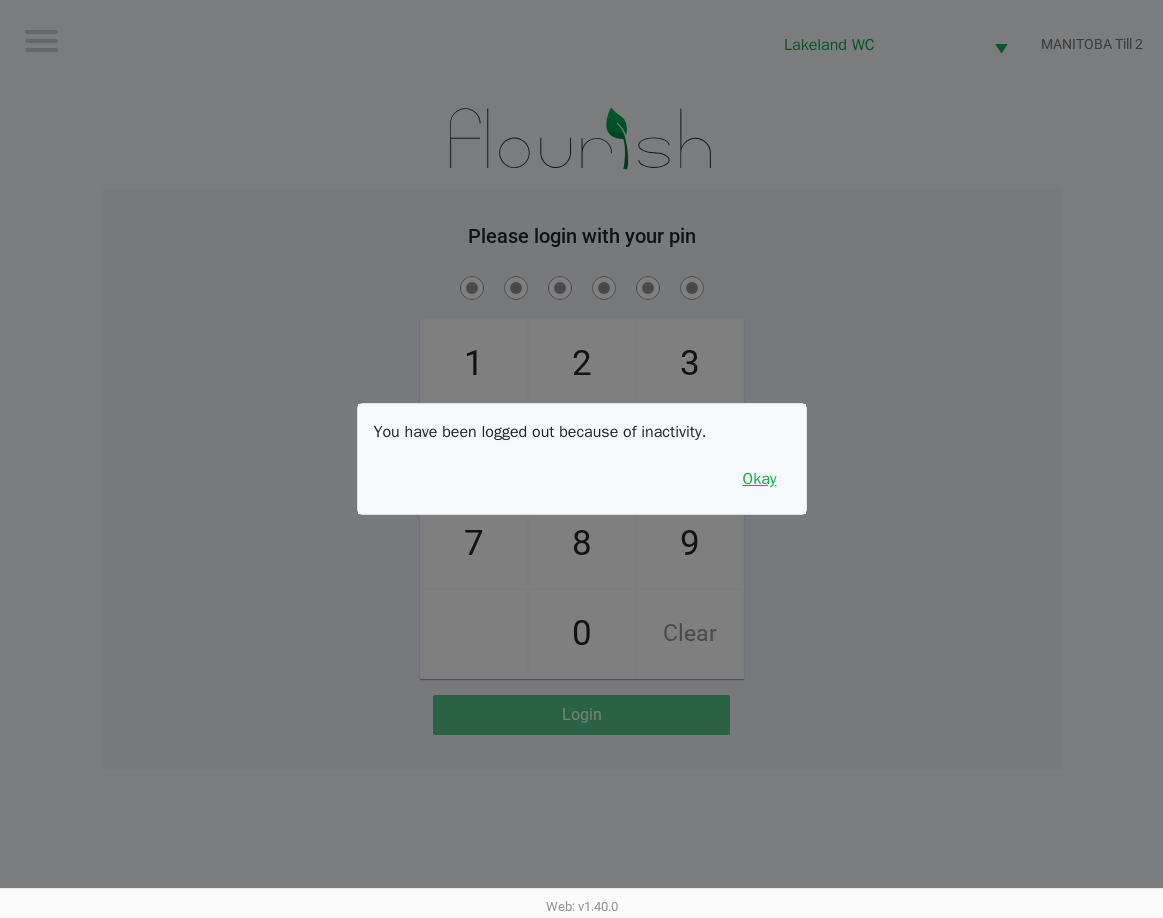 drag, startPoint x: 763, startPoint y: 472, endPoint x: 775, endPoint y: 488, distance: 20 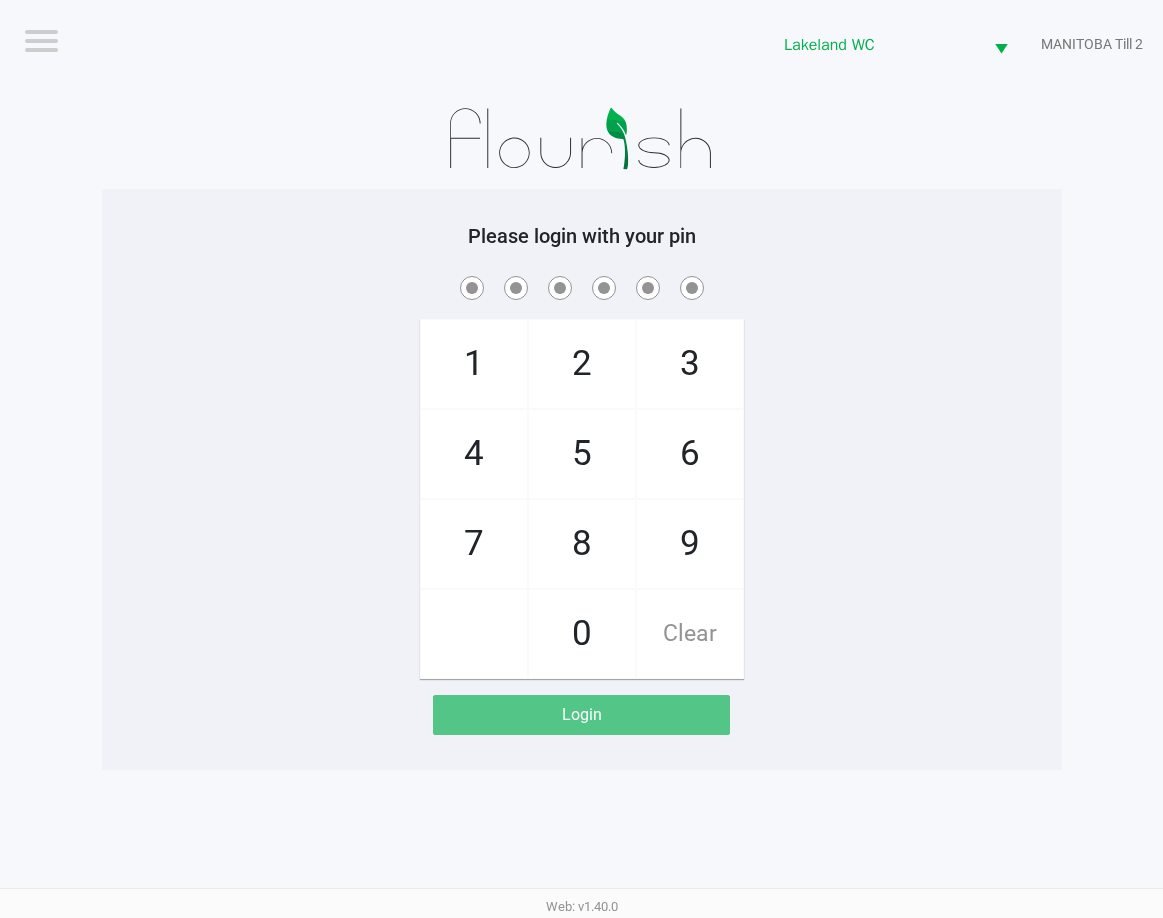 click on "1   4   7       2   5   8   0   3   6   9   Clear" 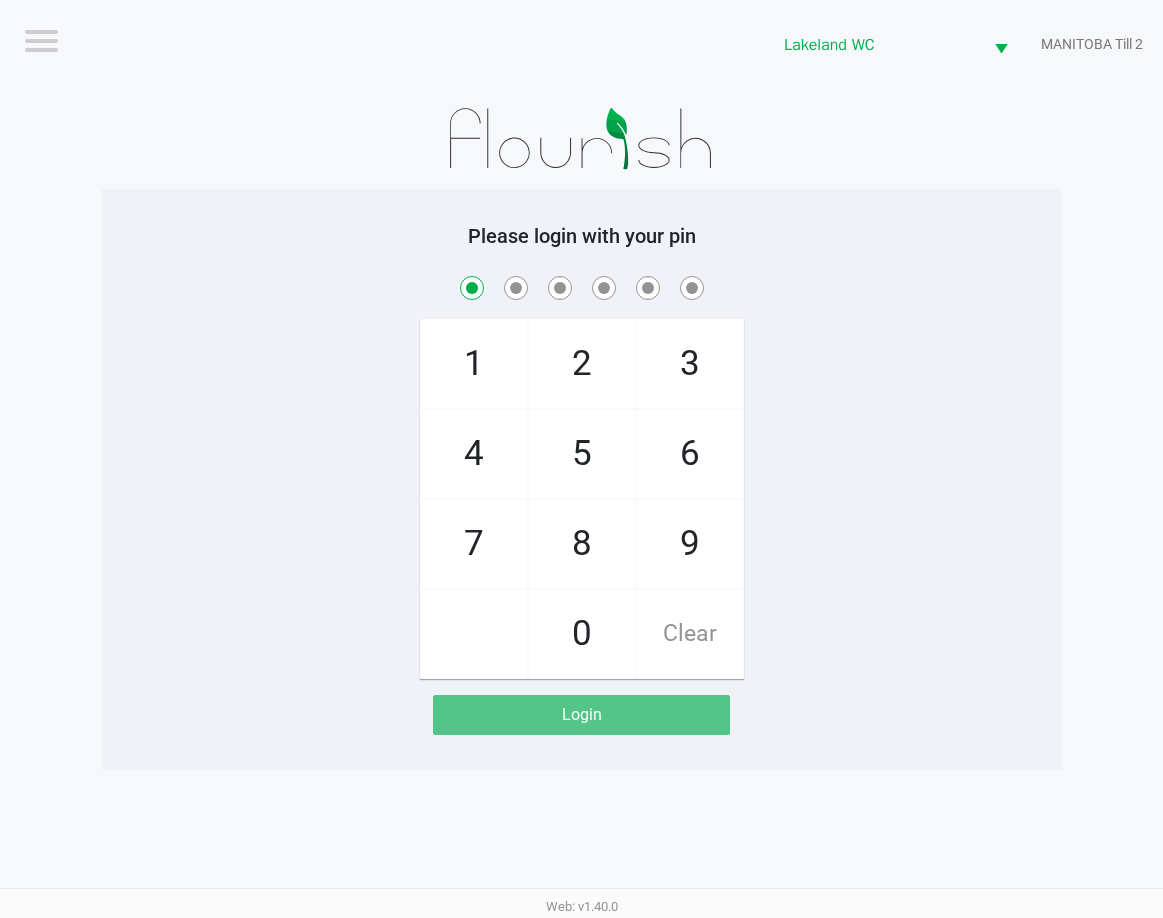 checkbox on "true" 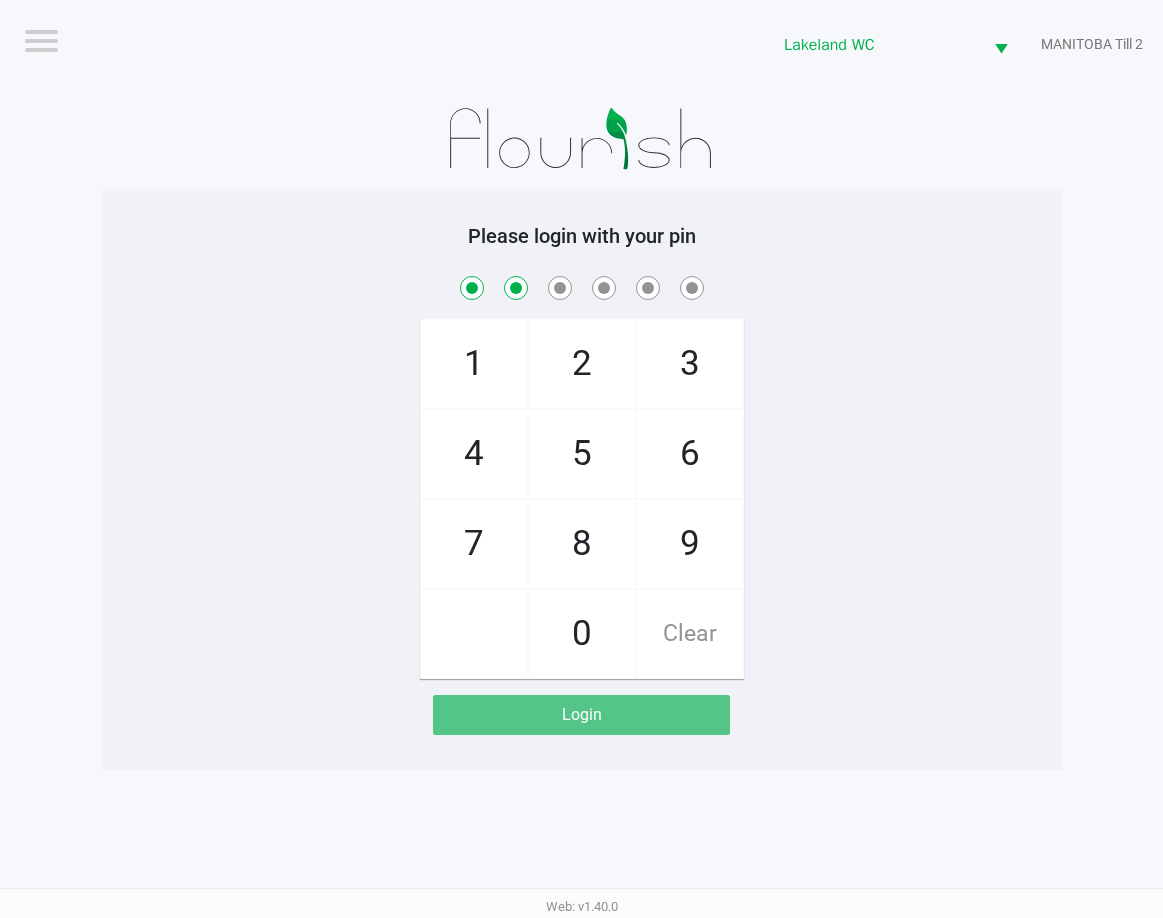 checkbox on "true" 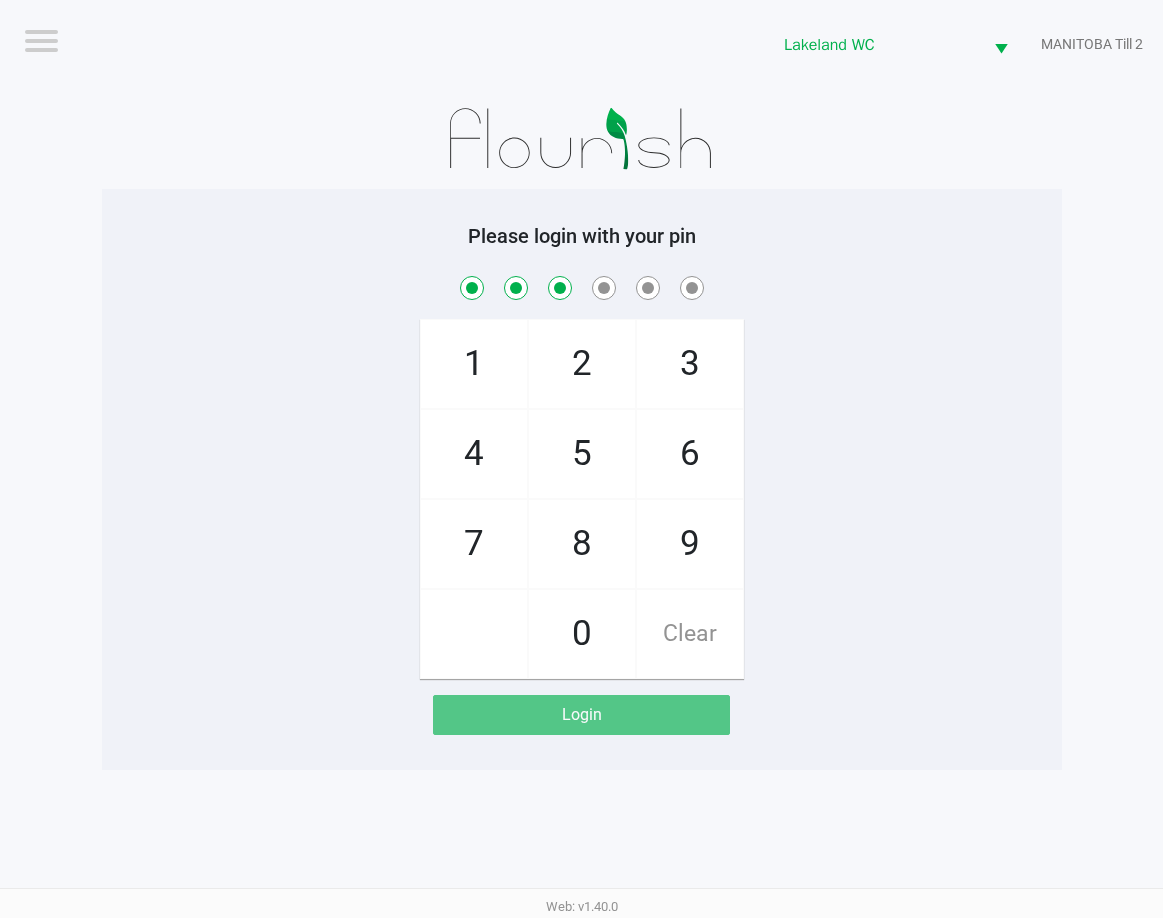 checkbox on "true" 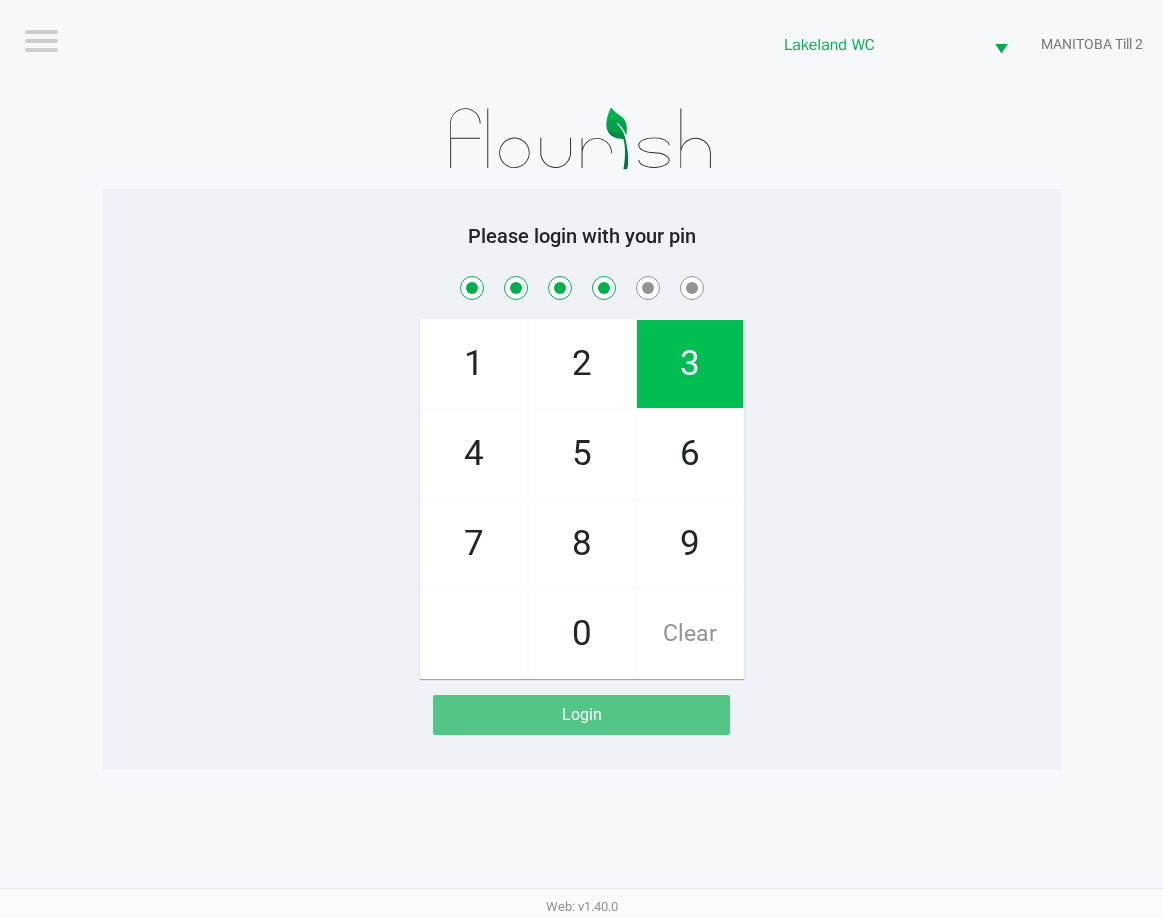 checkbox on "true" 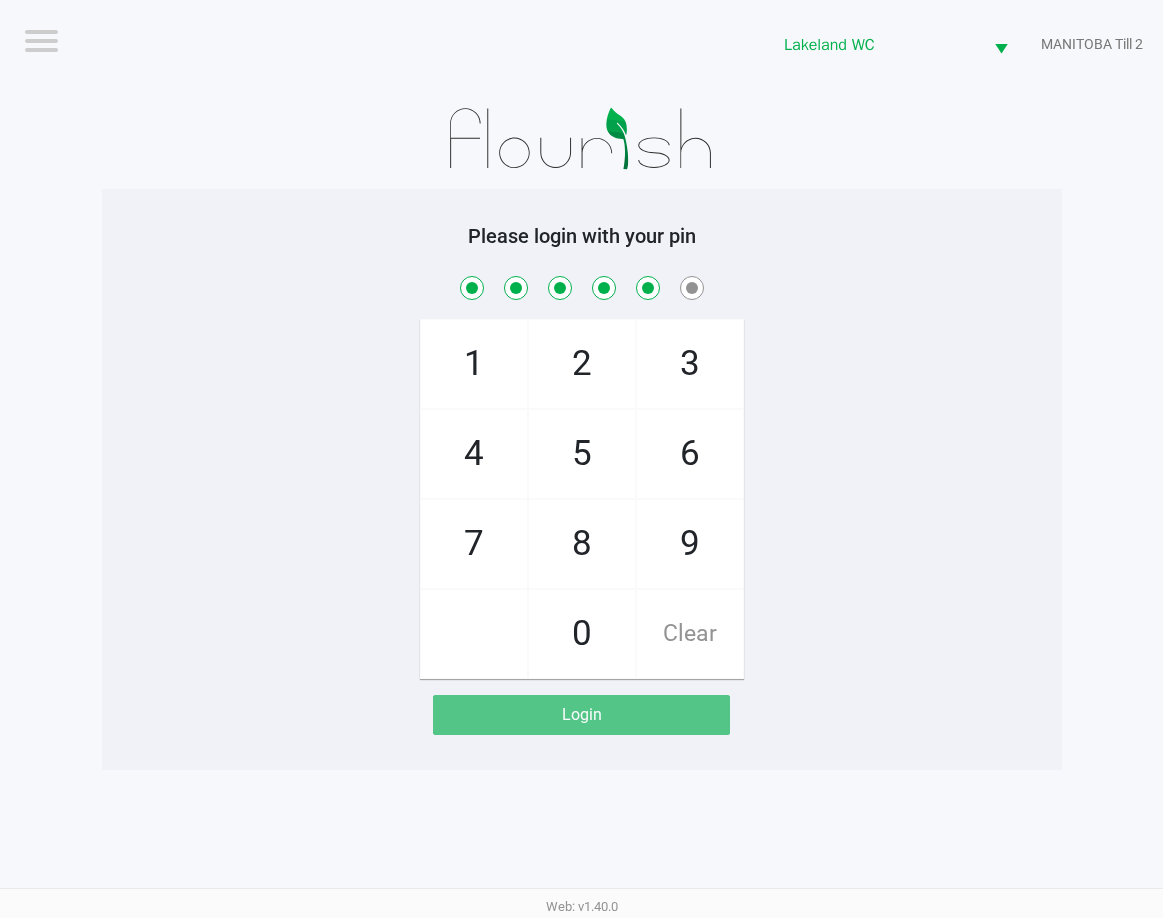 checkbox on "true" 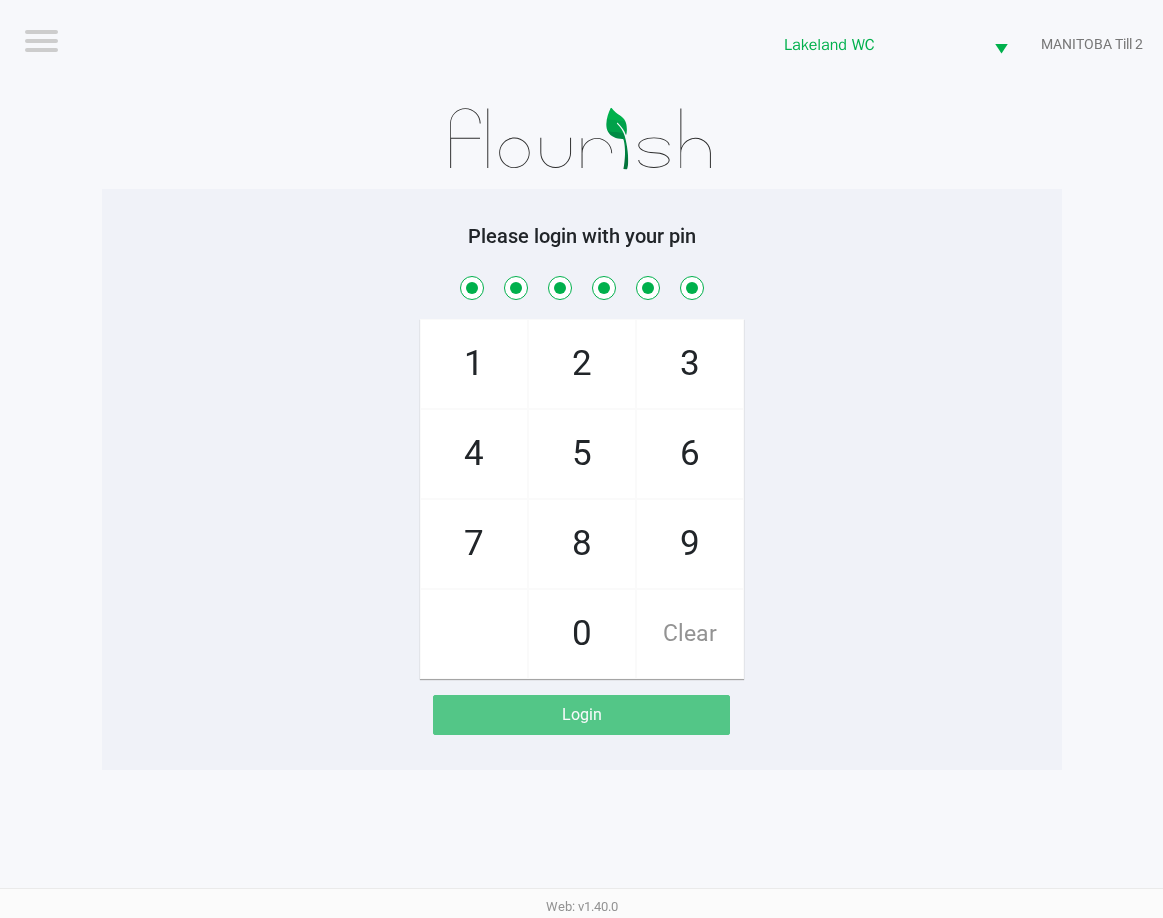 checkbox on "true" 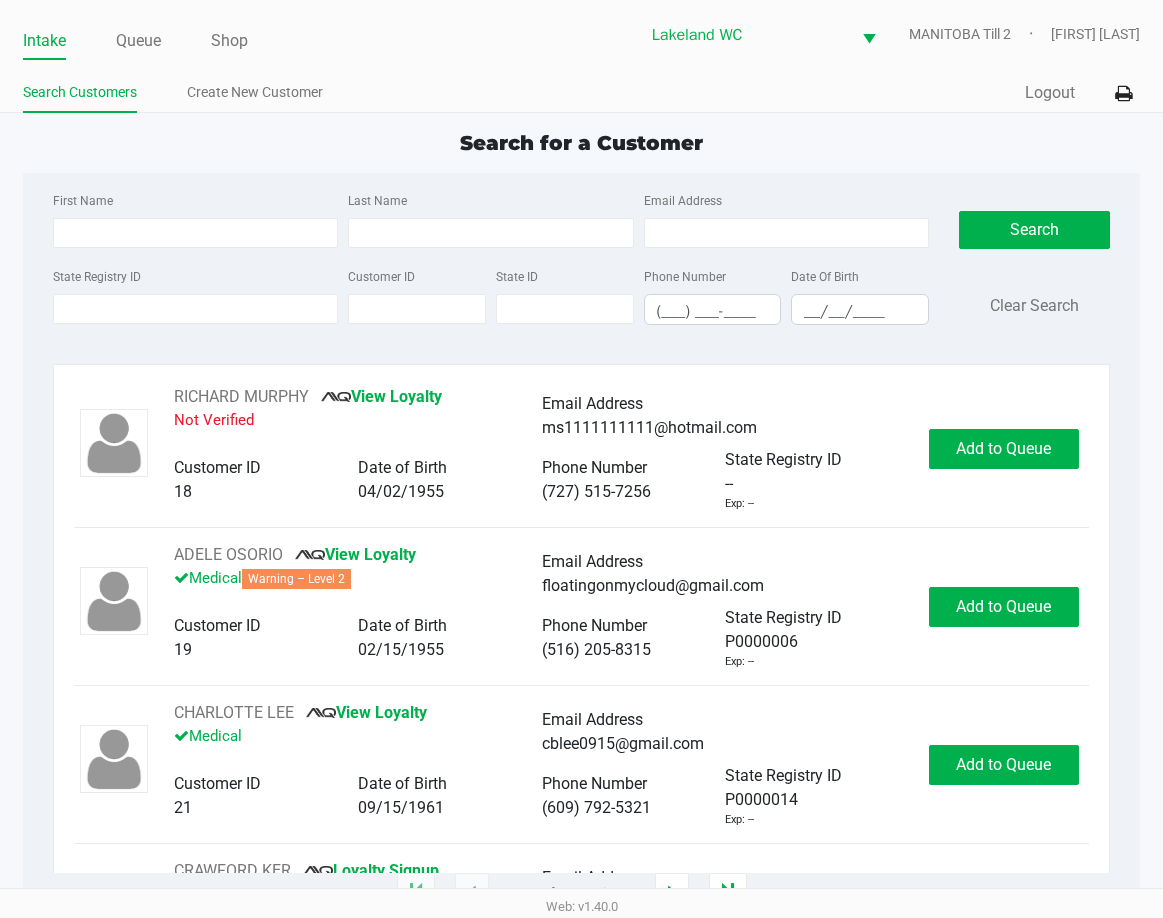 click on "First Name Last Name Email Address" 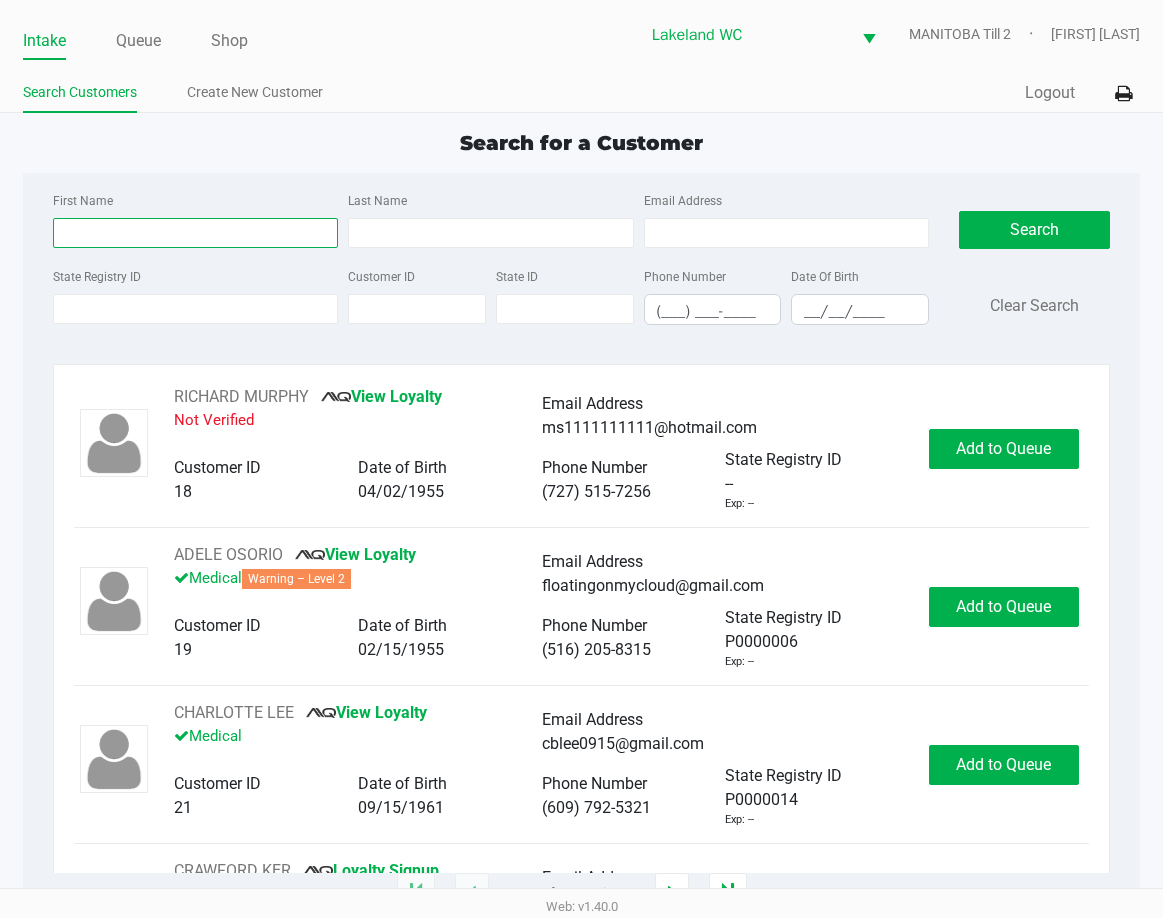 click on "First Name" at bounding box center (195, 233) 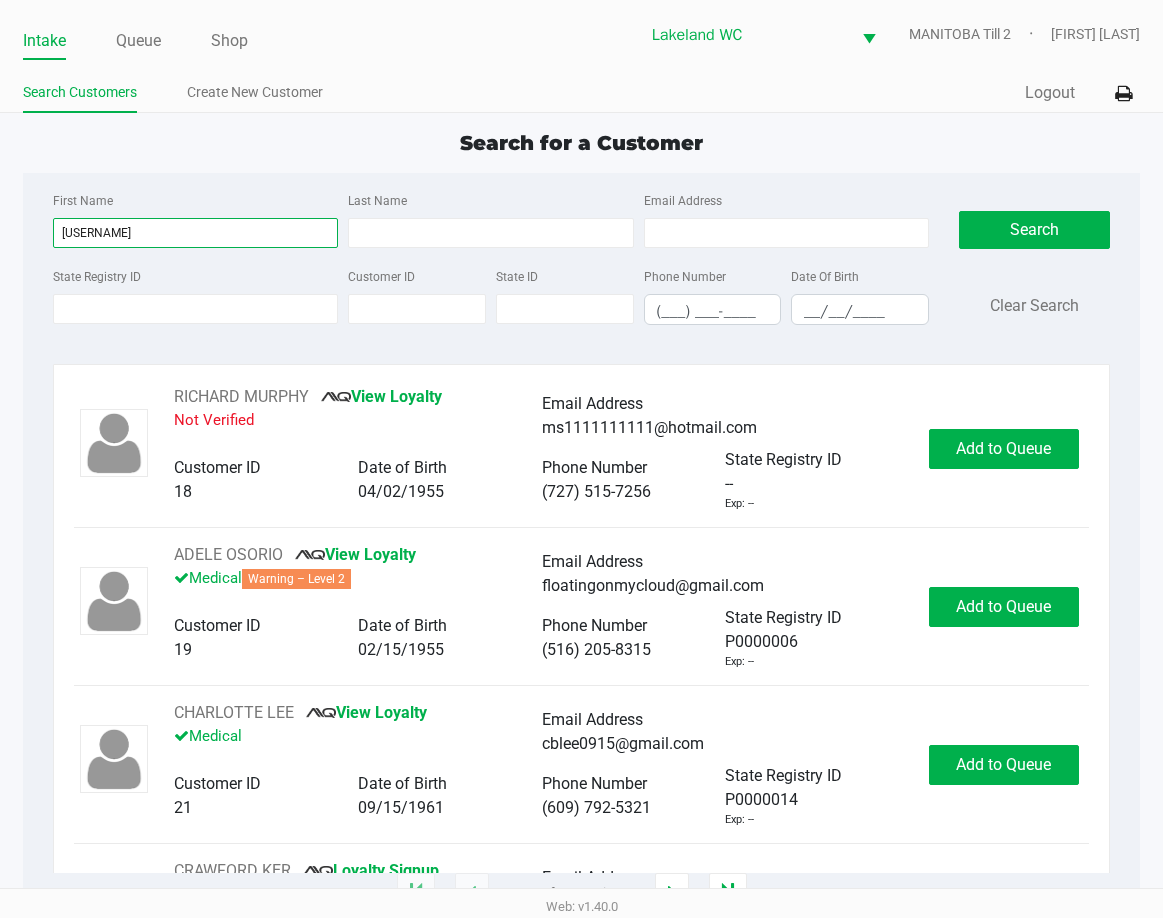 type on "jackie" 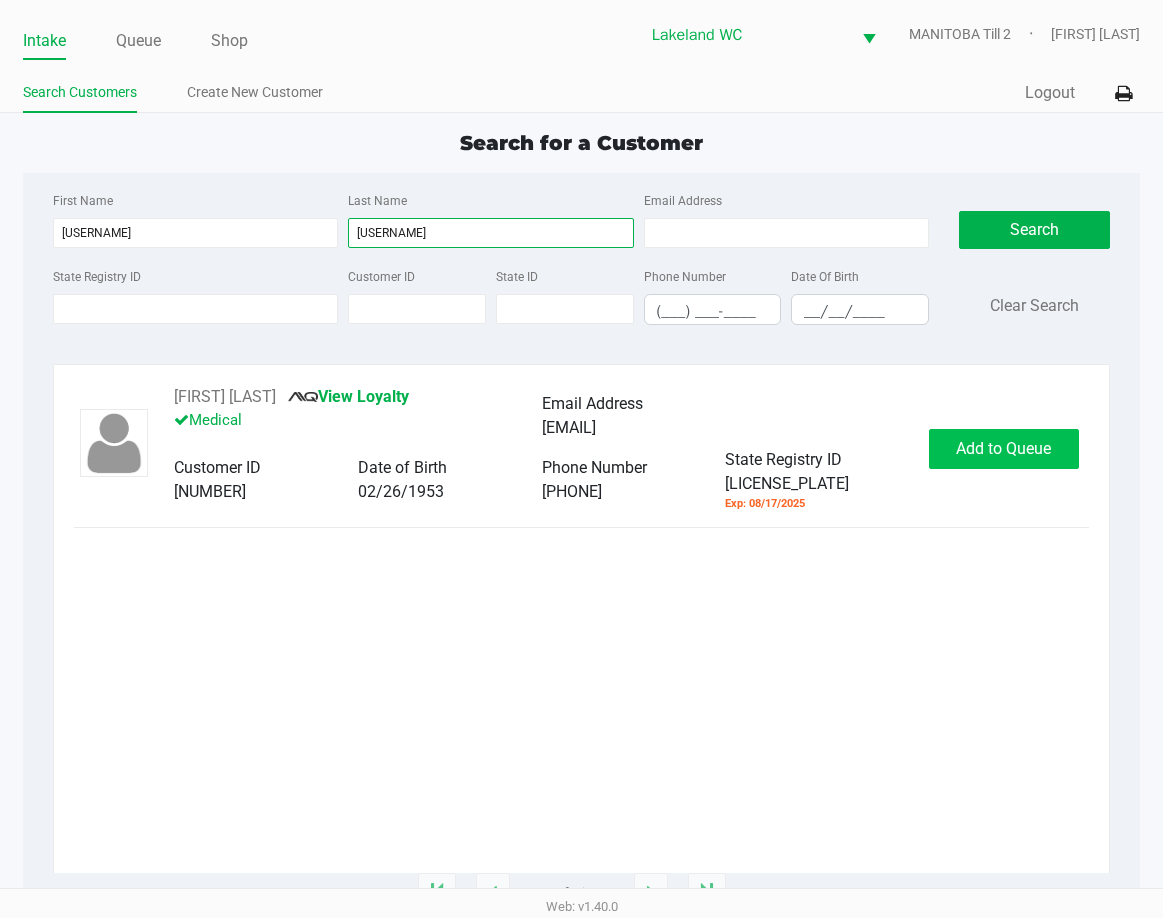 type on "crenshaw" 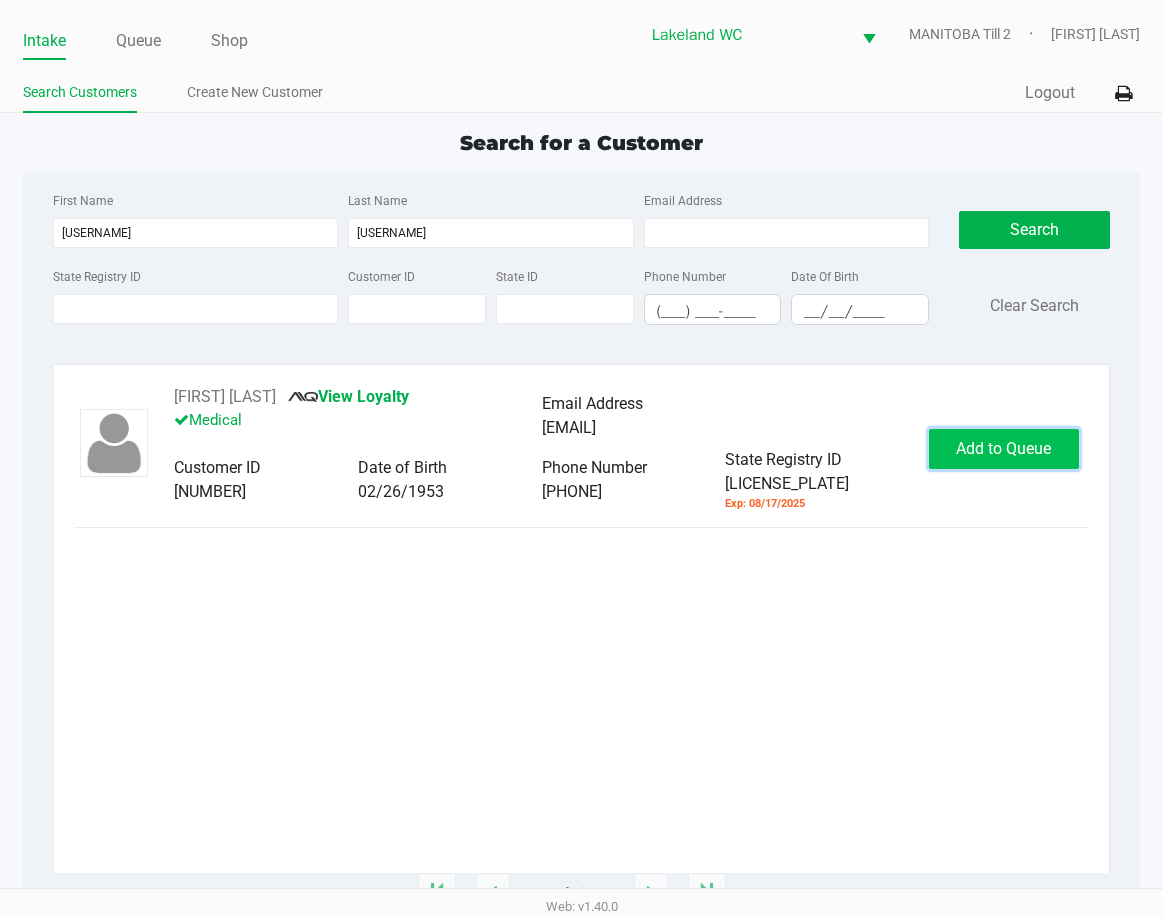 click on "Add to Queue" 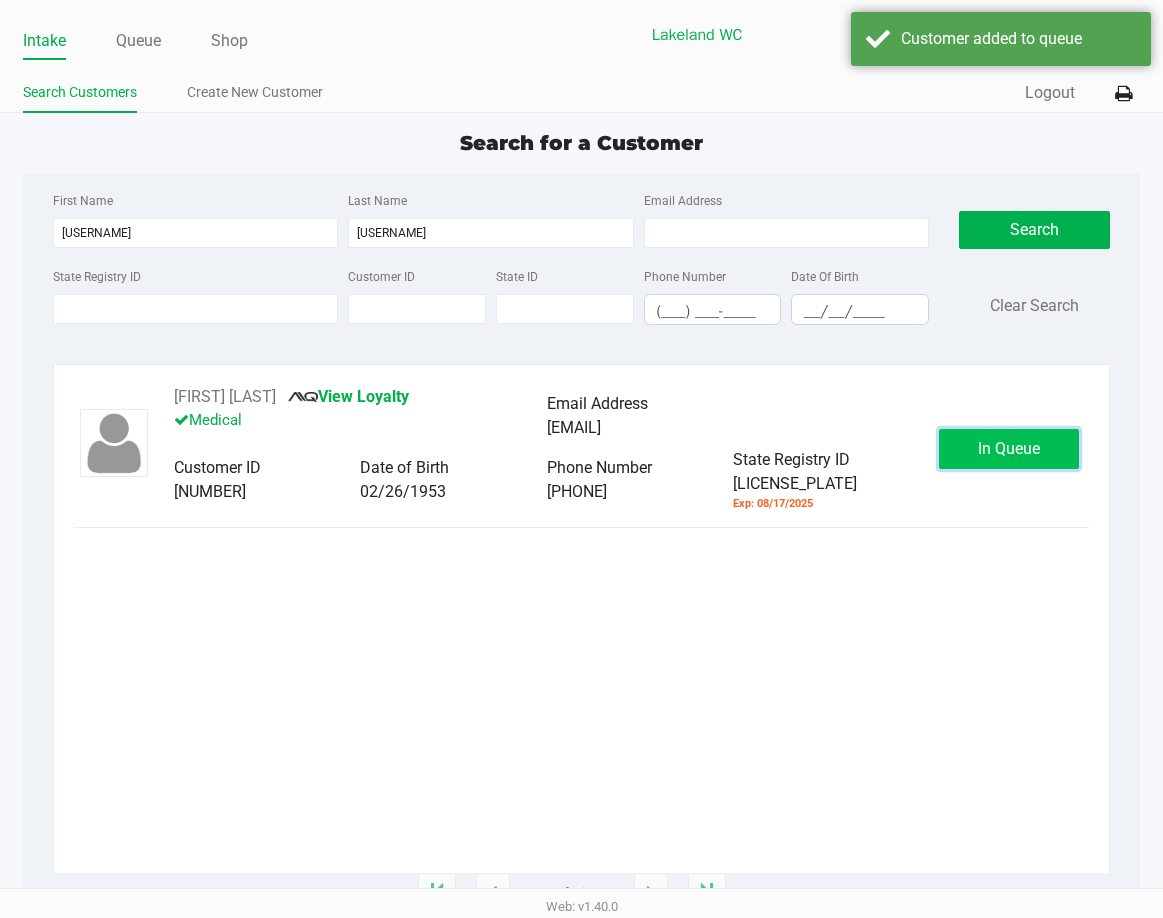 click on "In Queue" 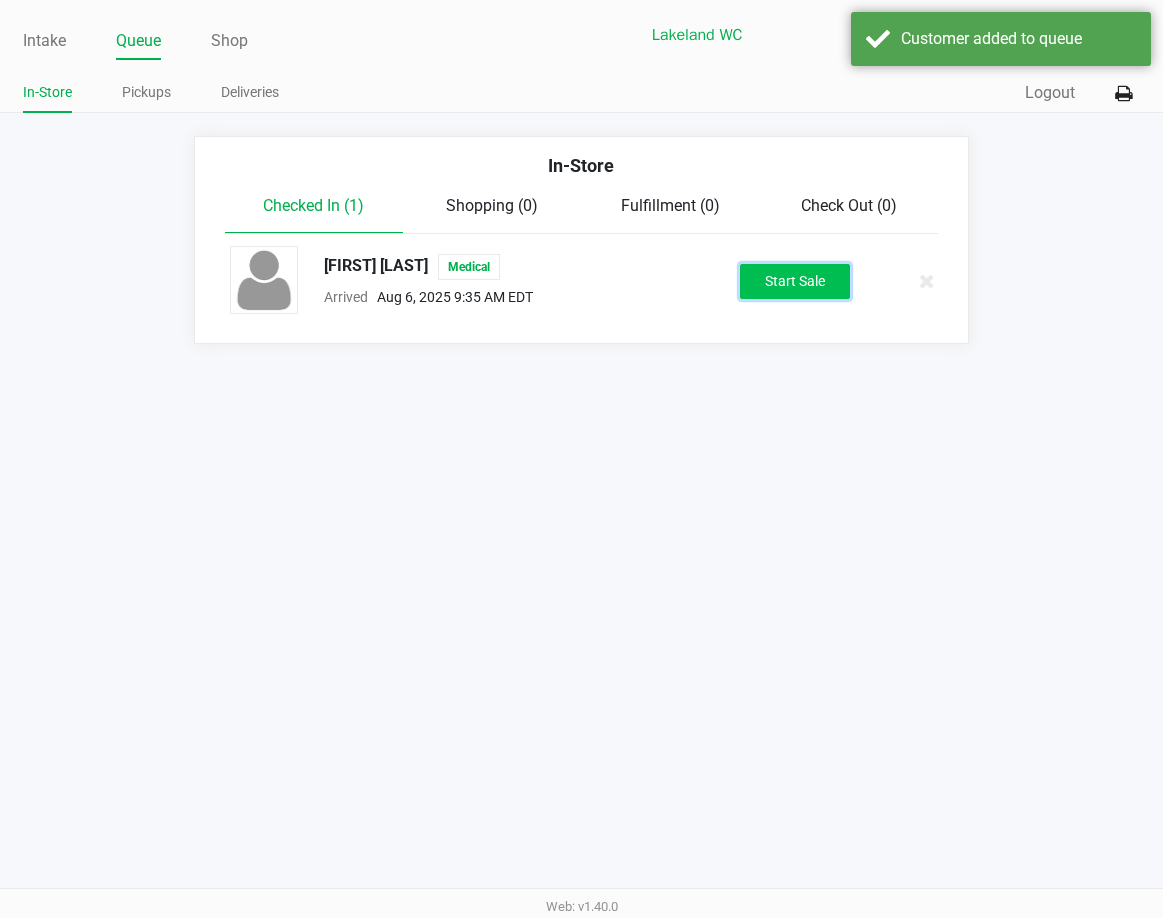 click on "Start Sale" 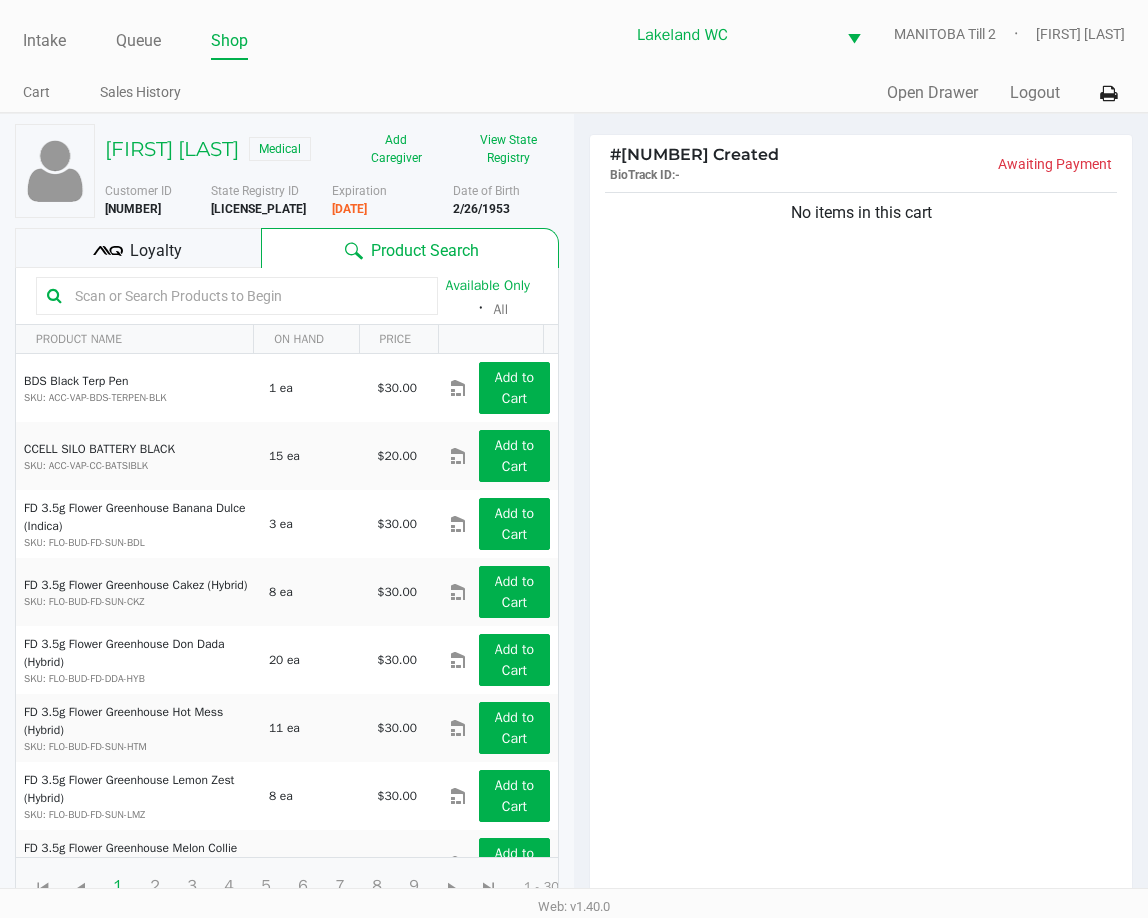 click on "No items in this cart" 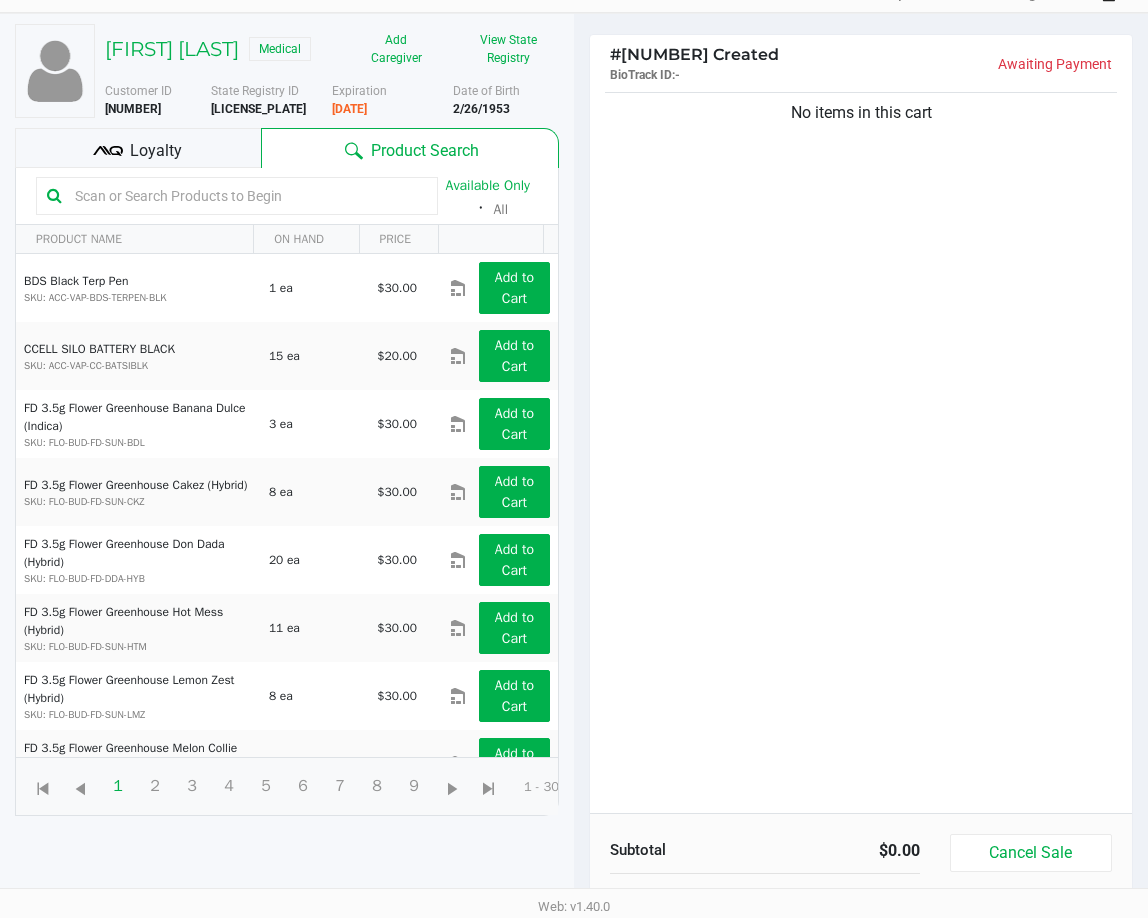 click on "No items in this cart" 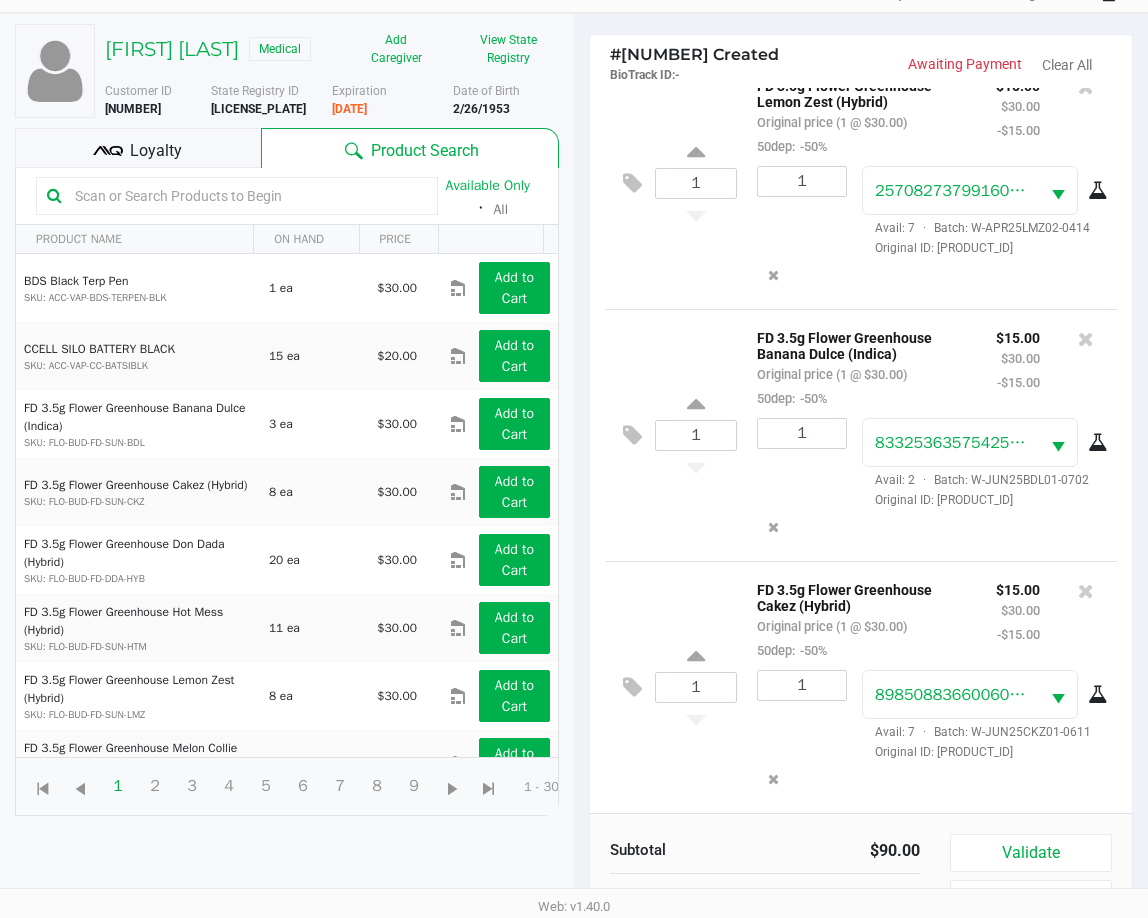 scroll, scrollTop: 109, scrollLeft: 0, axis: vertical 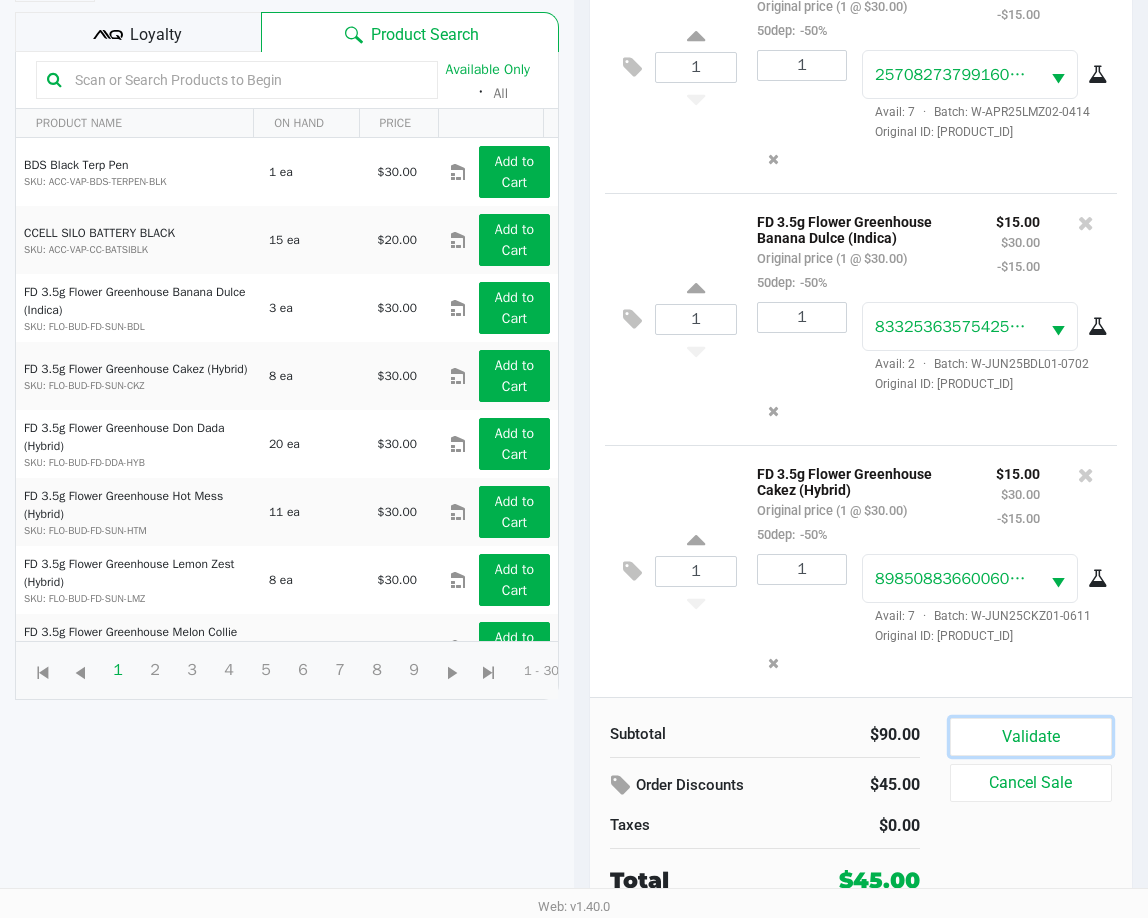 click on "Validate" 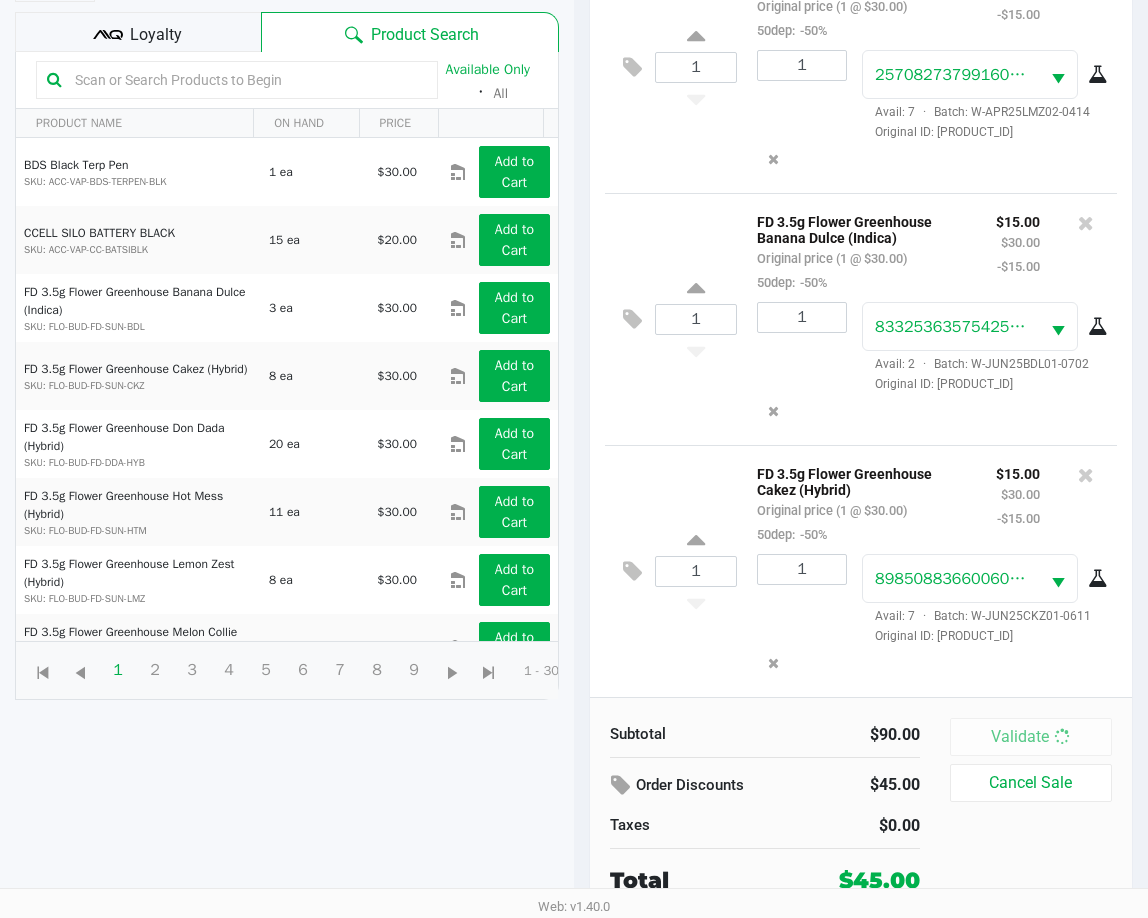 scroll, scrollTop: 0, scrollLeft: 0, axis: both 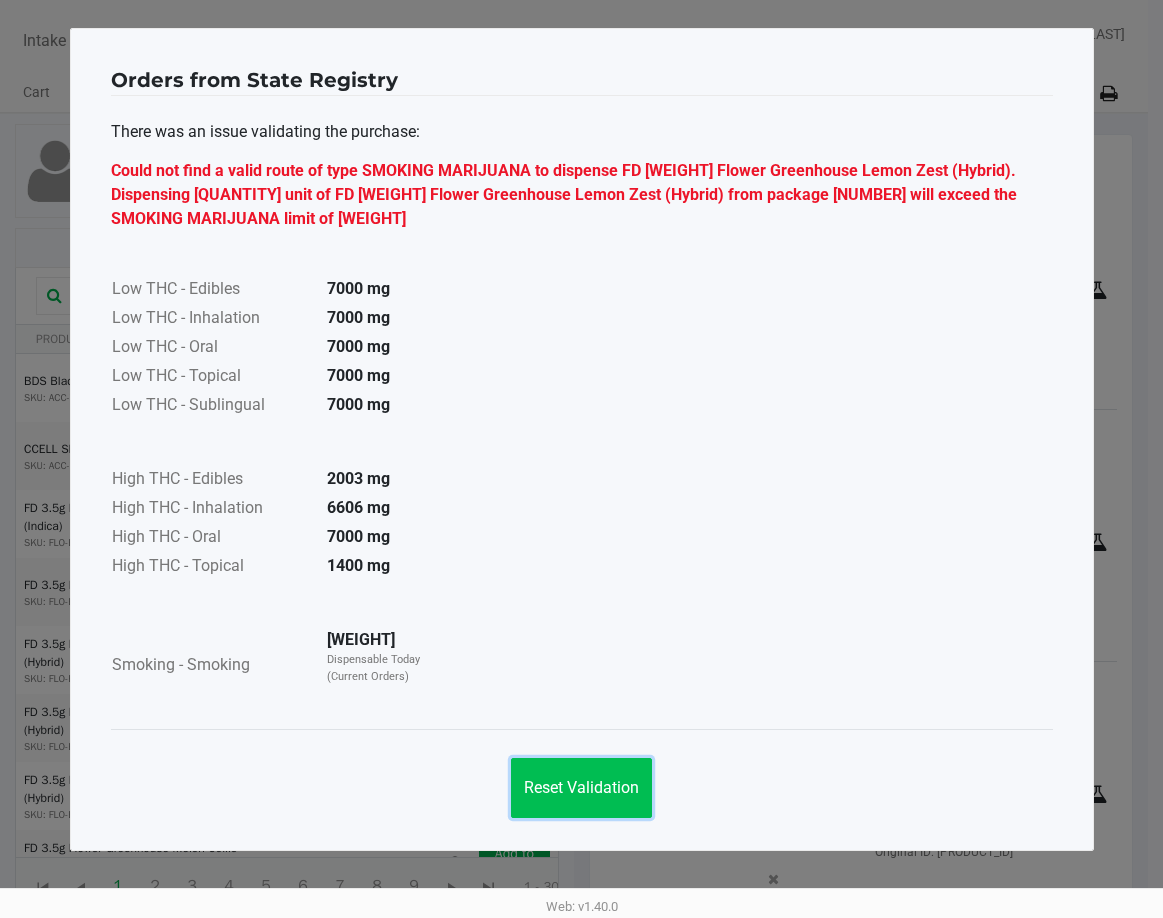 click on "Reset Validation" 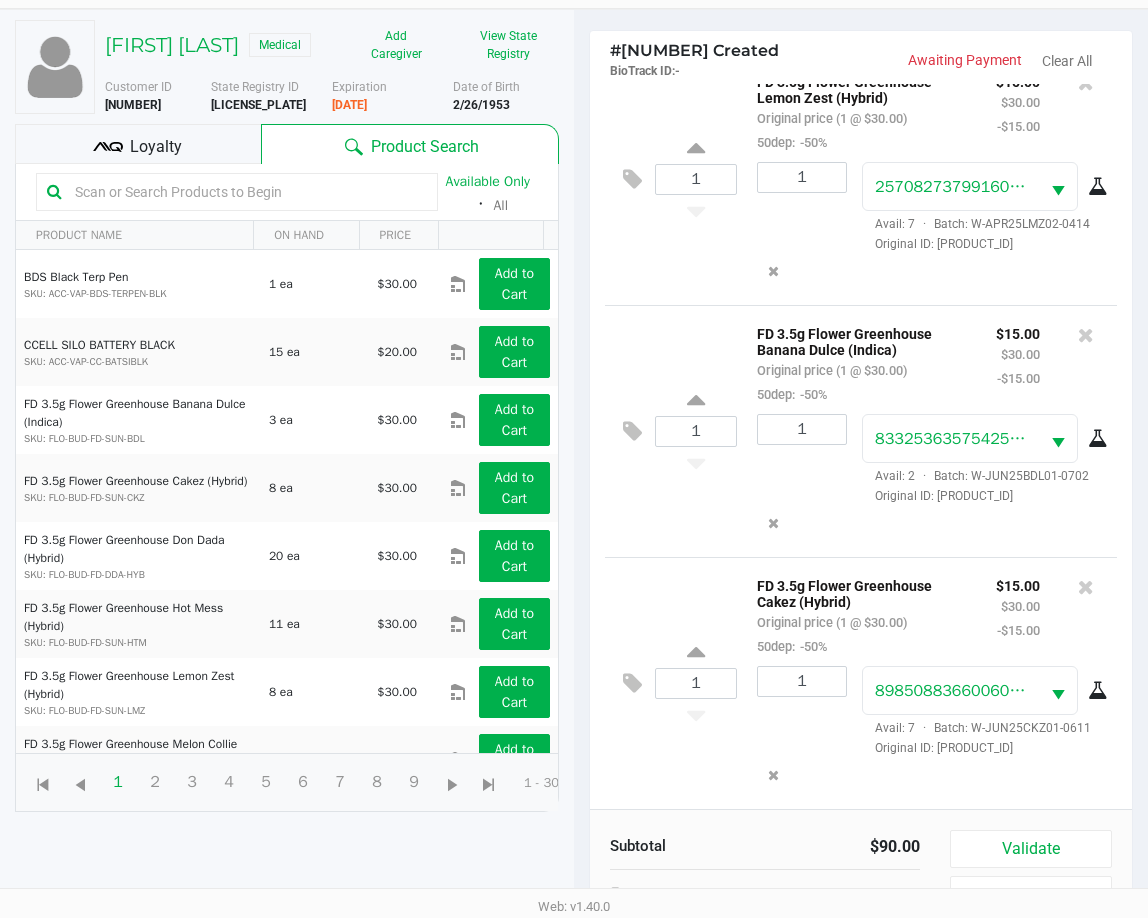 scroll, scrollTop: 216, scrollLeft: 0, axis: vertical 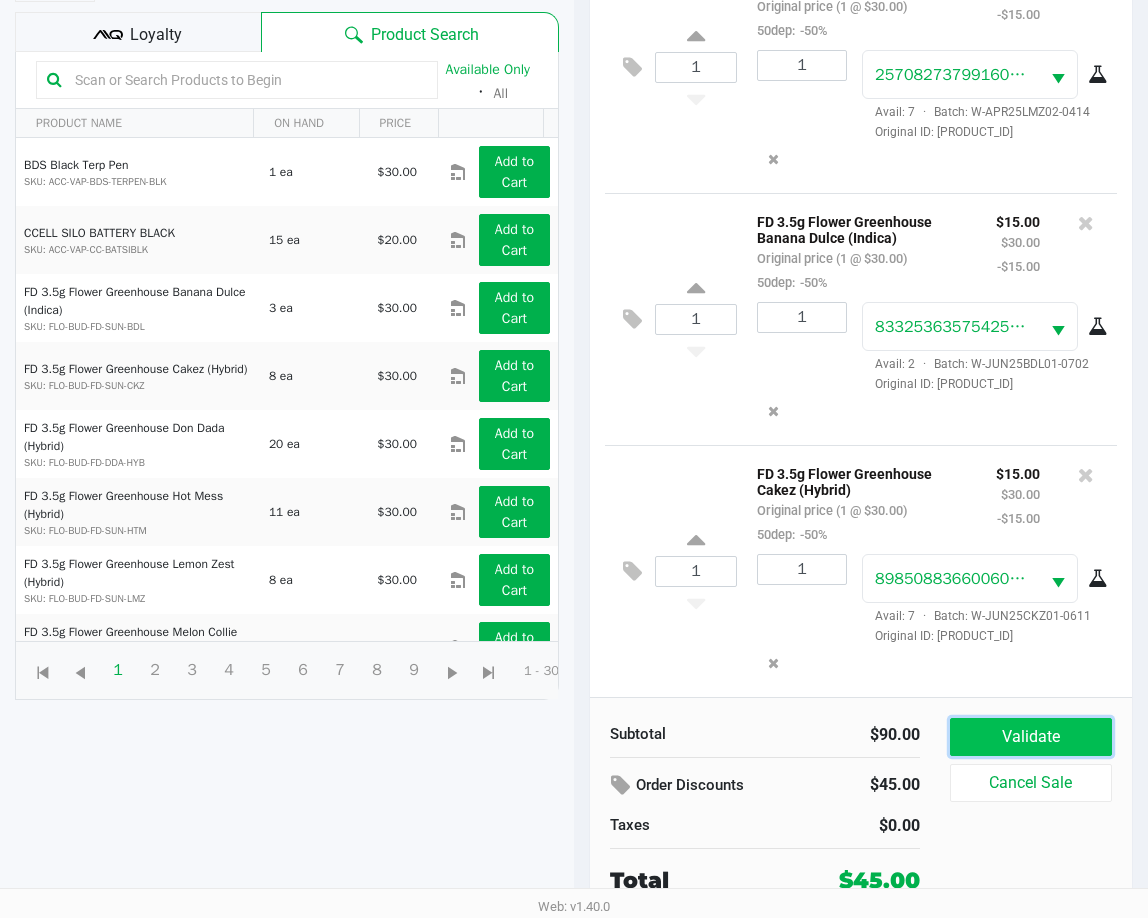 click on "Validate" 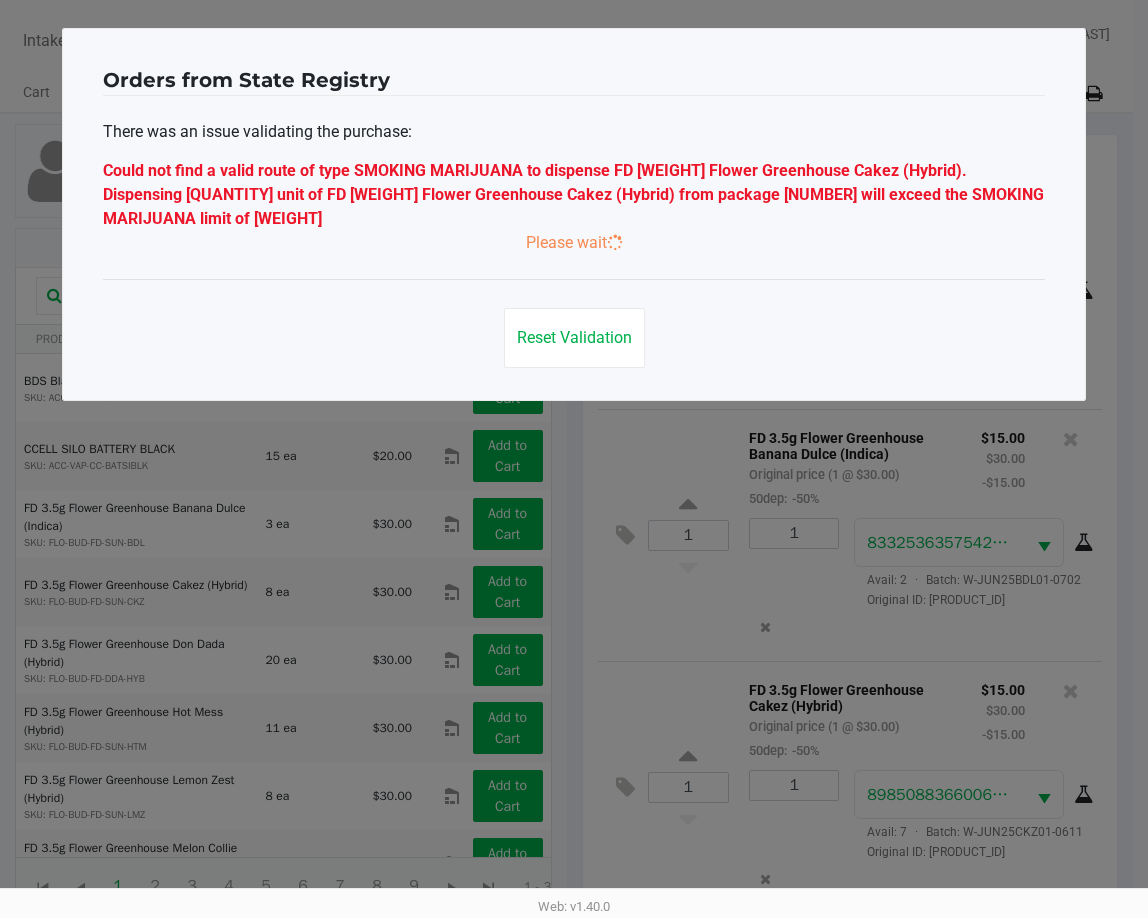 scroll, scrollTop: 0, scrollLeft: 0, axis: both 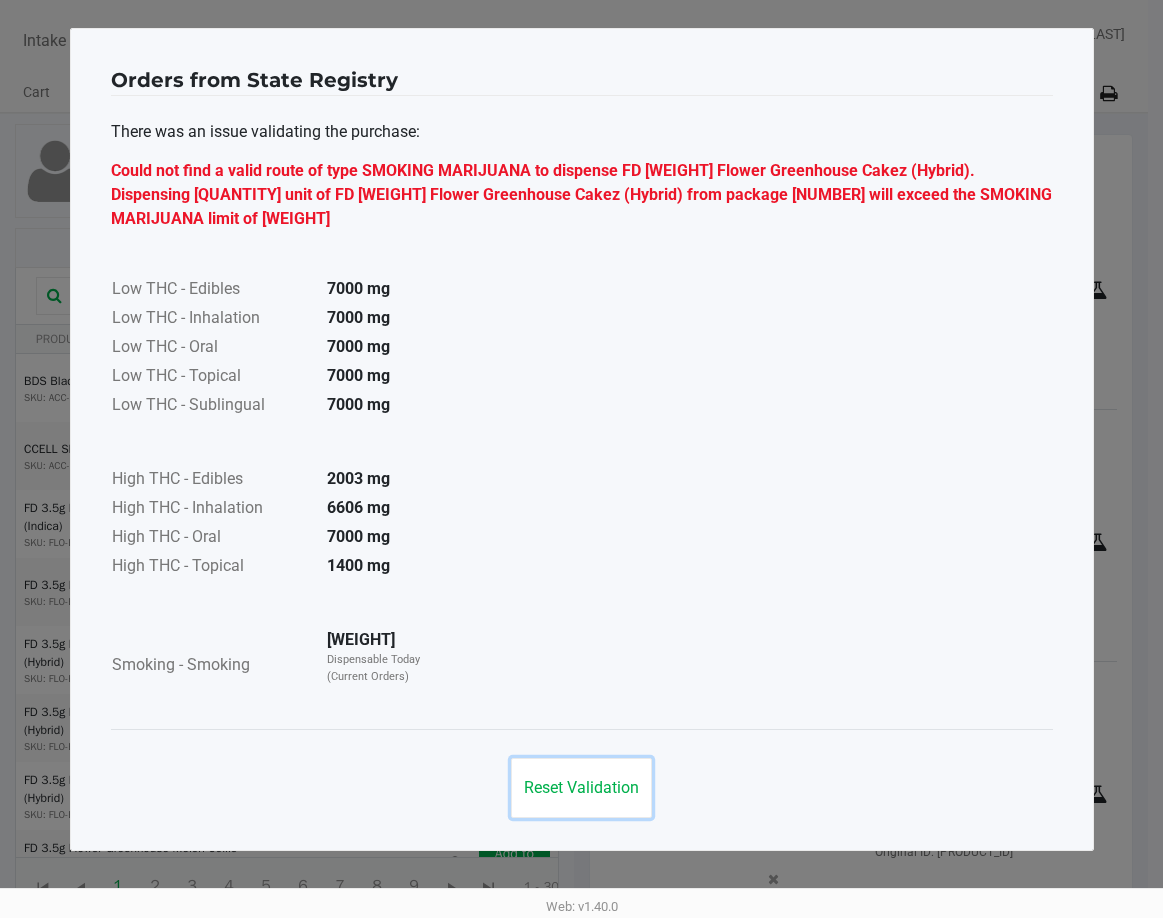 click on "Reset Validation" 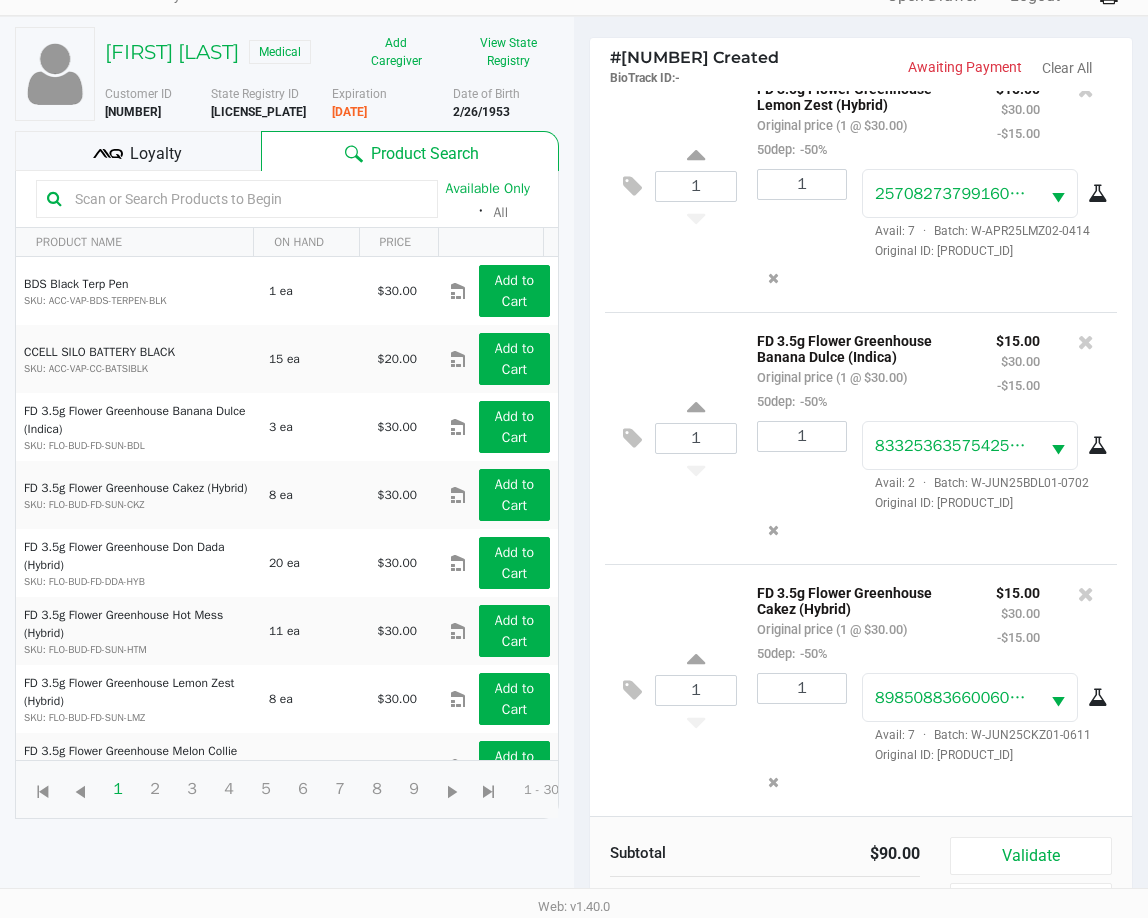 scroll, scrollTop: 216, scrollLeft: 0, axis: vertical 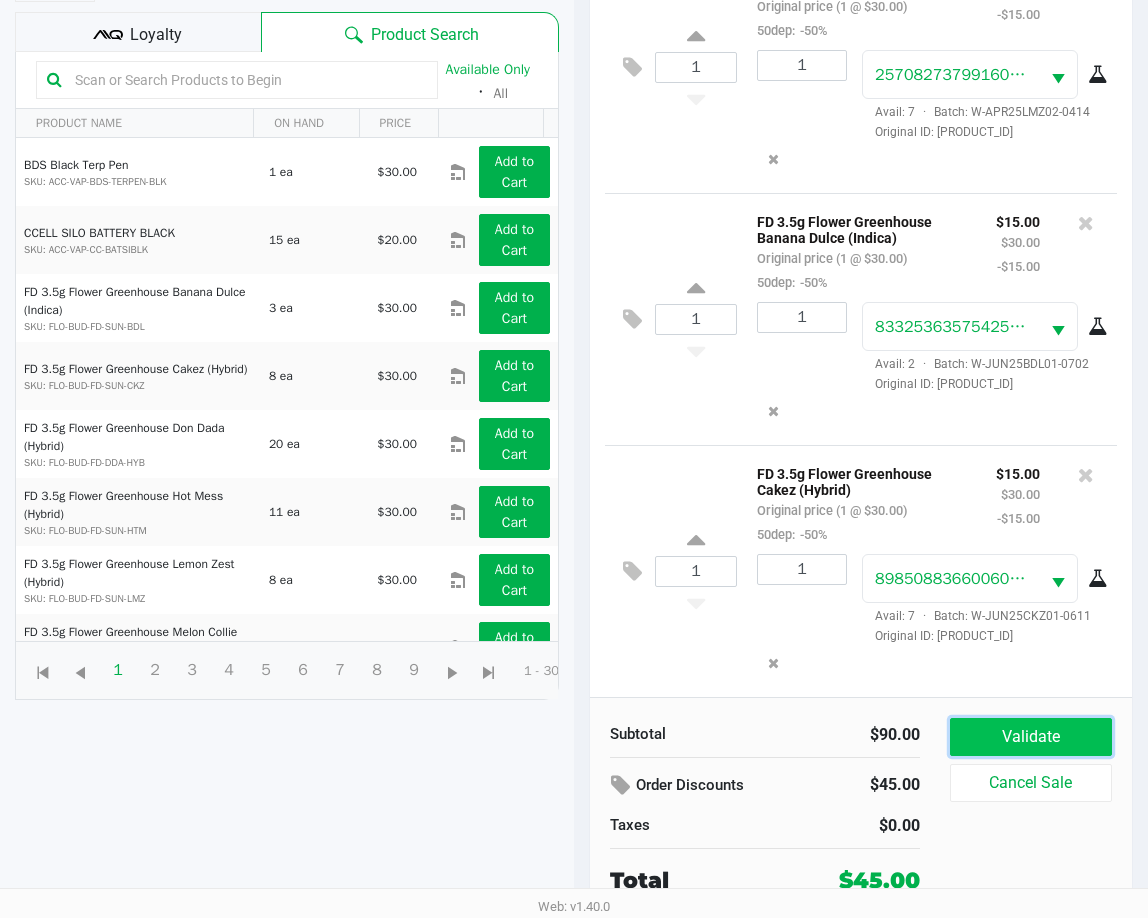 click on "Validate" 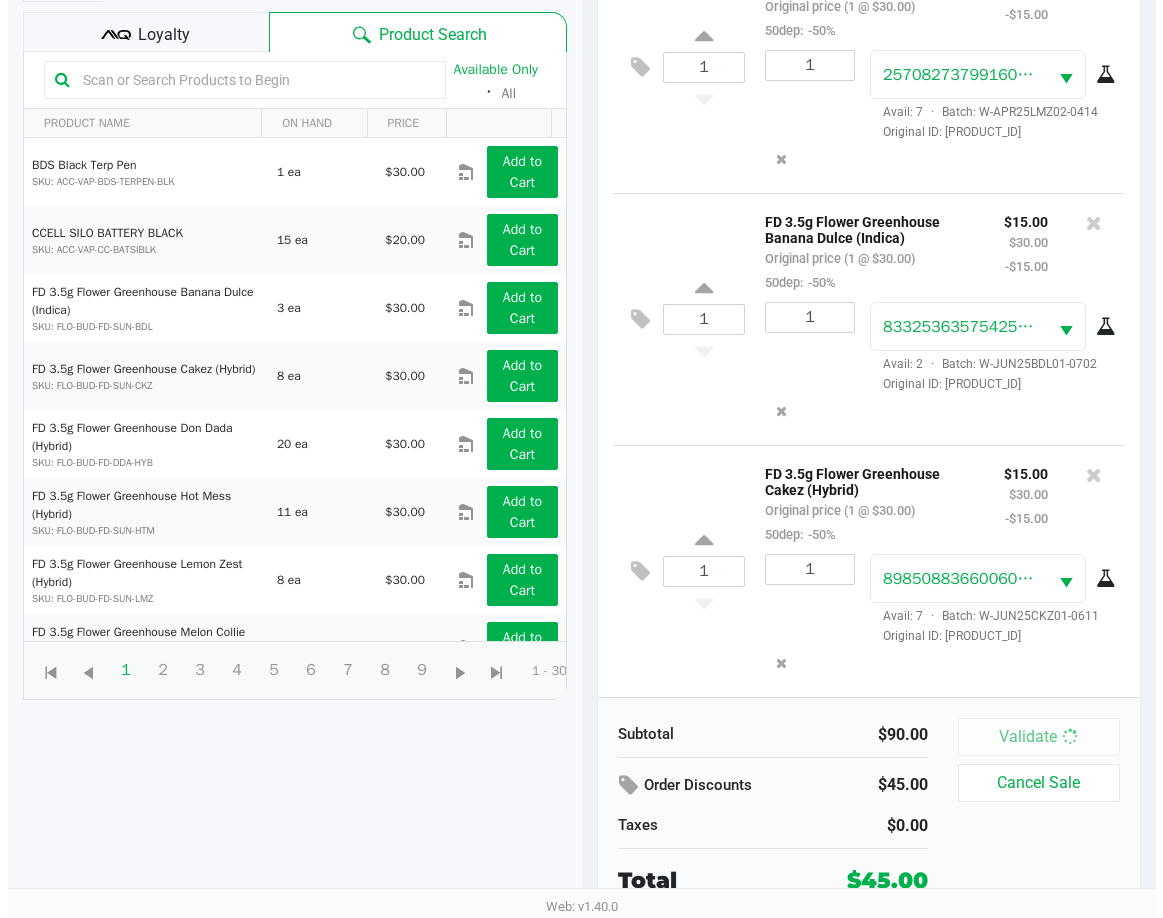 scroll, scrollTop: 0, scrollLeft: 0, axis: both 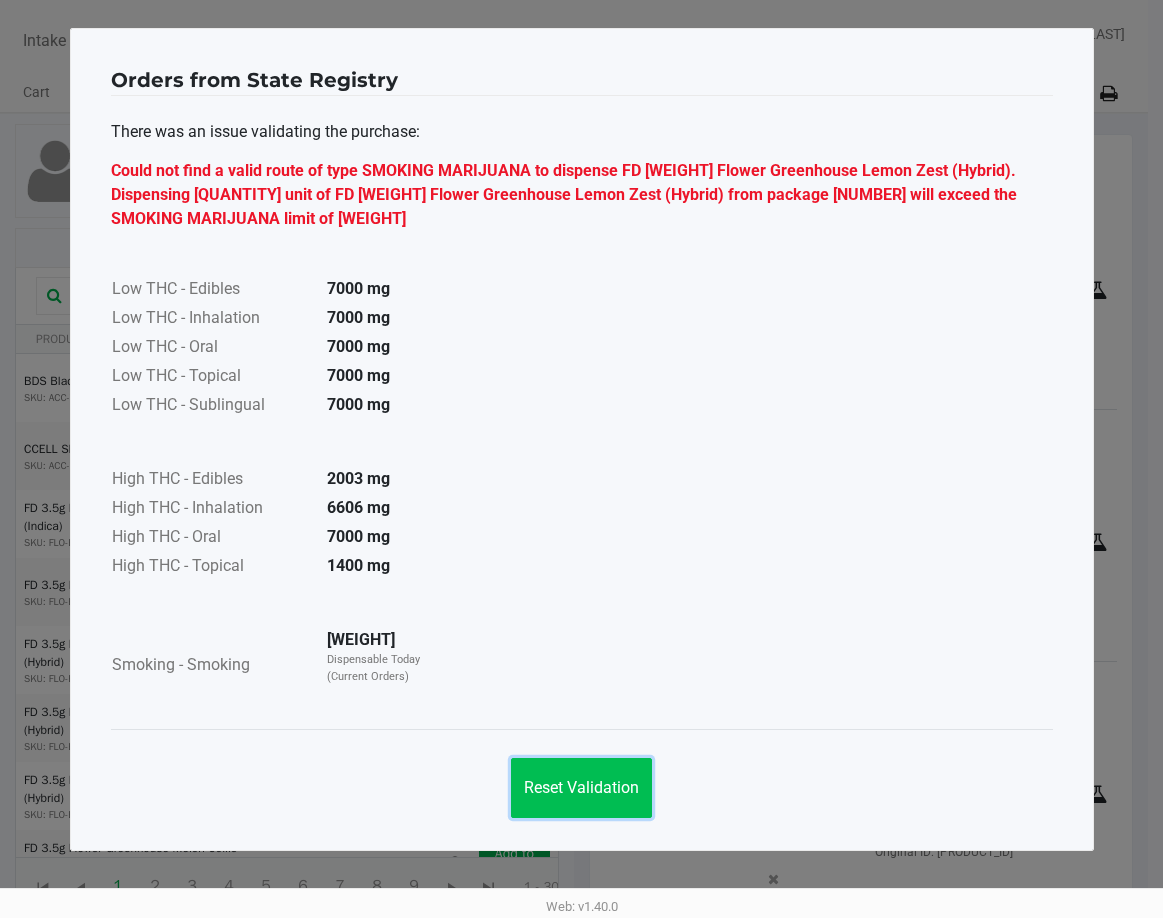 click on "Reset Validation" 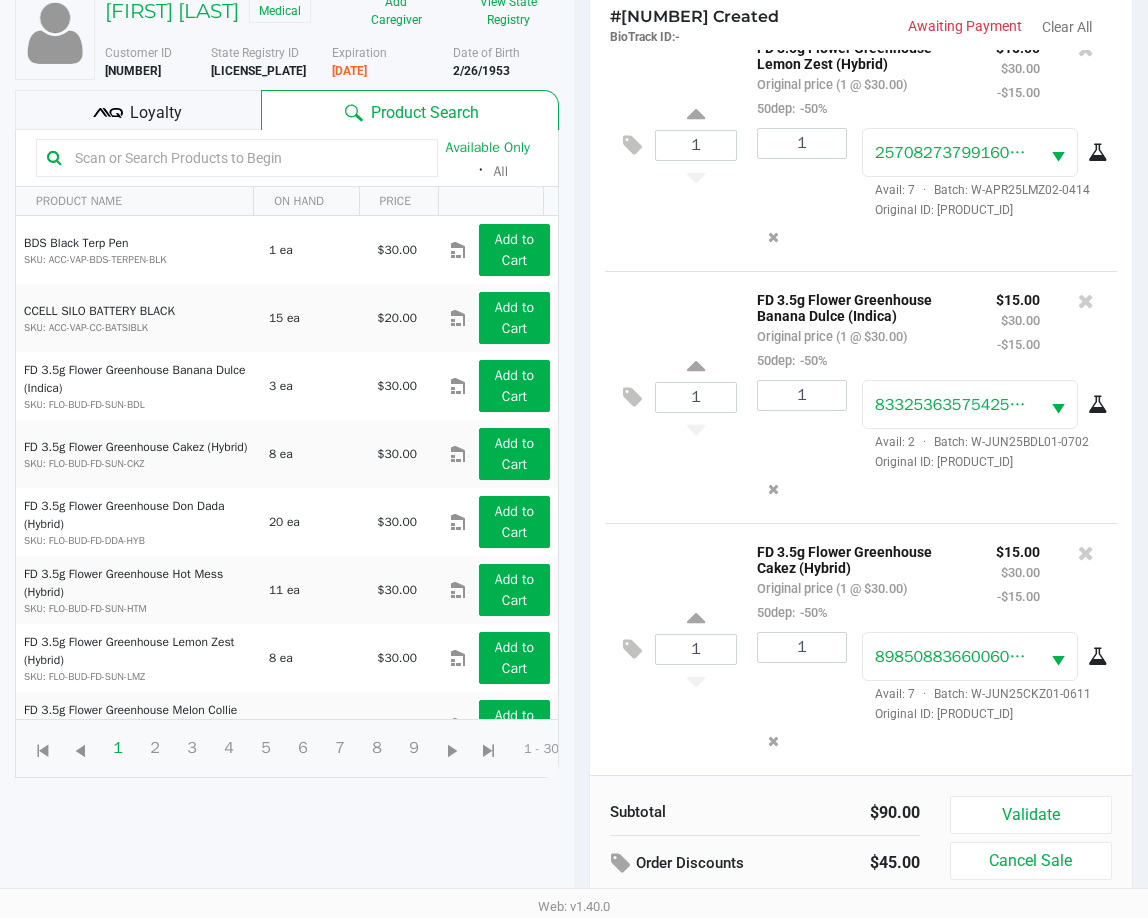 scroll, scrollTop: 216, scrollLeft: 0, axis: vertical 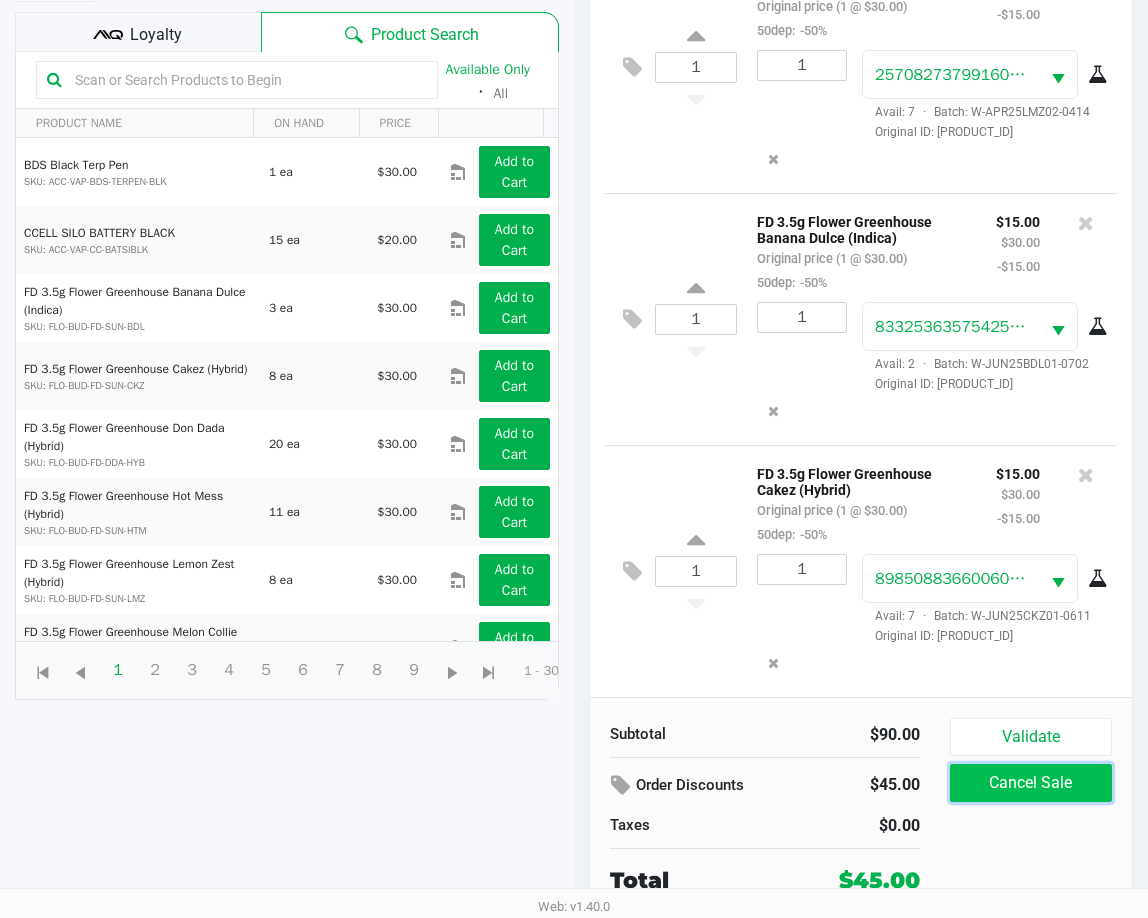 click on "Cancel Sale" 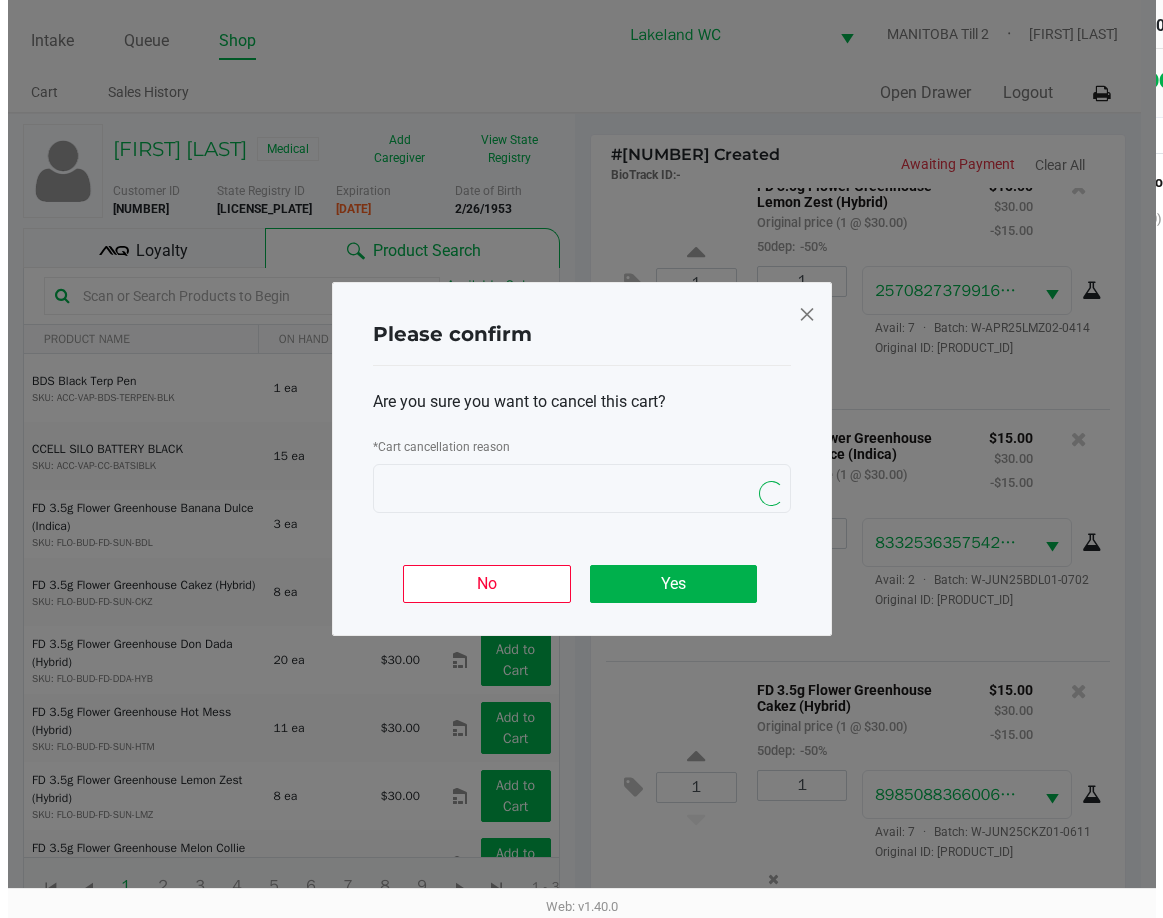 scroll, scrollTop: 0, scrollLeft: 0, axis: both 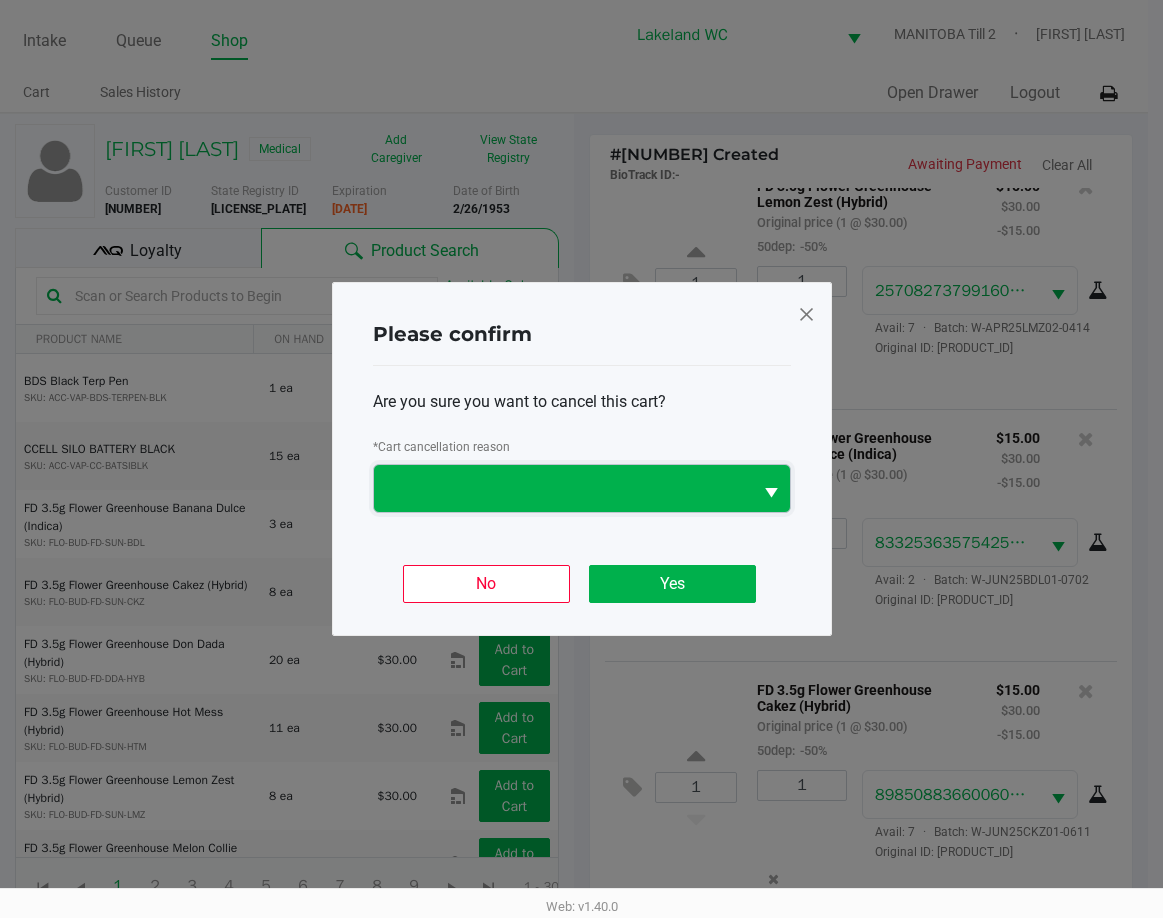 click at bounding box center (563, 489) 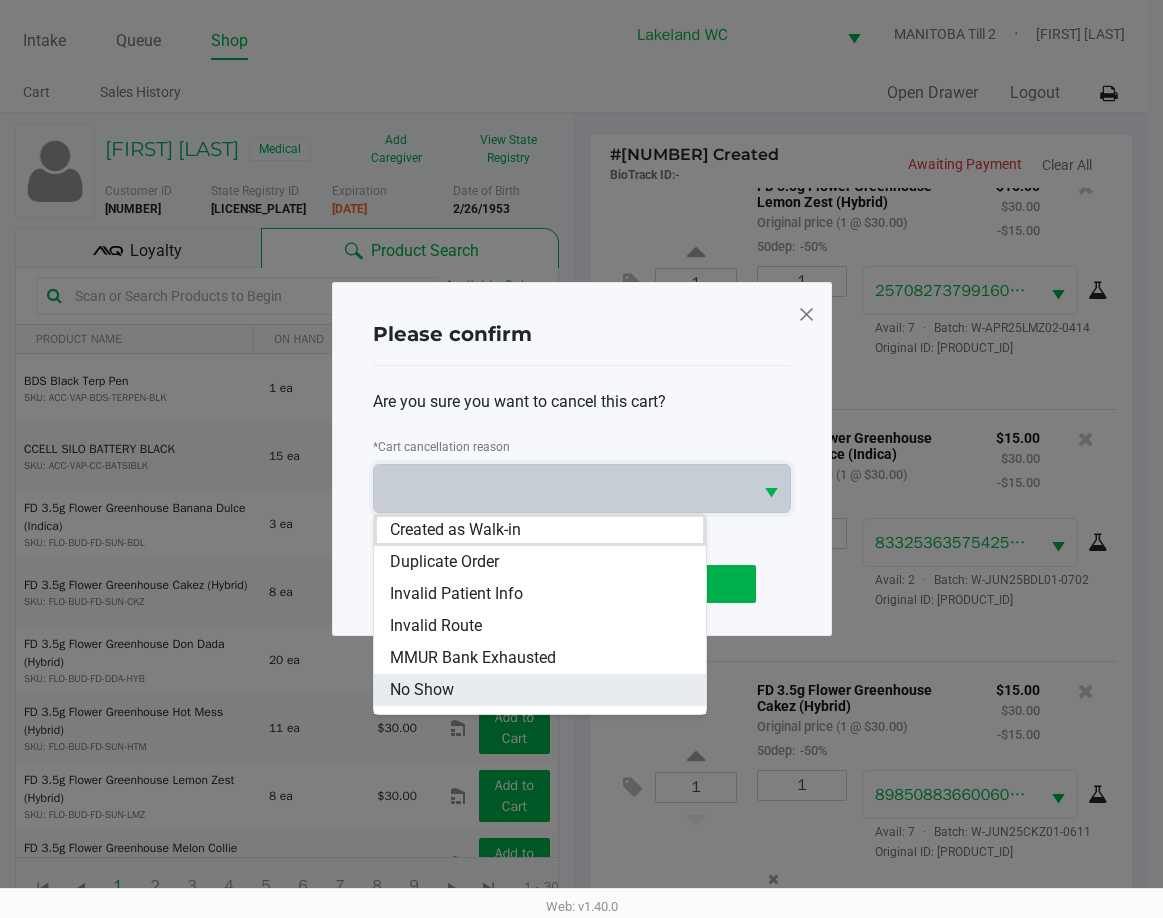 scroll, scrollTop: 88, scrollLeft: 0, axis: vertical 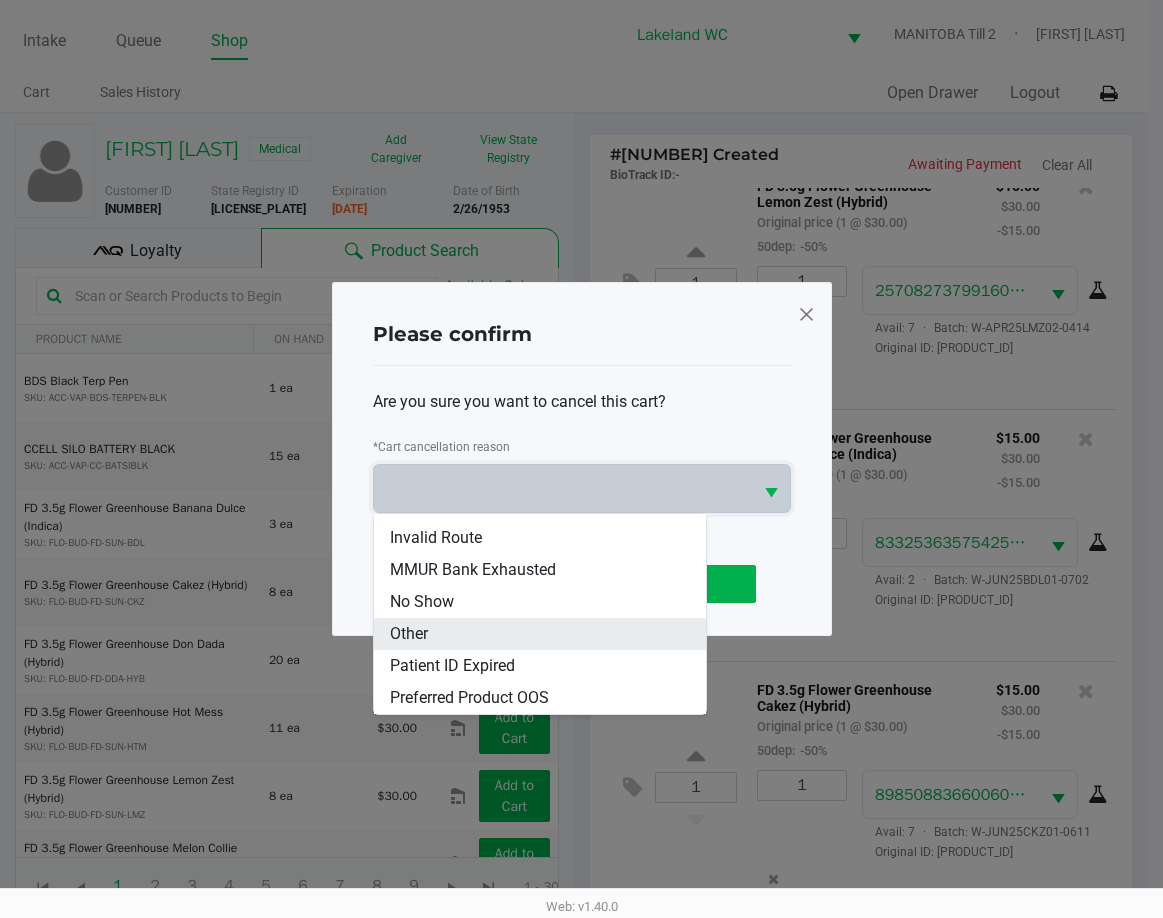 click on "Other" at bounding box center (540, 634) 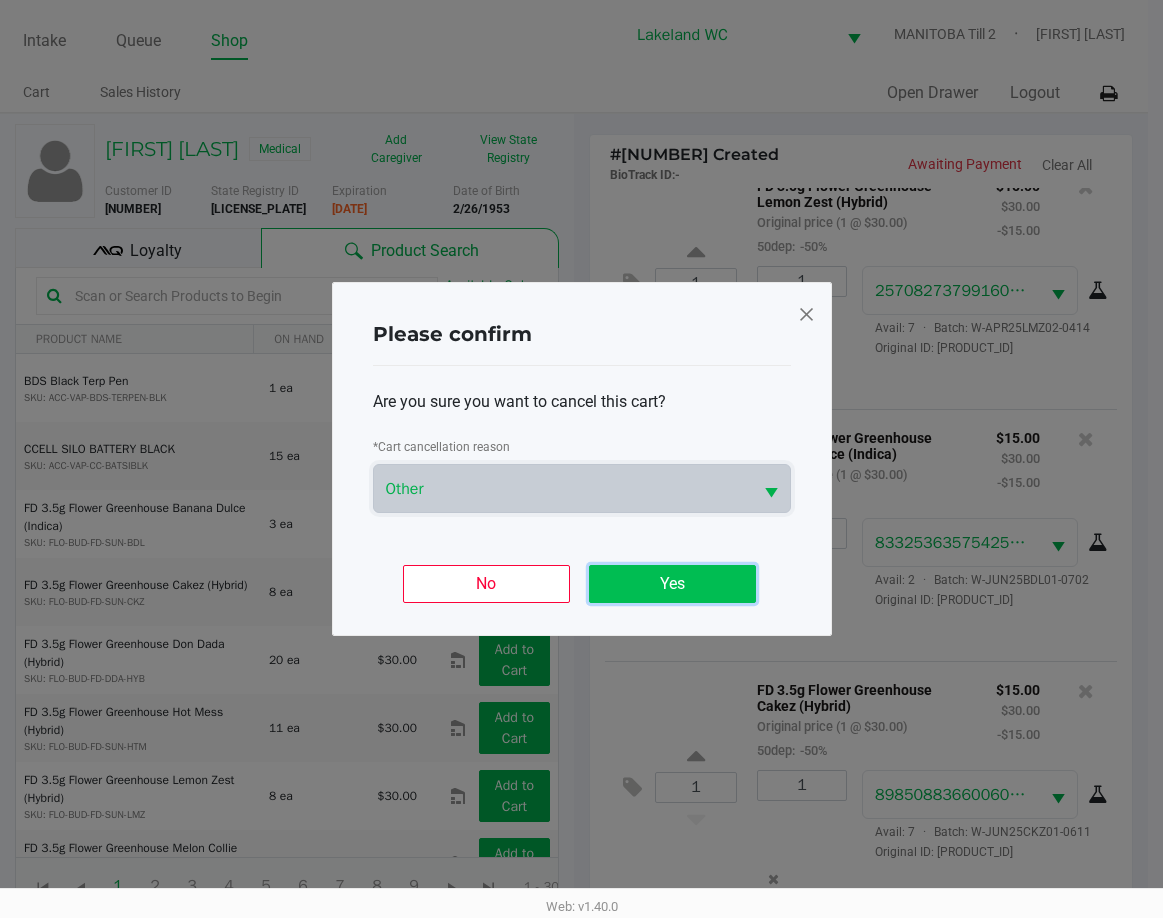click on "Yes" 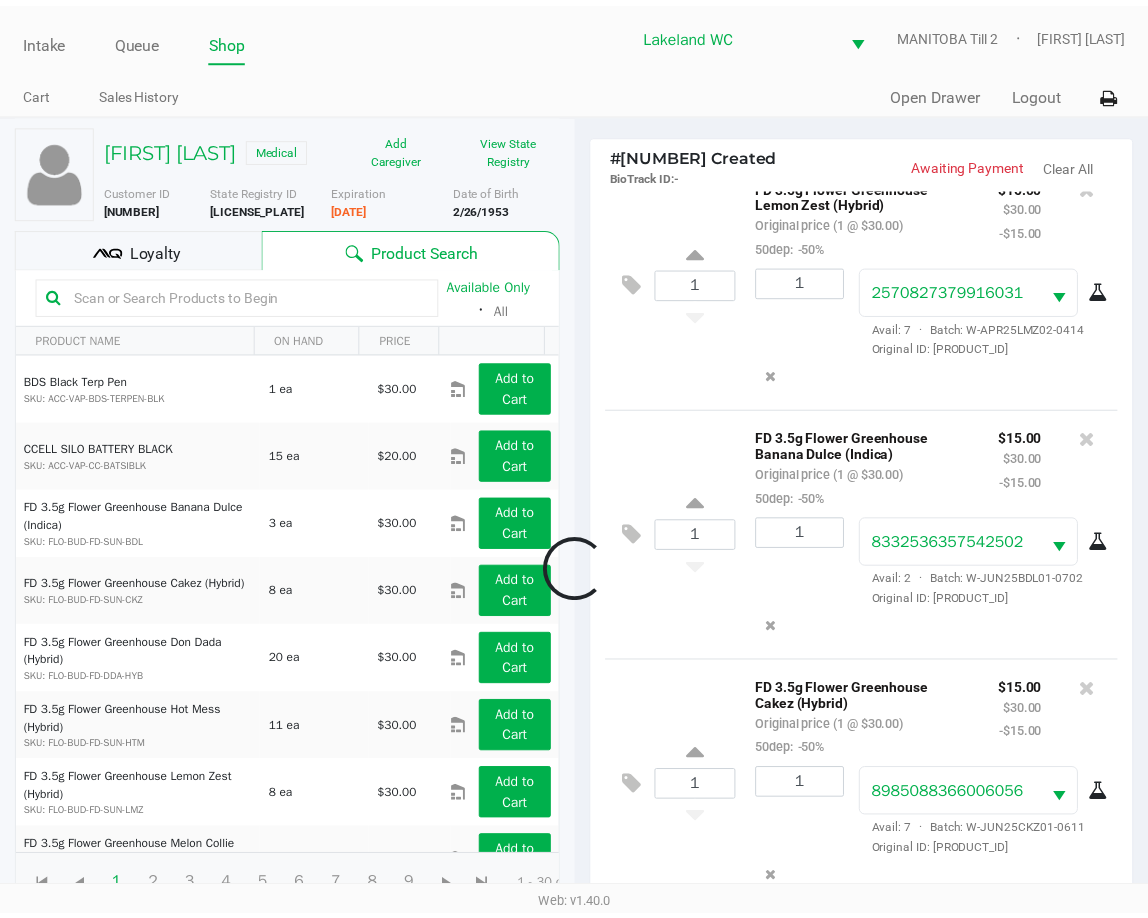 scroll, scrollTop: 216, scrollLeft: 0, axis: vertical 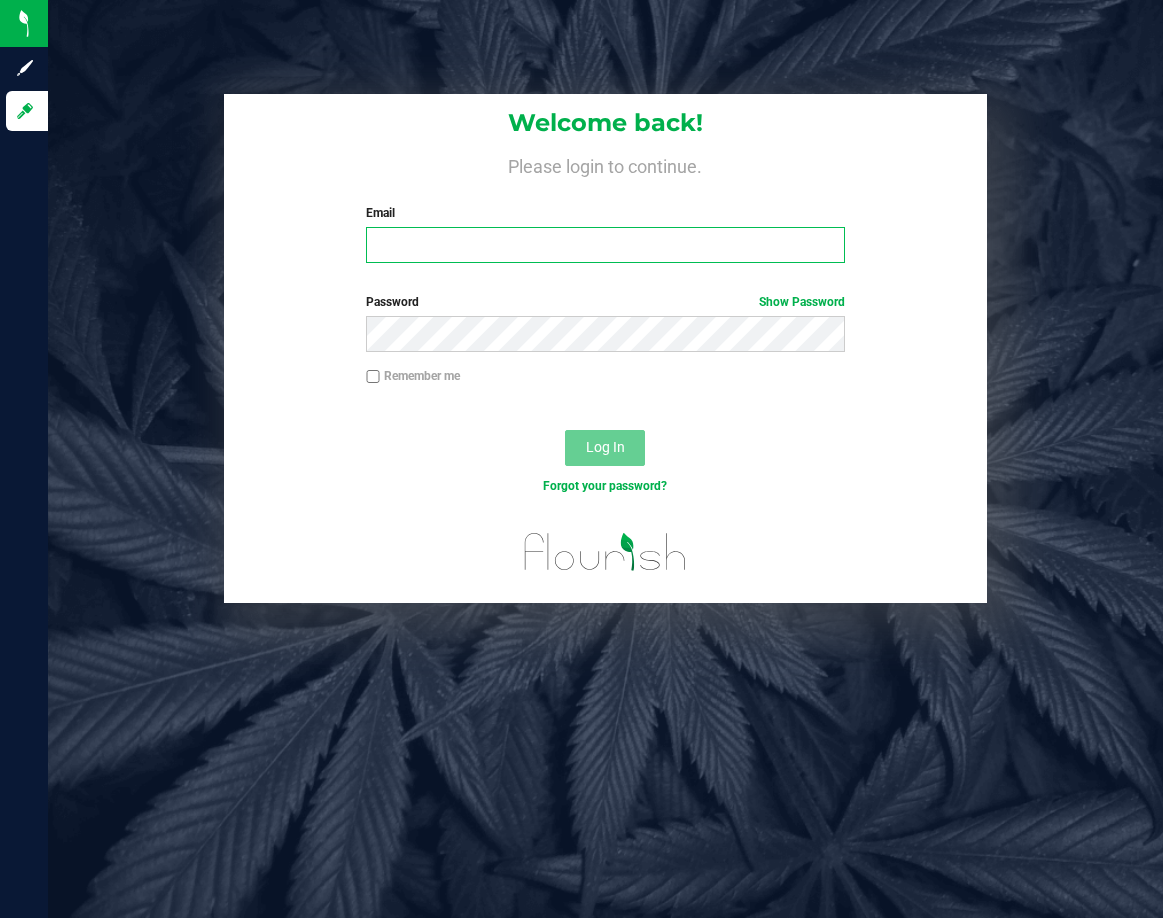 click on "Email" at bounding box center (605, 245) 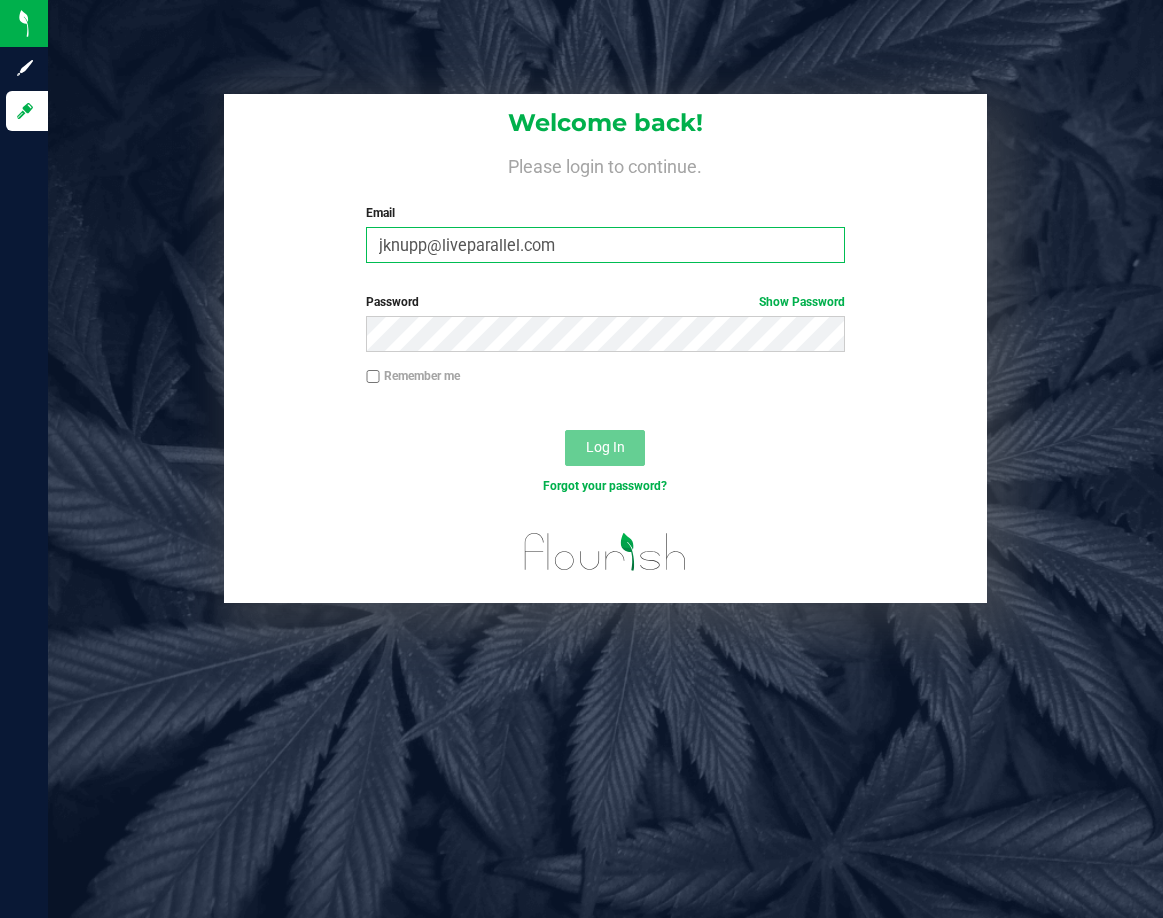 type on "jknupp@liveparallel.com" 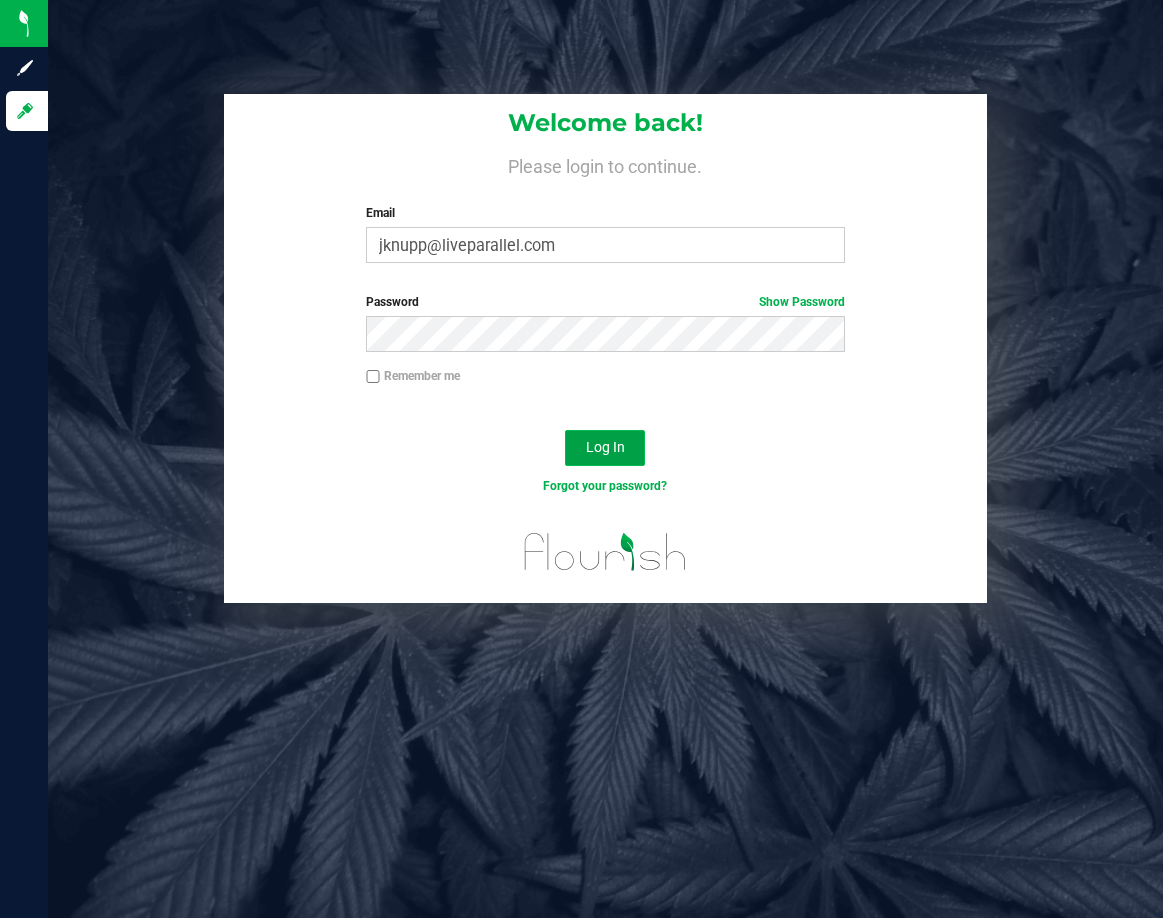 click on "Log In" at bounding box center [605, 448] 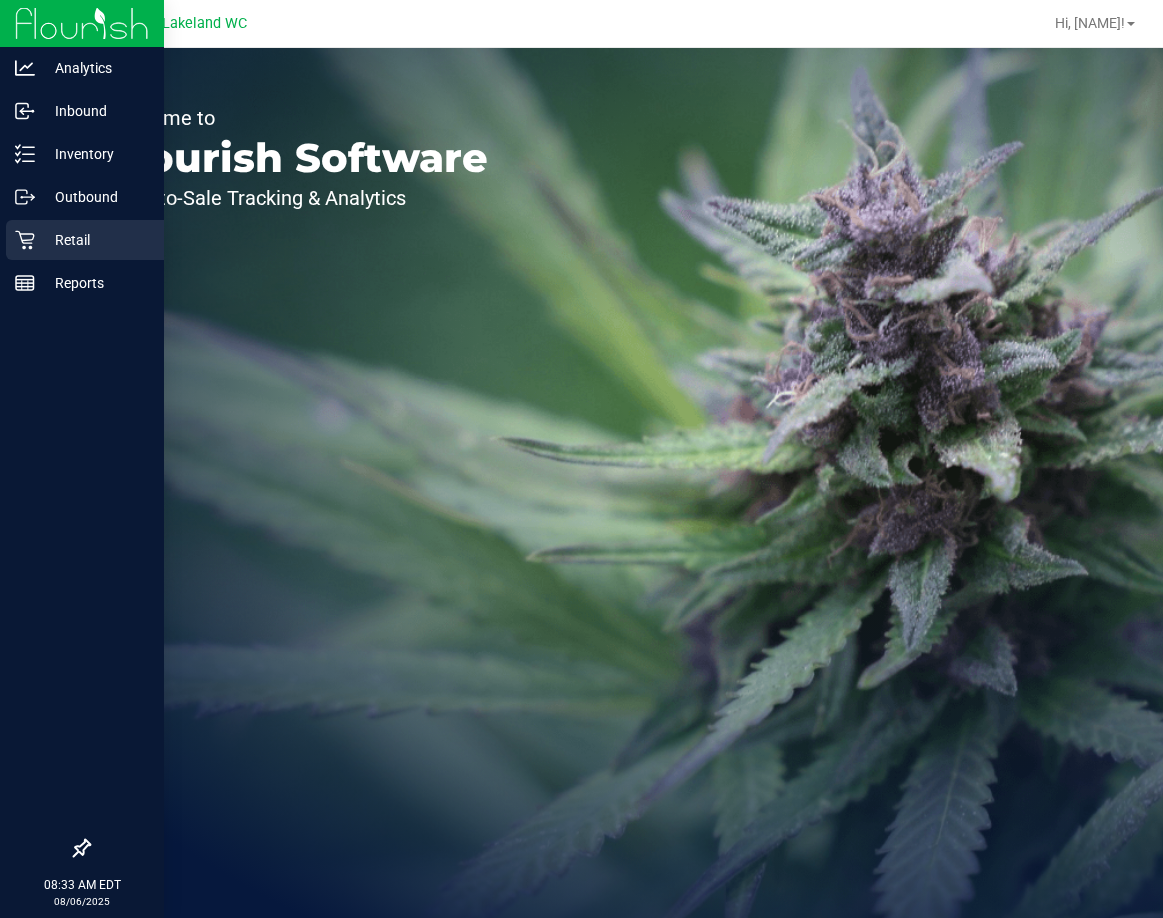 click on "Retail" at bounding box center (95, 240) 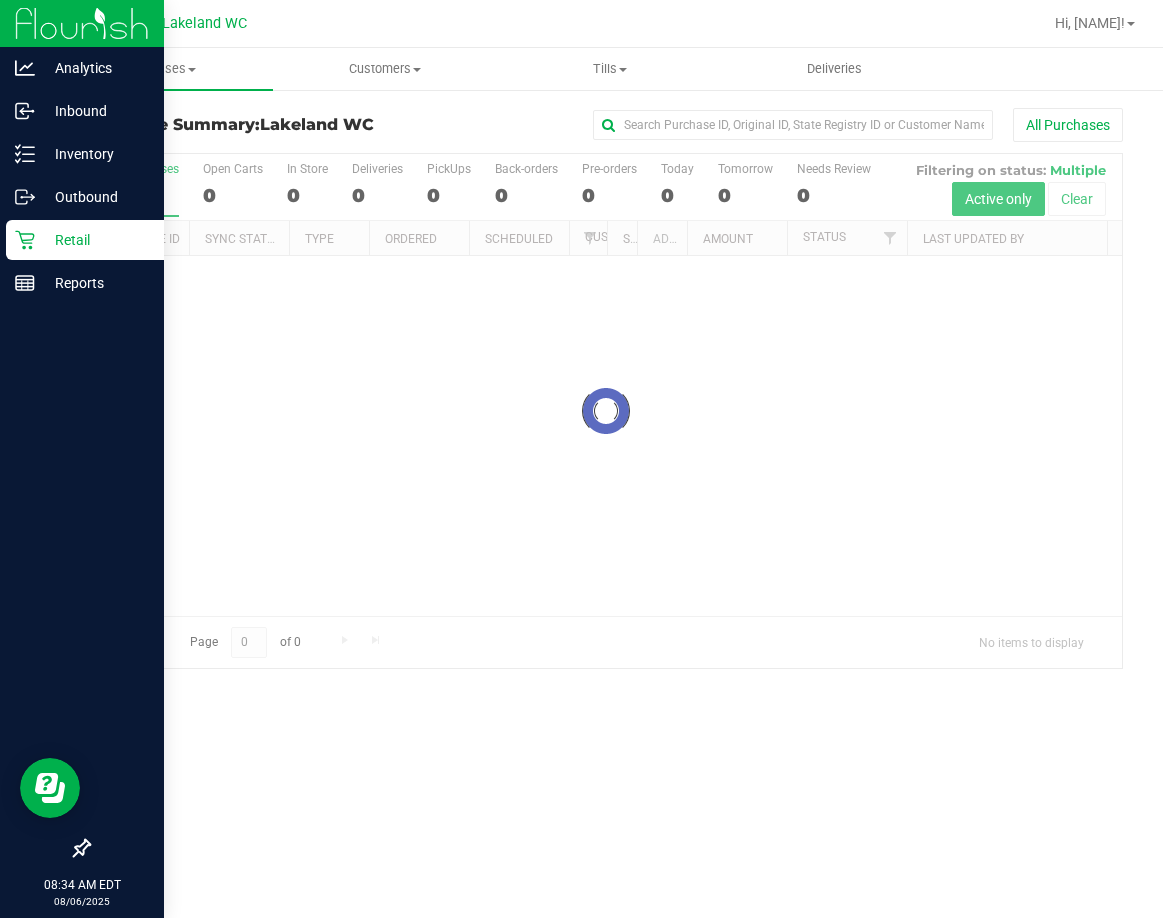 scroll, scrollTop: 0, scrollLeft: 0, axis: both 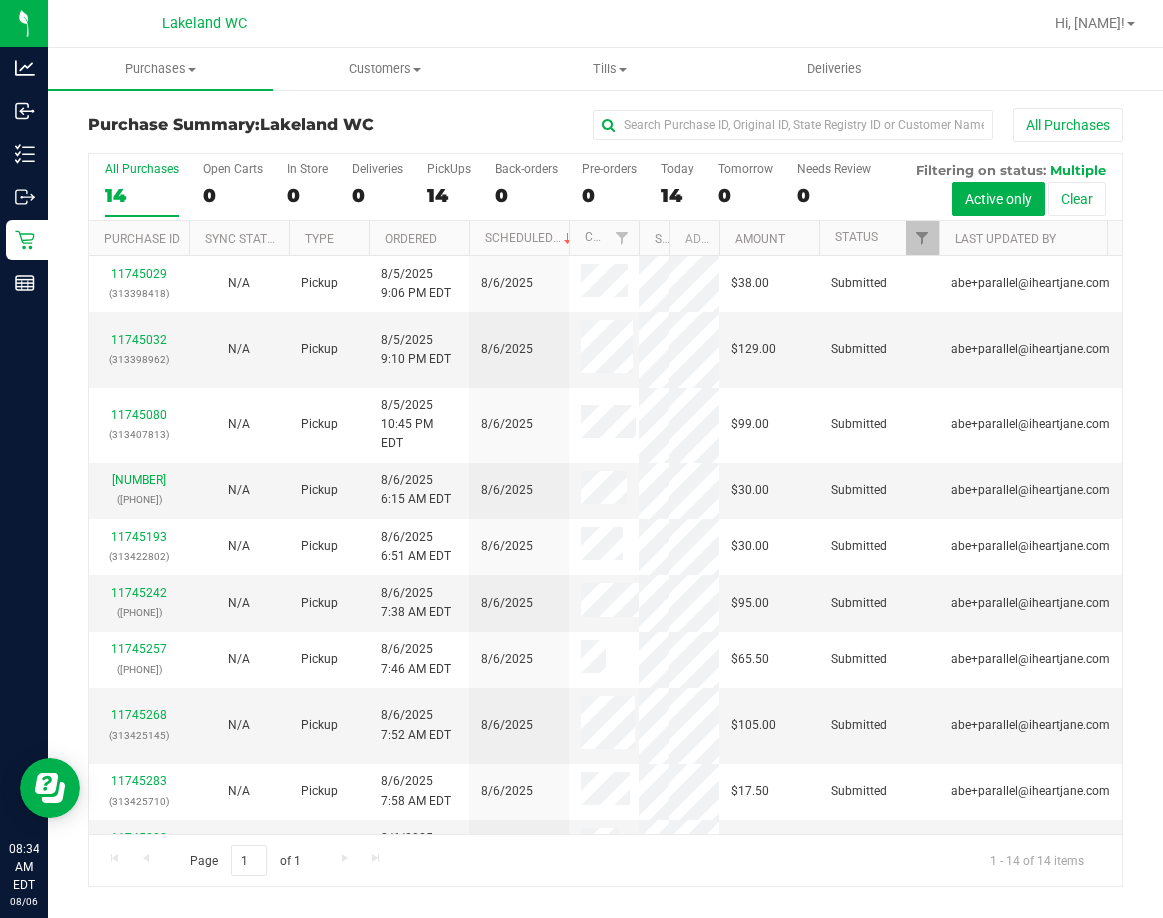 drag, startPoint x: 607, startPoint y: 243, endPoint x: 679, endPoint y: 245, distance: 72.02777 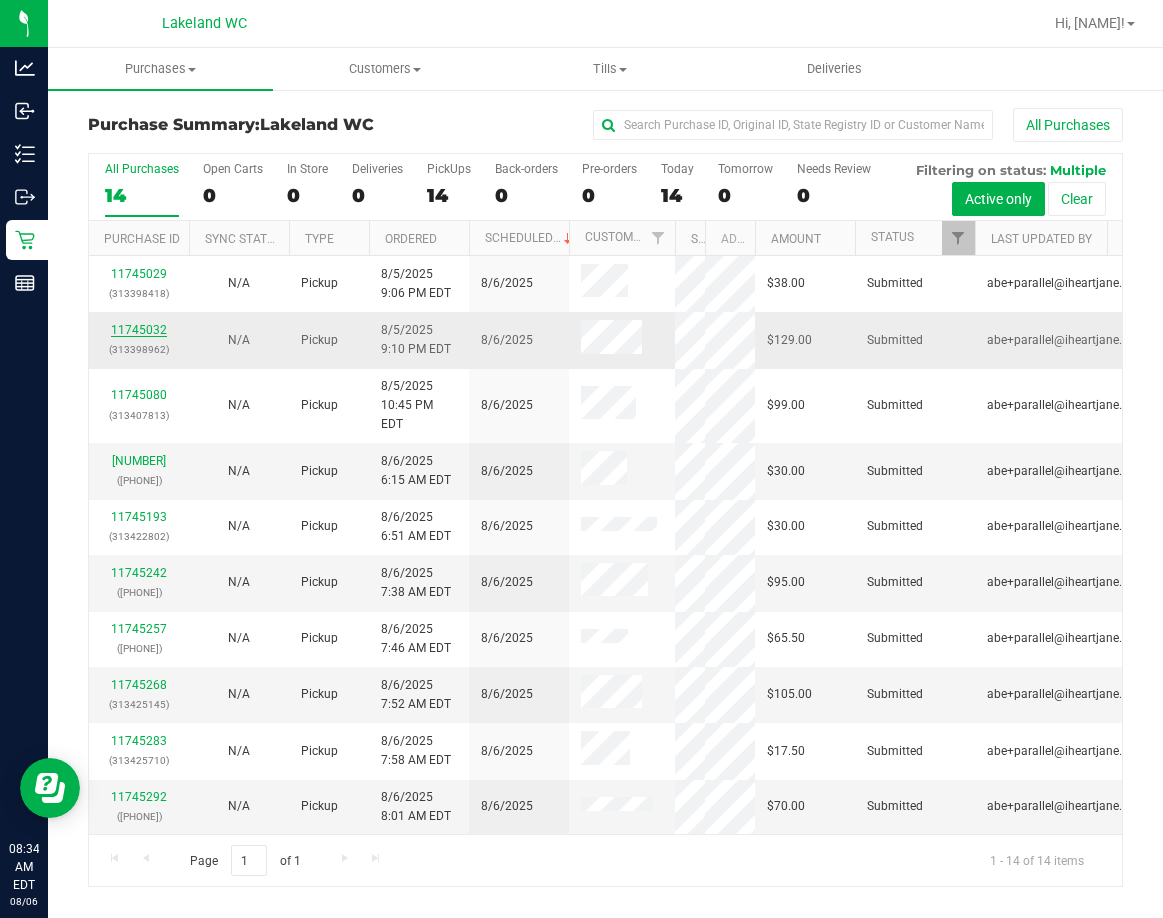 click on "11745032" at bounding box center [139, 330] 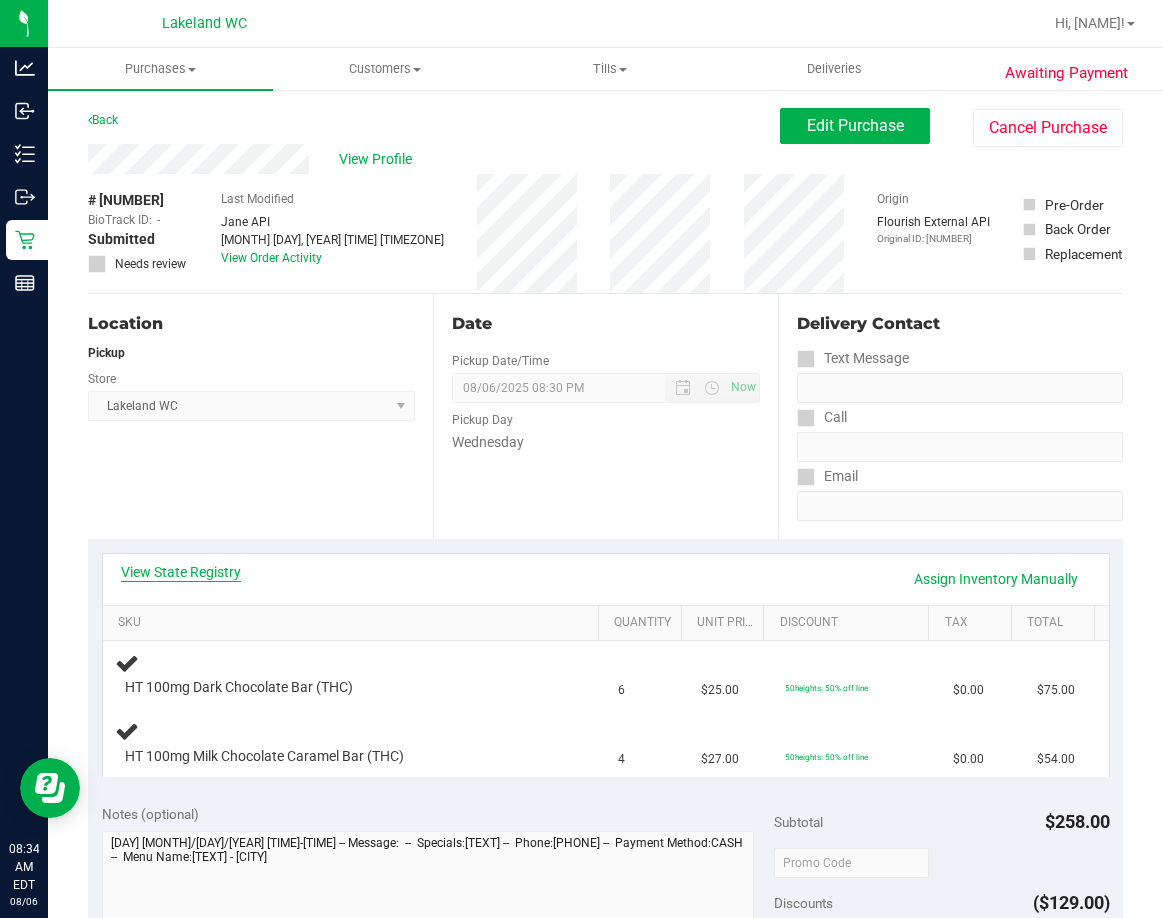 click on "View State Registry" at bounding box center [181, 572] 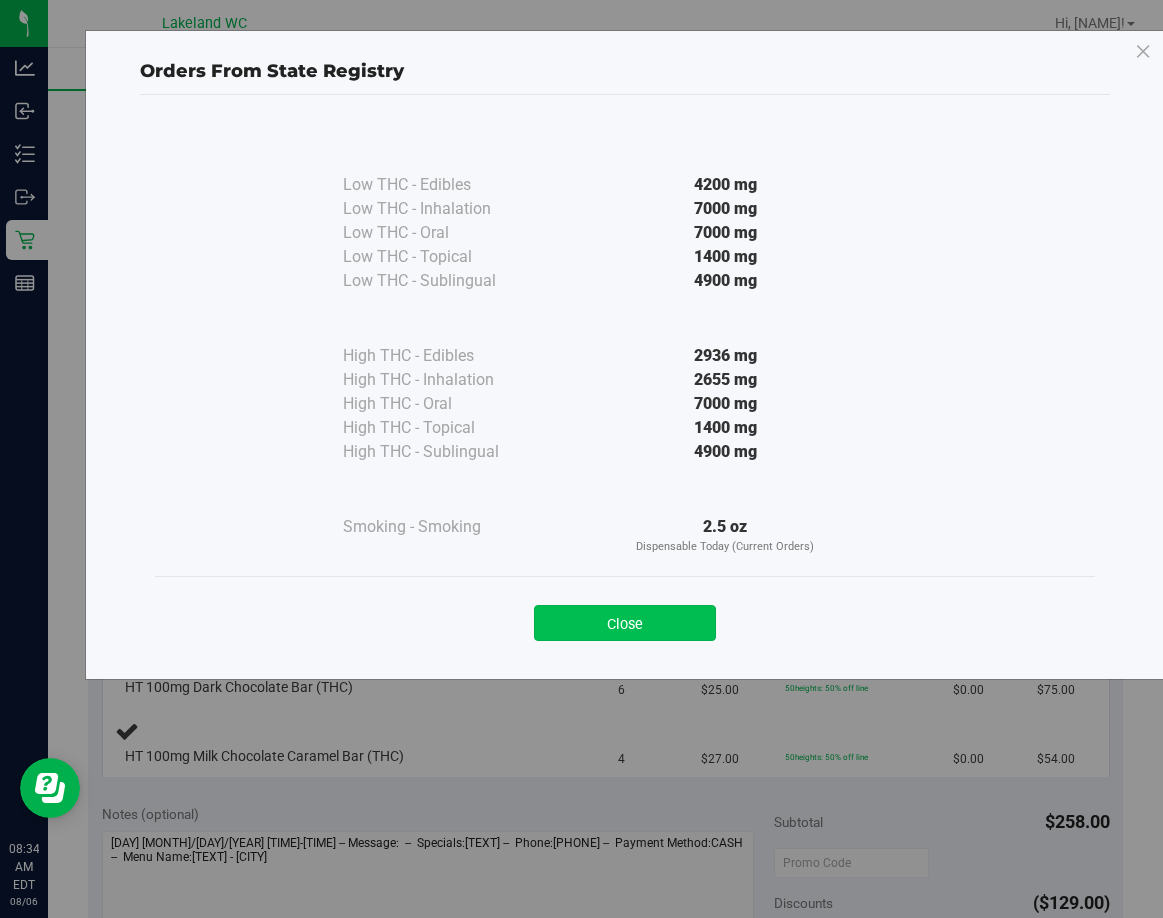 click on "Close" at bounding box center (625, 623) 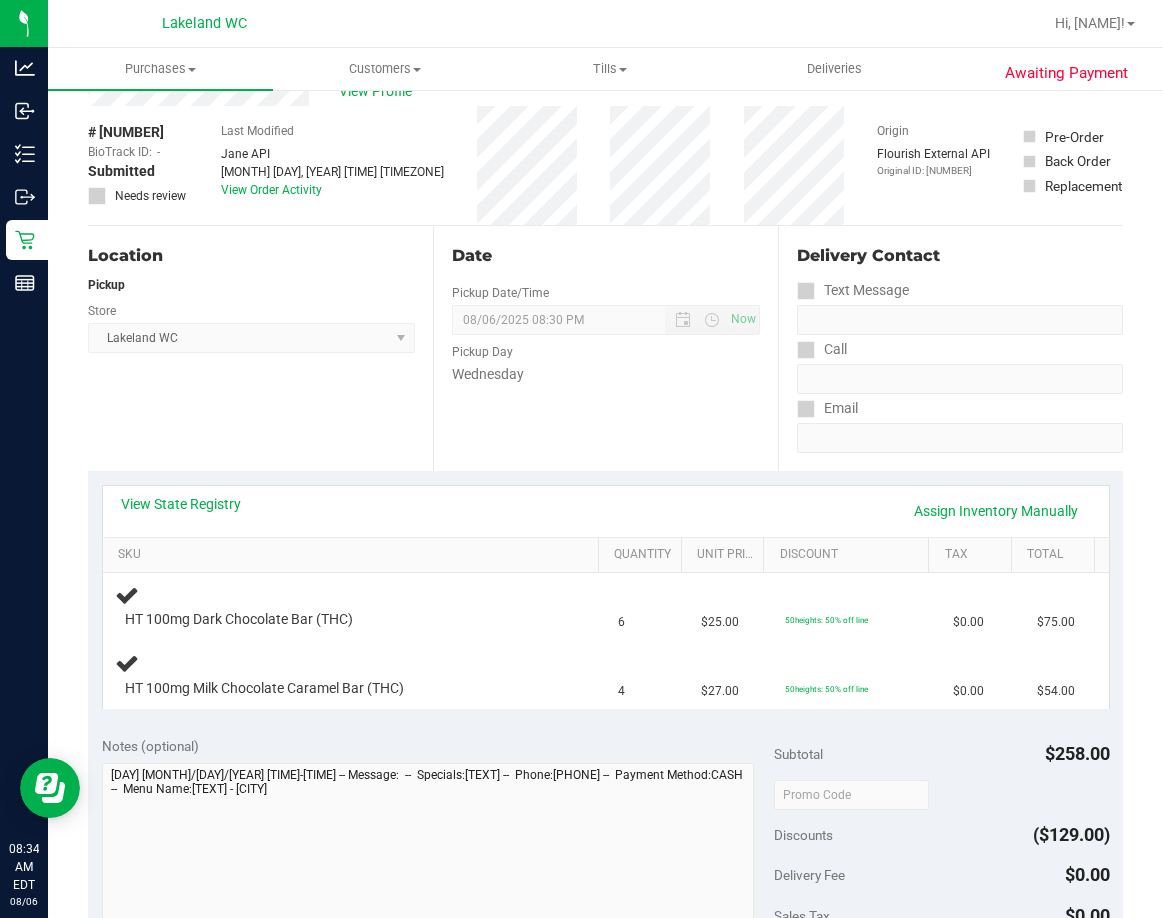 scroll, scrollTop: 100, scrollLeft: 0, axis: vertical 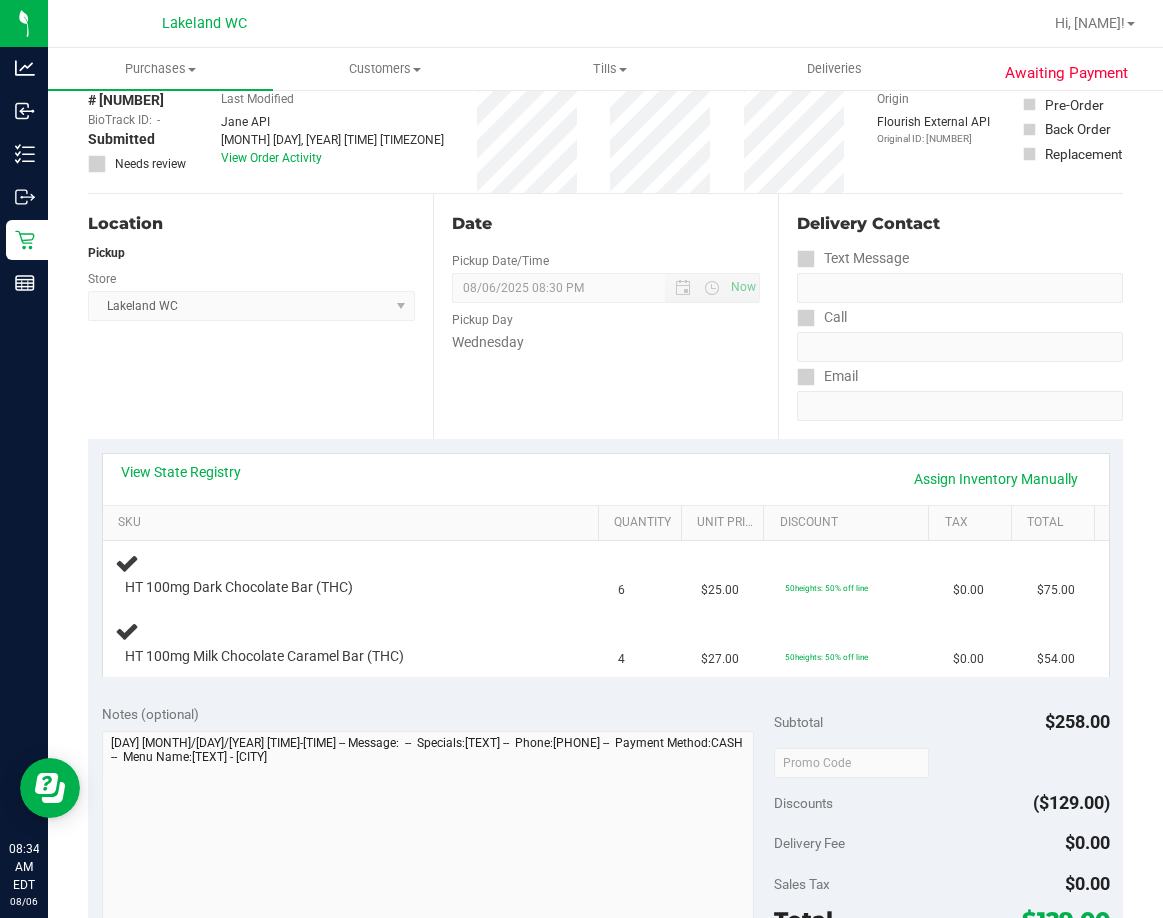 click on "Location
Pickup
Store
Lakeland WC Select Store Bonita Springs WC Boynton Beach WC Bradenton WC Brandon WC Brooksville WC Call Center Clermont WC Crestview WC Deerfield Beach WC Delray Beach WC Deltona WC Ft Walton Beach WC Ft. Lauderdale WC Ft. Myers WC Gainesville WC Jax Atlantic WC JAX DC REP Jax WC Key West WC Lakeland WC Largo WC Lehigh Acres DC REP Merritt Island WC Miami 72nd WC Miami Beach WC Miami Dadeland WC Miramar DC REP New Port Richey WC North Palm Beach WC North Port WC Ocala WC Orange Park WC Orlando Colonial WC Orlando DC REP Orlando WC Oviedo WC Palm Bay WC Palm Coast WC Panama City WC Pensacola WC Port Orange WC Port St. Lucie WC Sebring WC South Tampa WC St. Pete WC Summerfield WC Tallahassee DC REP Tallahassee WC Tampa DC Testing Tampa Warehouse Tampa WC TX Austin DC TX Plano Retail WPB DC WPB WC" at bounding box center (260, 316) 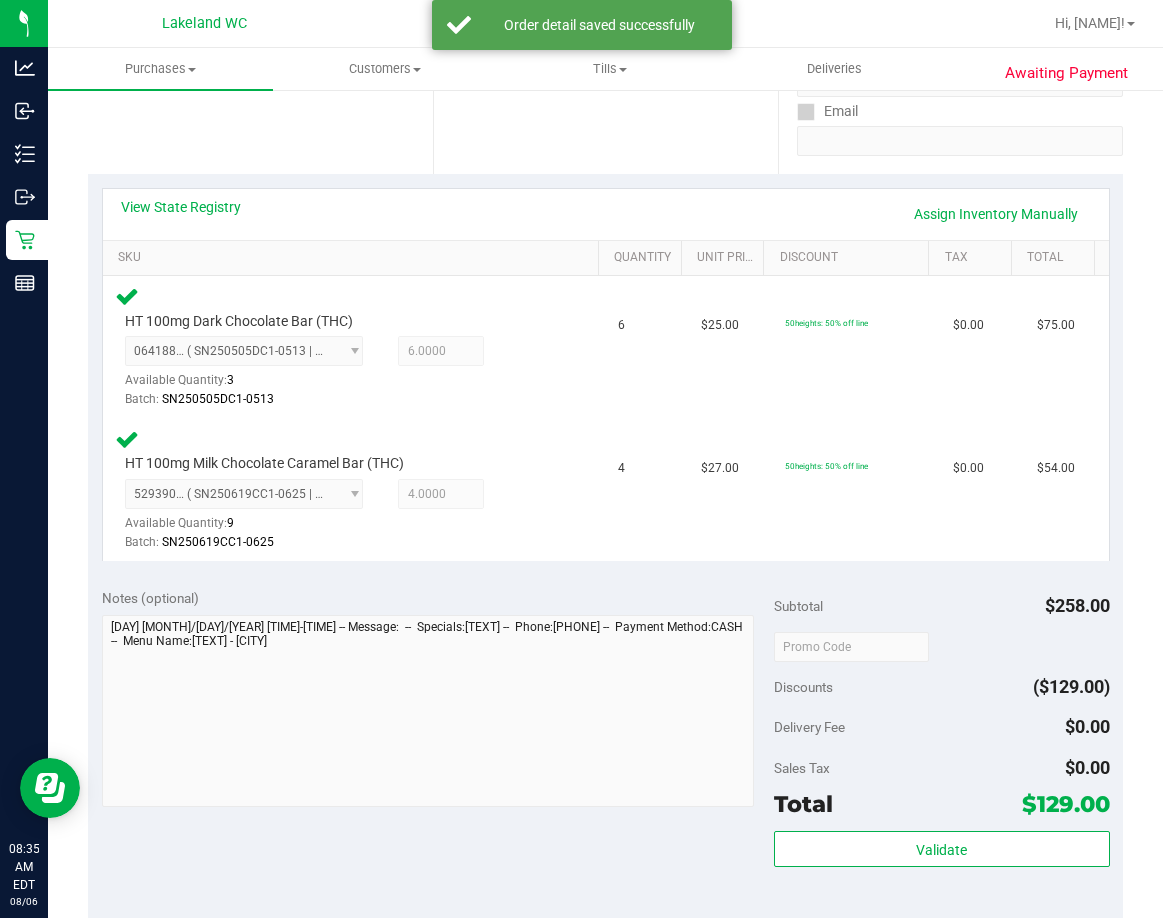 scroll, scrollTop: 600, scrollLeft: 0, axis: vertical 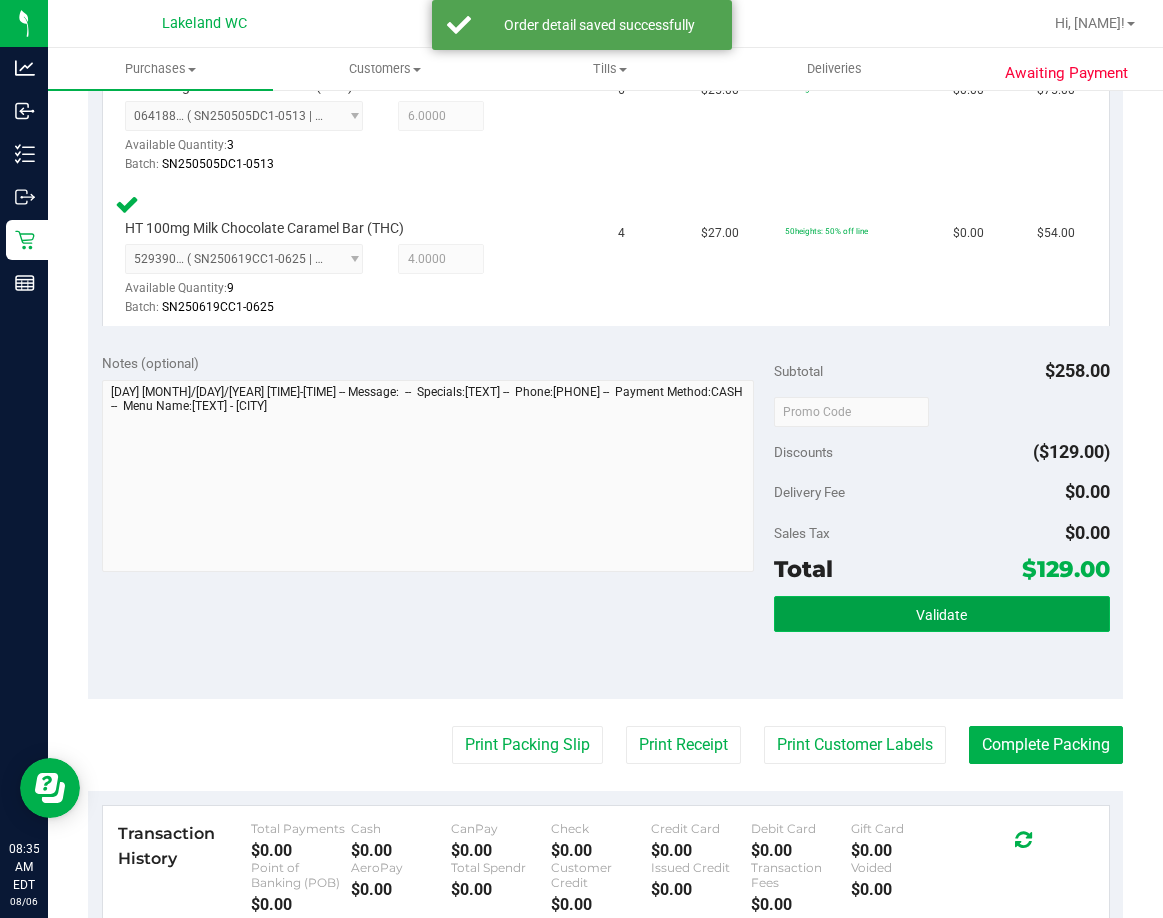 click on "Validate" at bounding box center [942, 614] 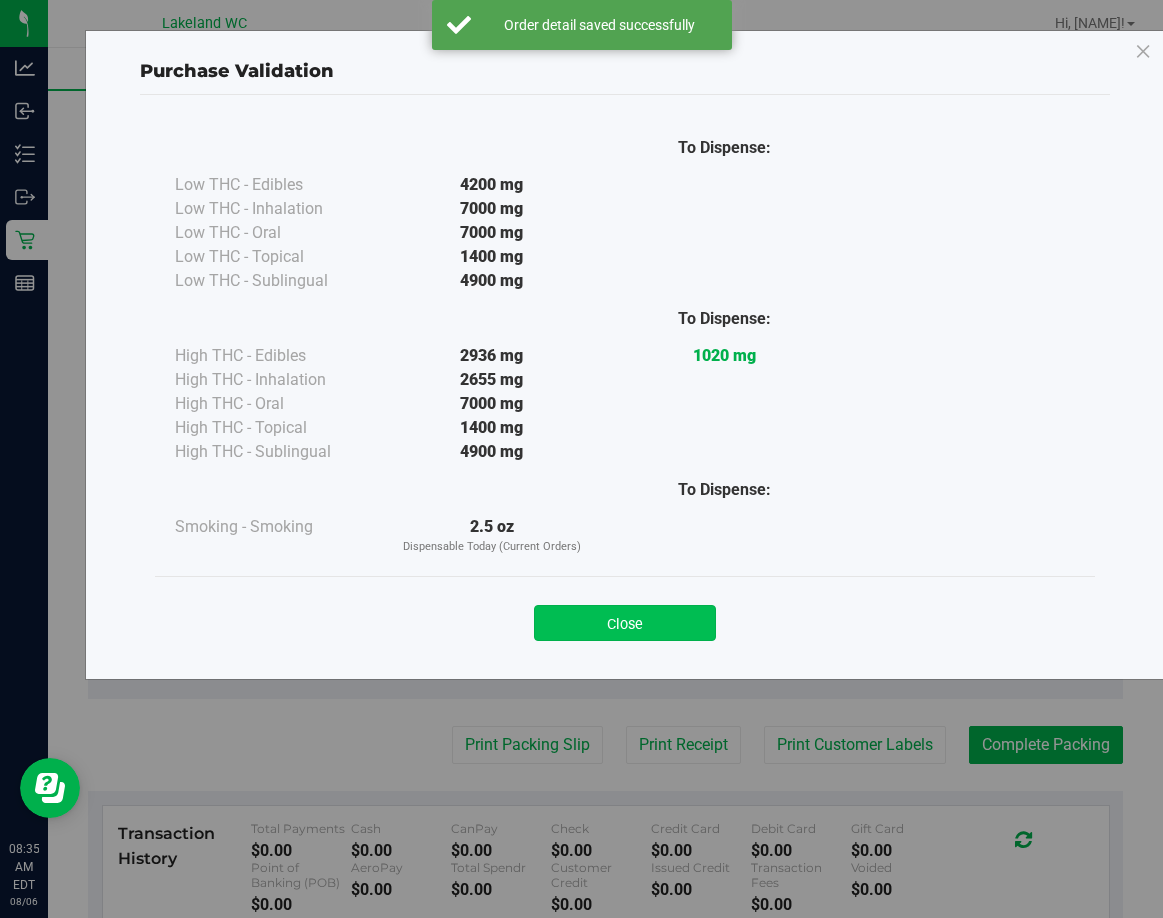 click on "Close" at bounding box center [625, 623] 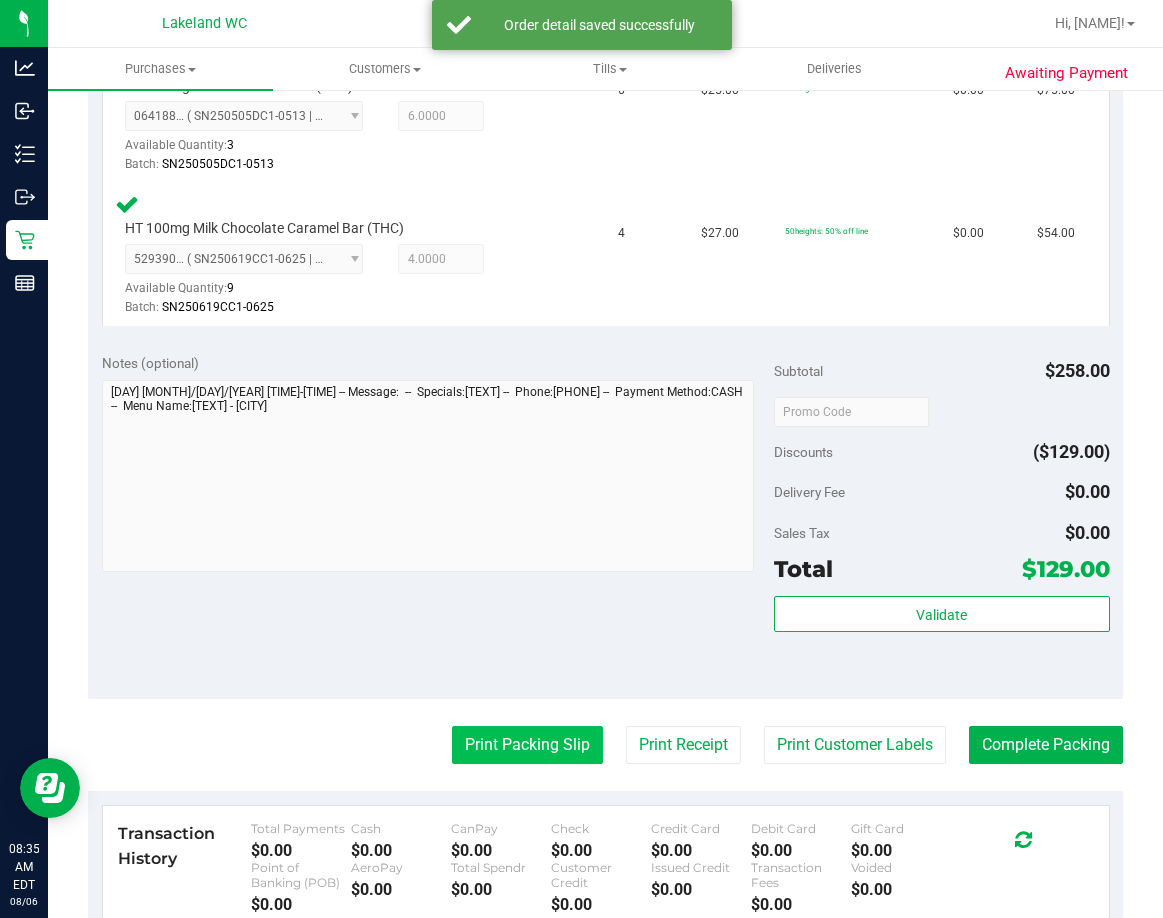 click on "Print Packing Slip" at bounding box center (527, 745) 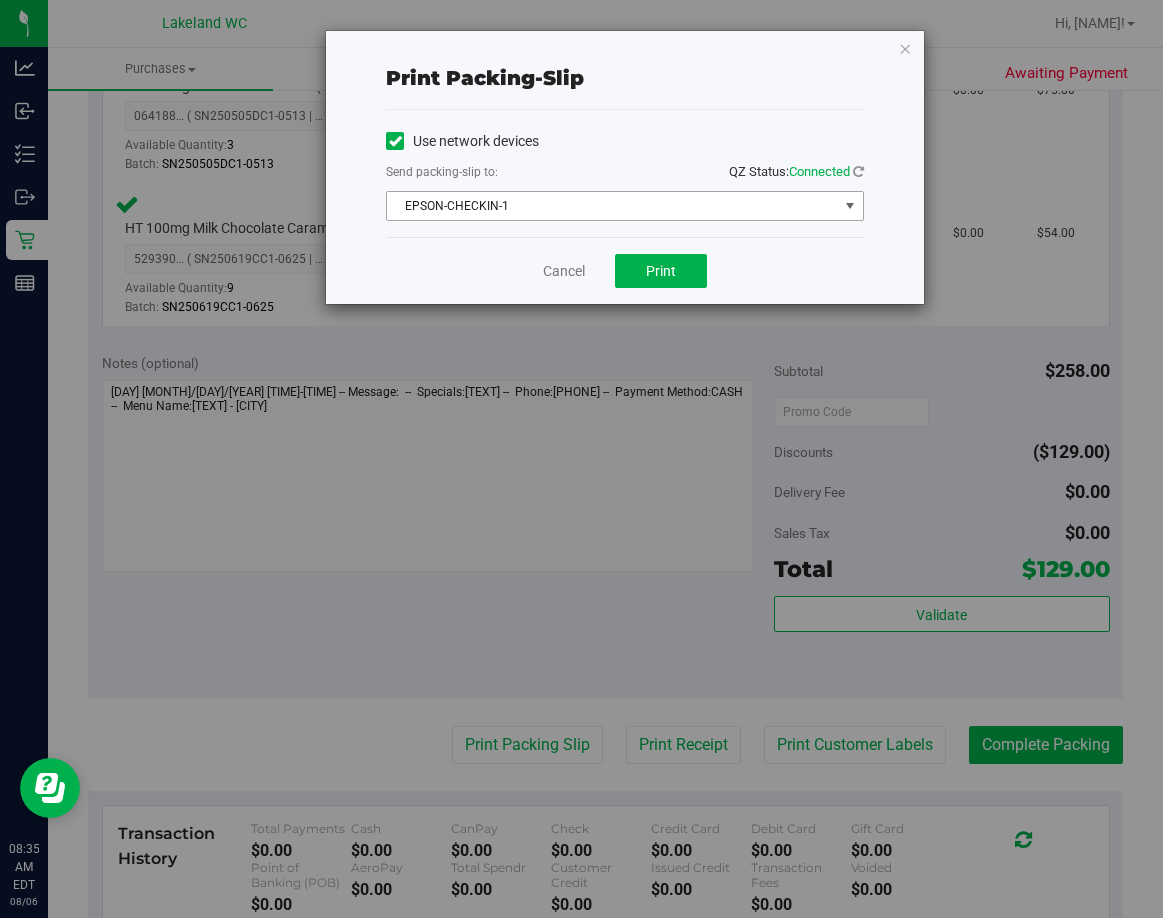 click on "EPSON-CHECKIN-1" at bounding box center [612, 206] 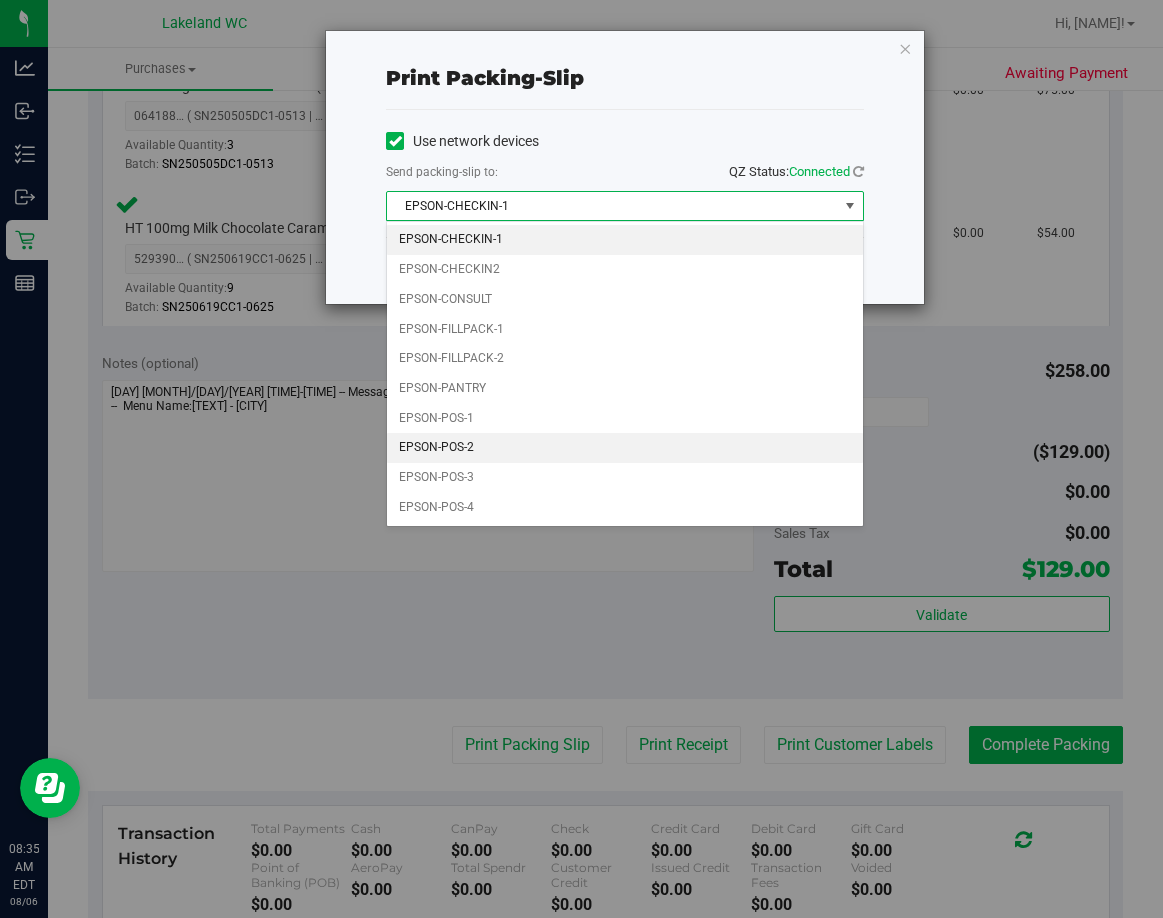 click on "EPSON-POS-2" at bounding box center [625, 448] 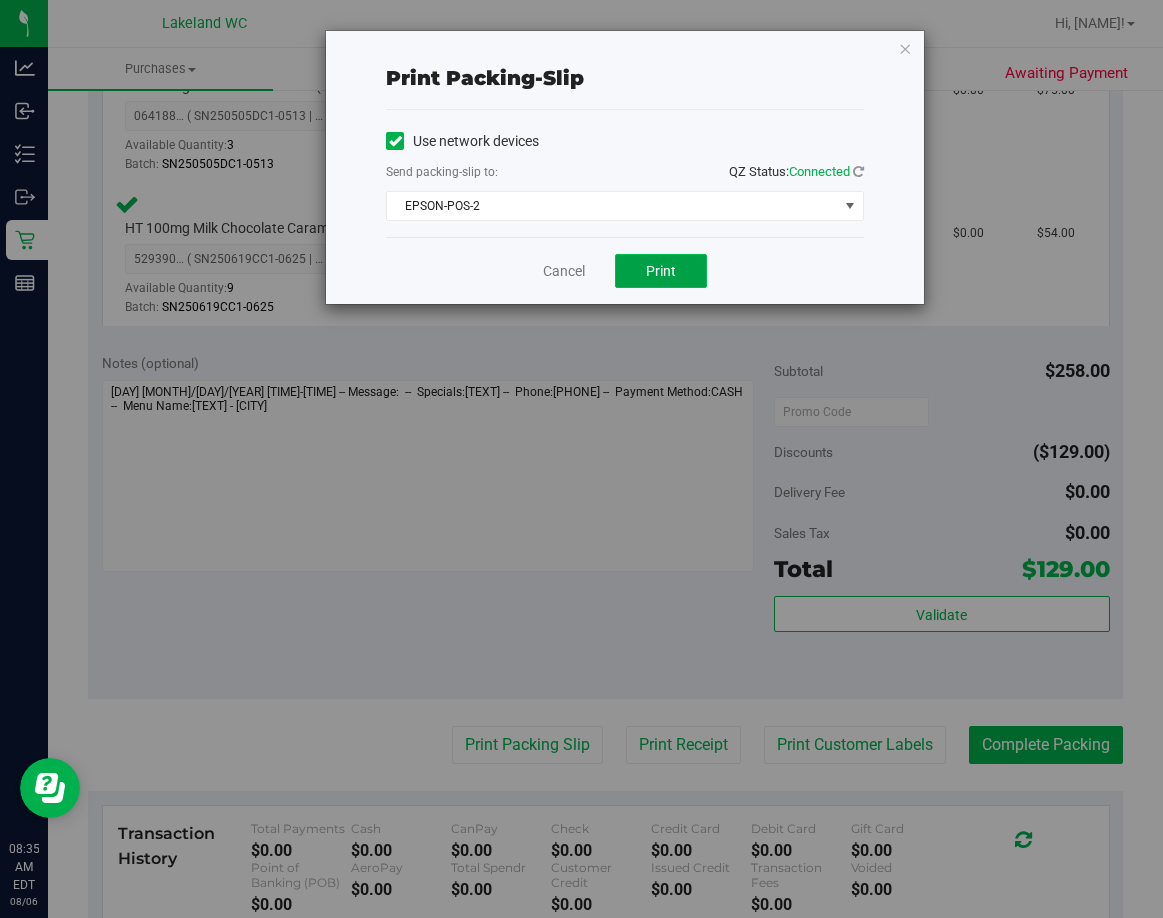 click on "Print" at bounding box center [661, 271] 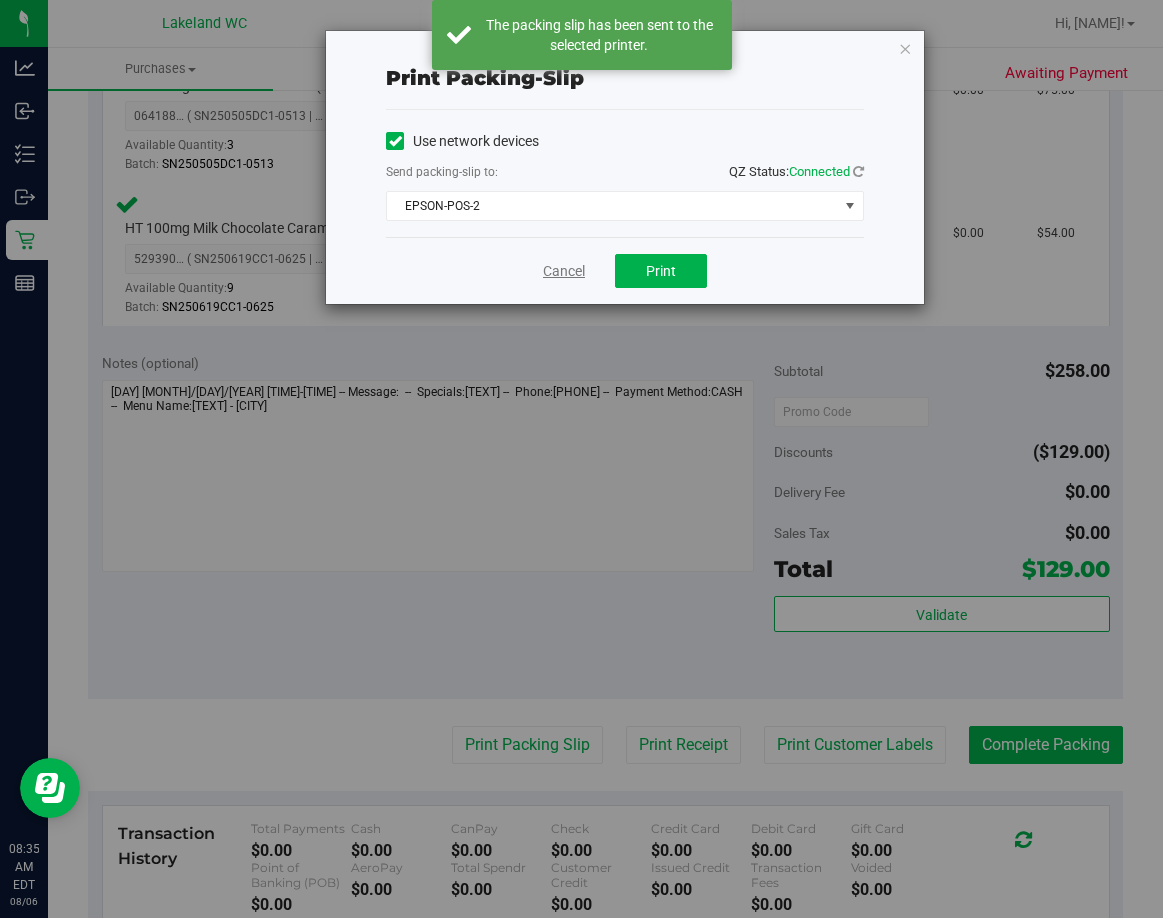 click on "Cancel" at bounding box center [564, 271] 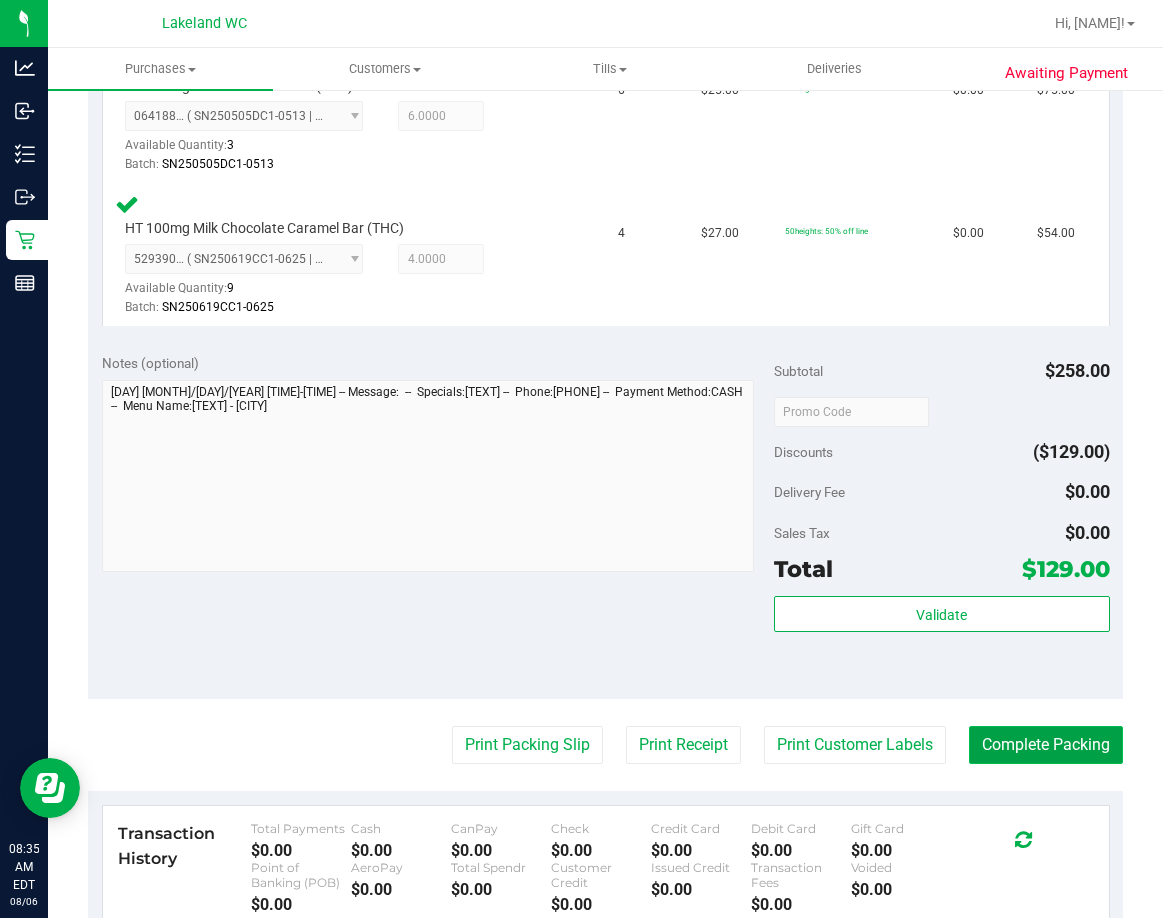 click on "Complete Packing" at bounding box center (1046, 745) 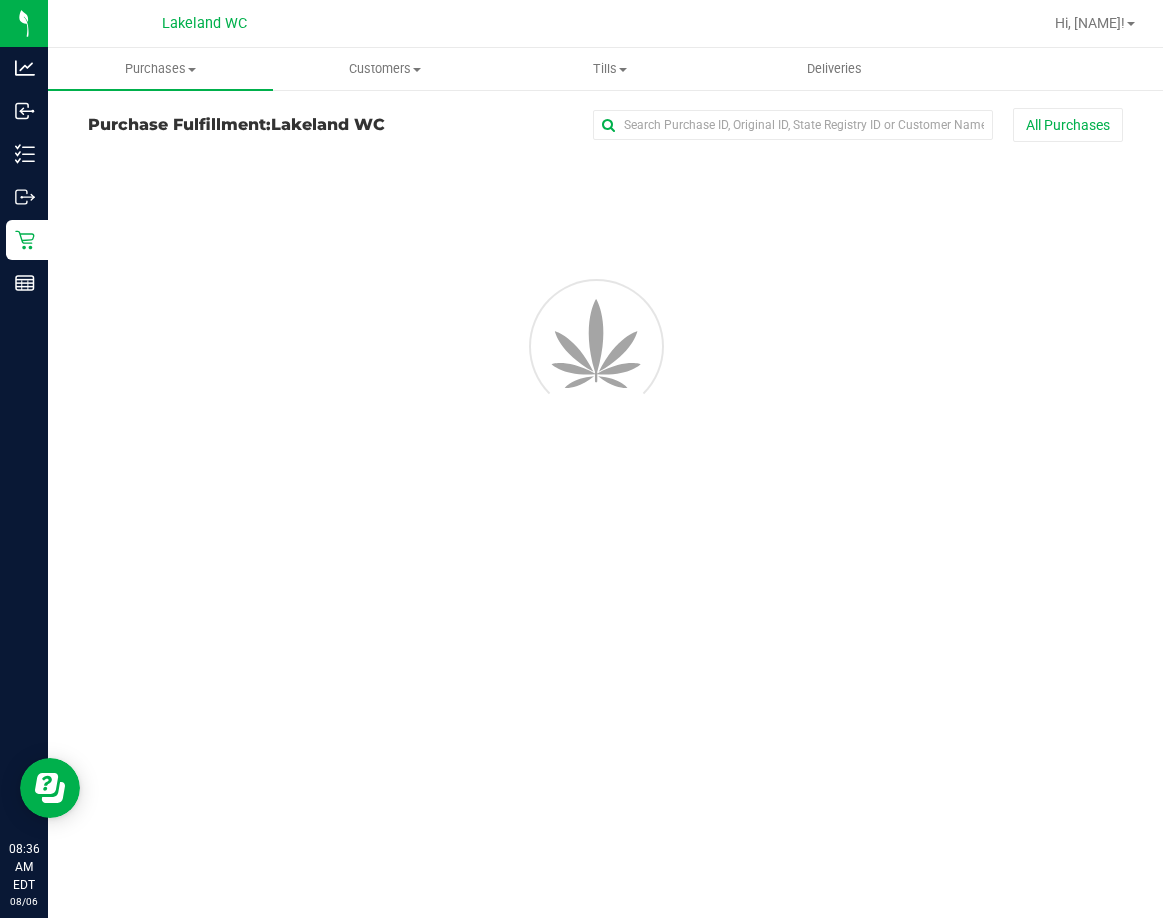 scroll, scrollTop: 0, scrollLeft: 0, axis: both 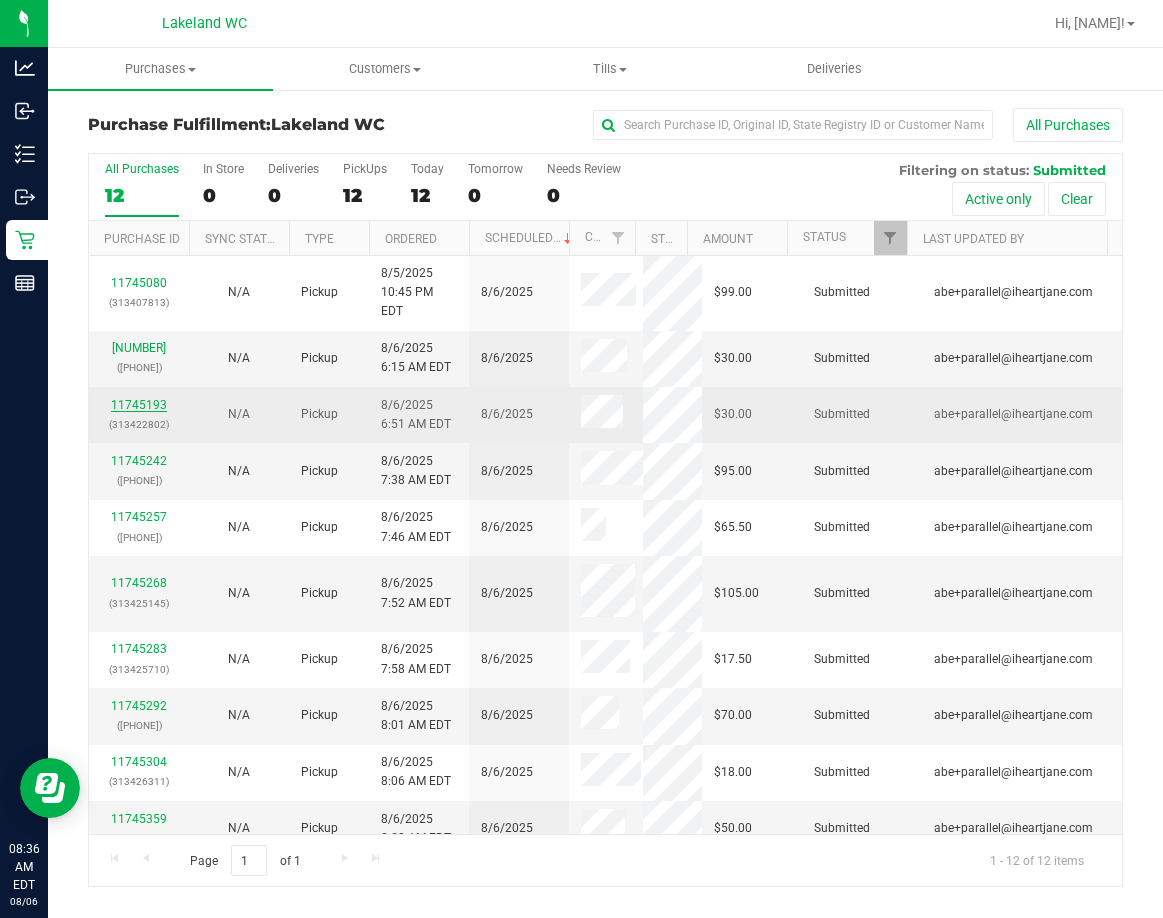 click on "11745193" at bounding box center (139, 405) 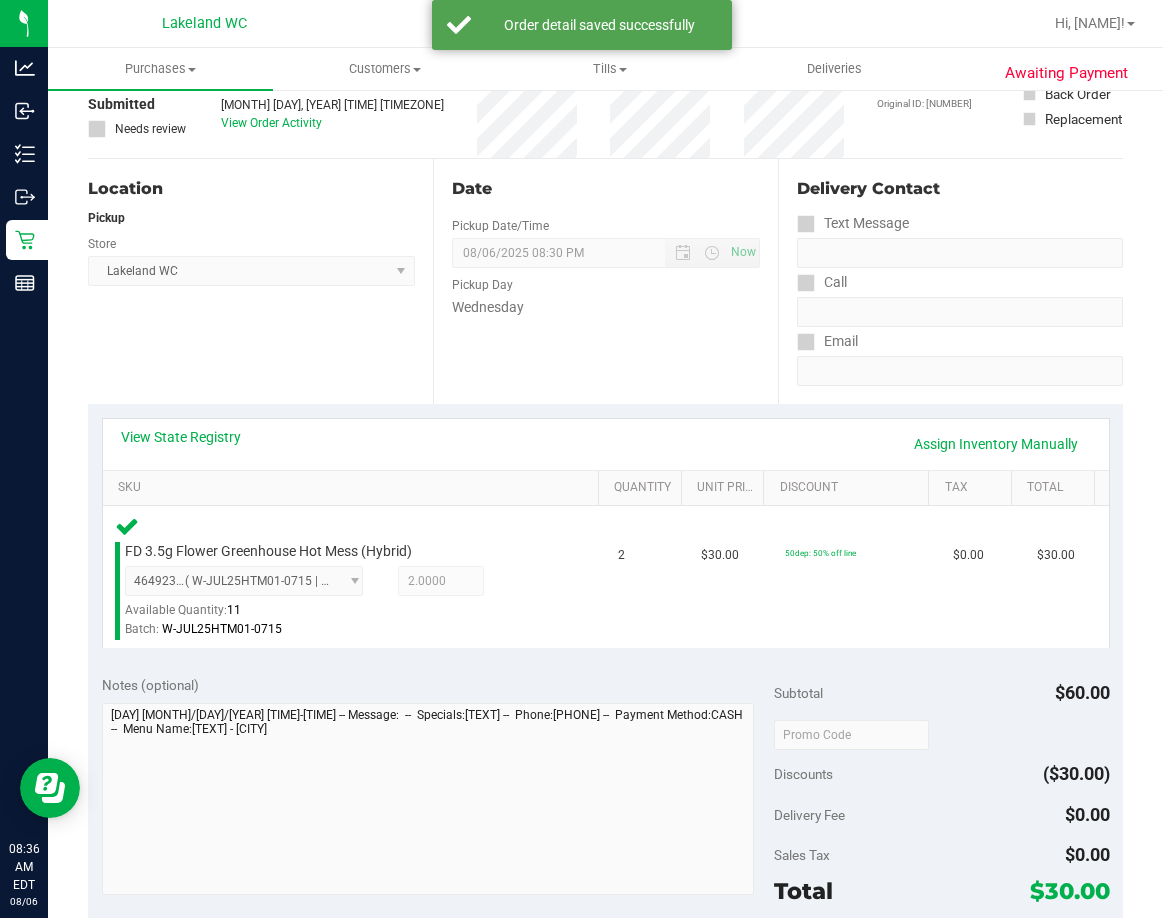 scroll, scrollTop: 400, scrollLeft: 0, axis: vertical 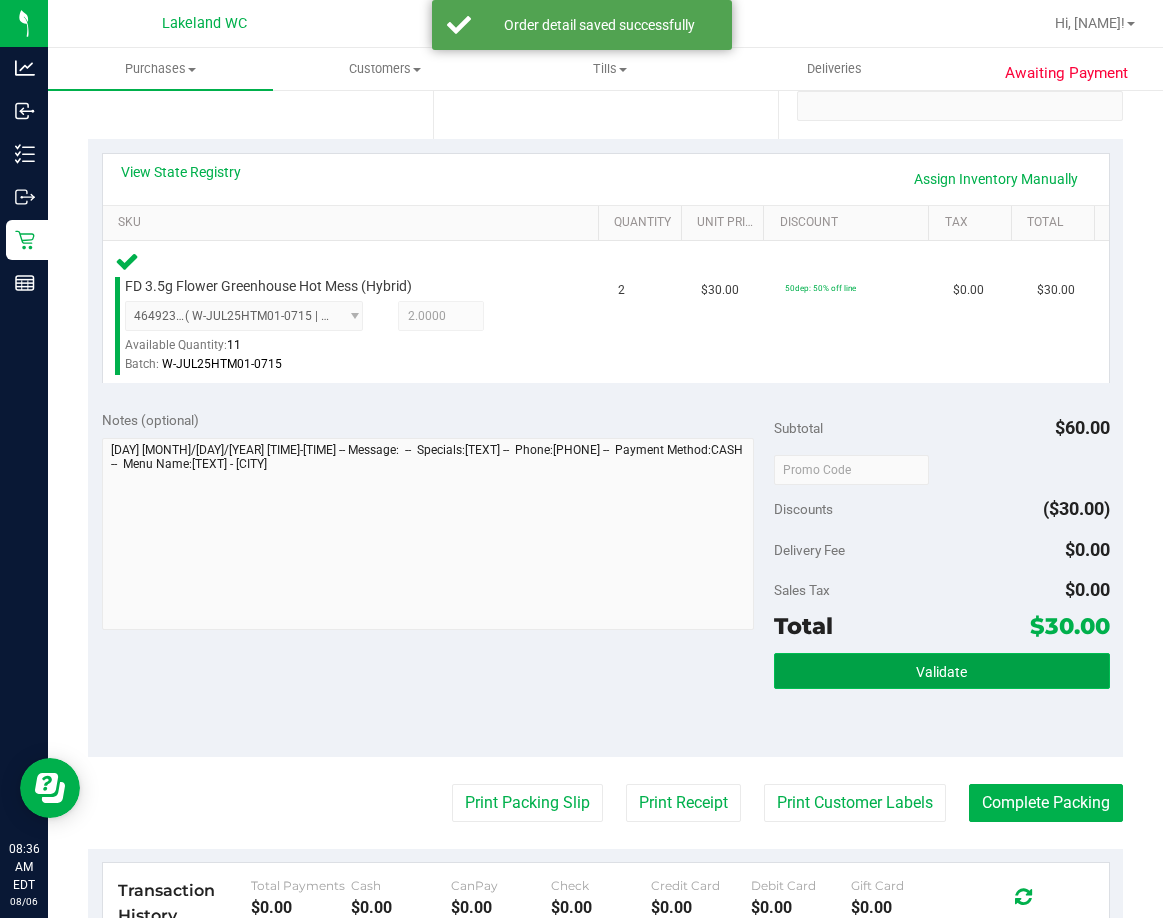 click on "Validate" at bounding box center (942, 671) 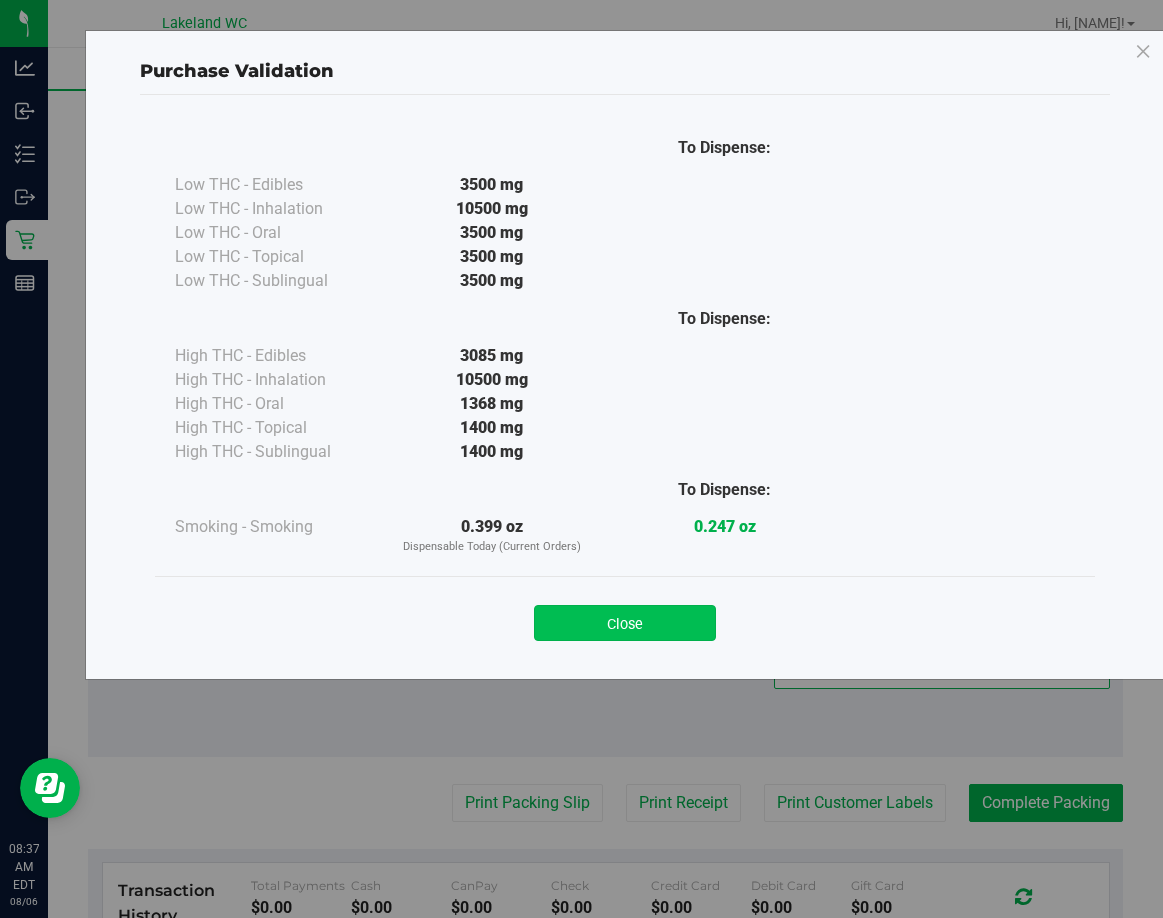 click on "Close" at bounding box center [625, 623] 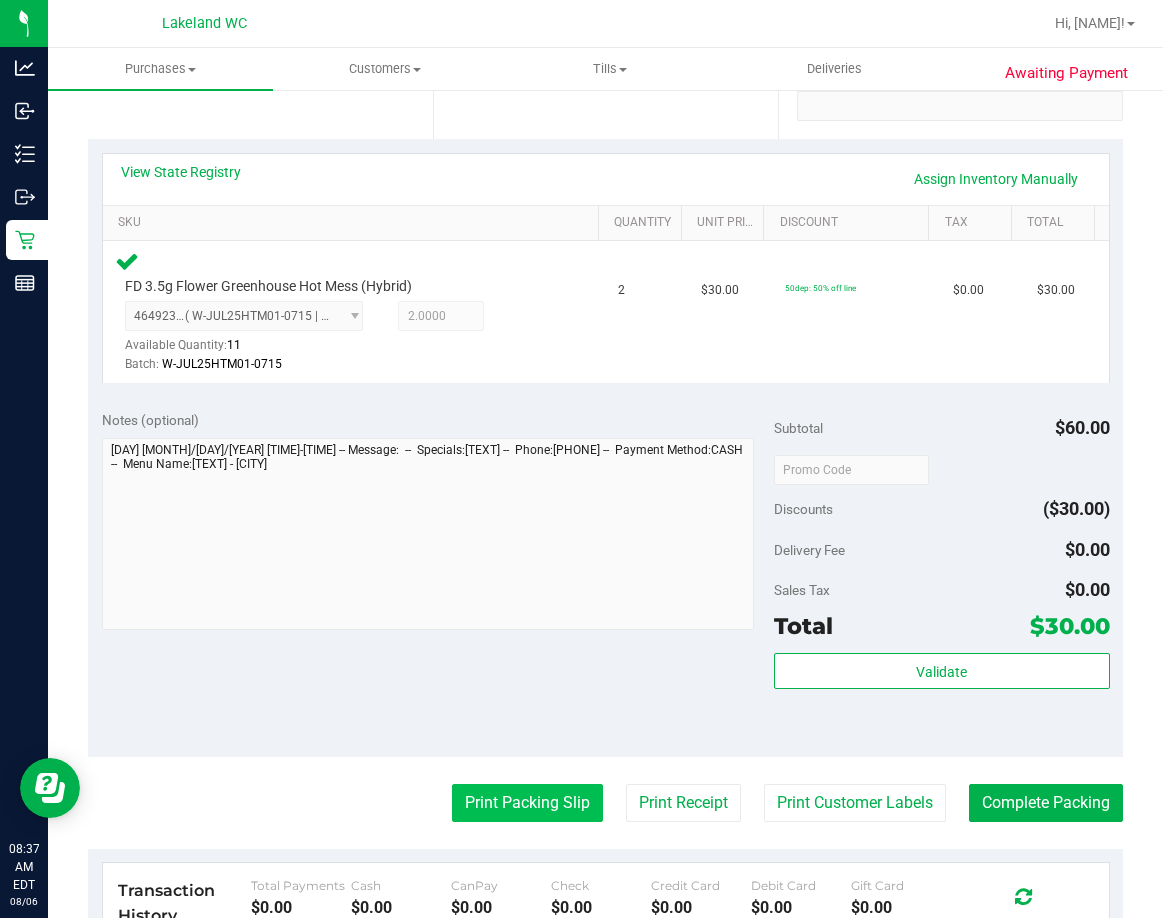 click on "Print Packing Slip" at bounding box center (527, 803) 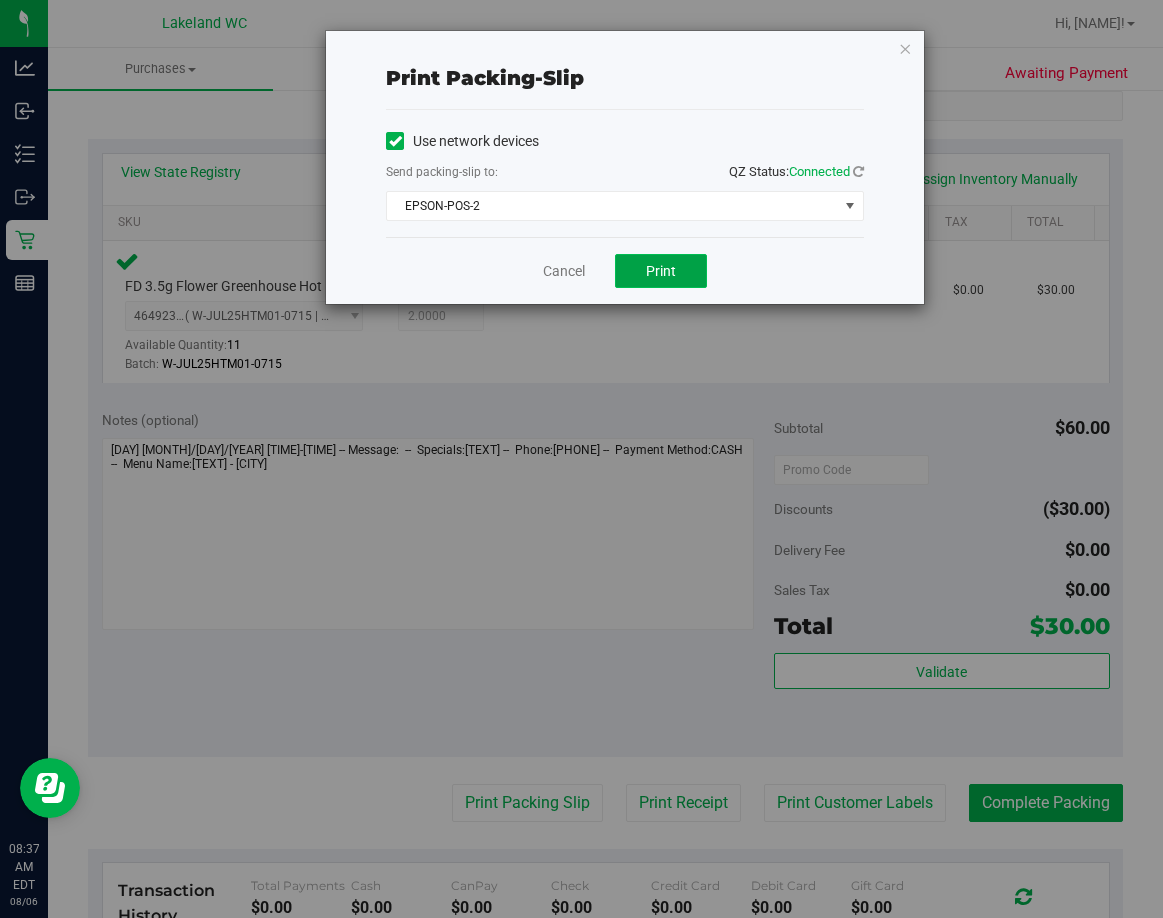 click on "Print" at bounding box center (661, 271) 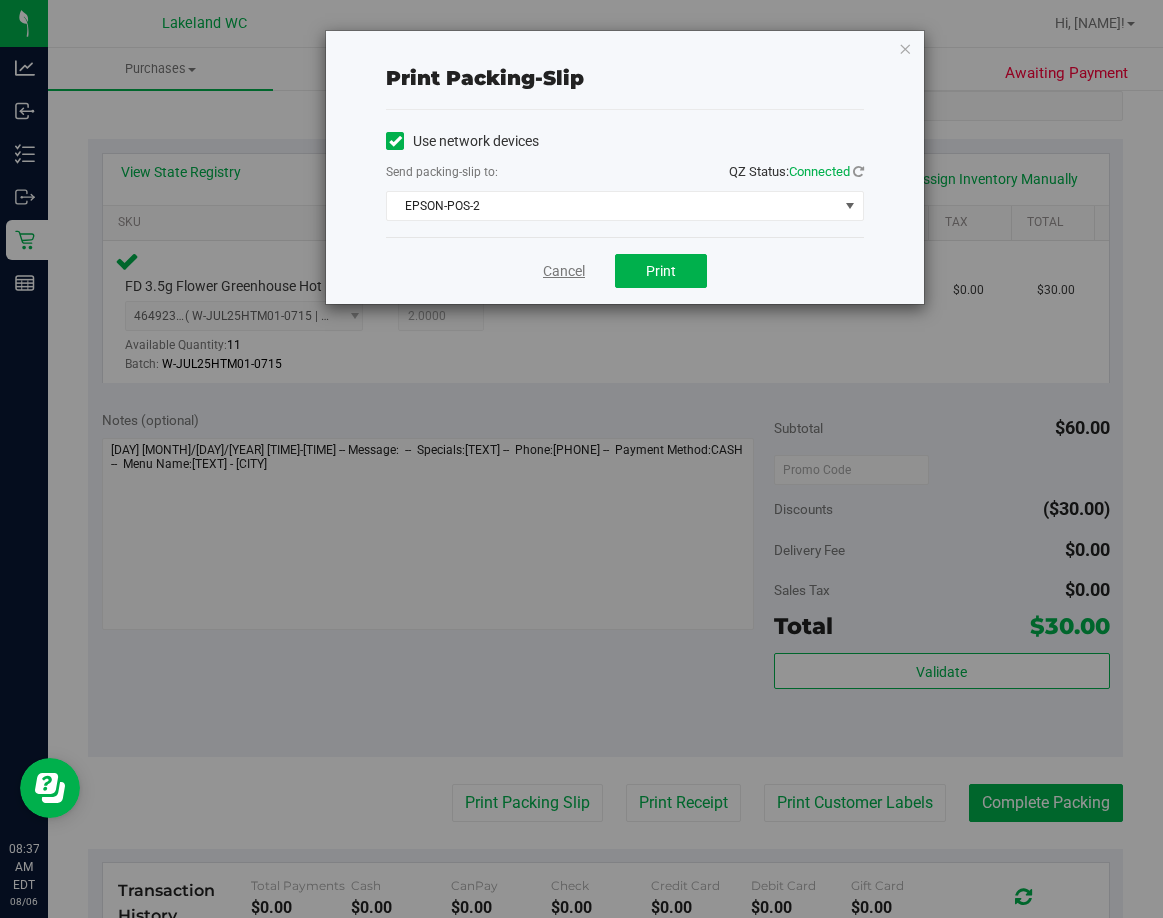 click on "Cancel" at bounding box center (564, 271) 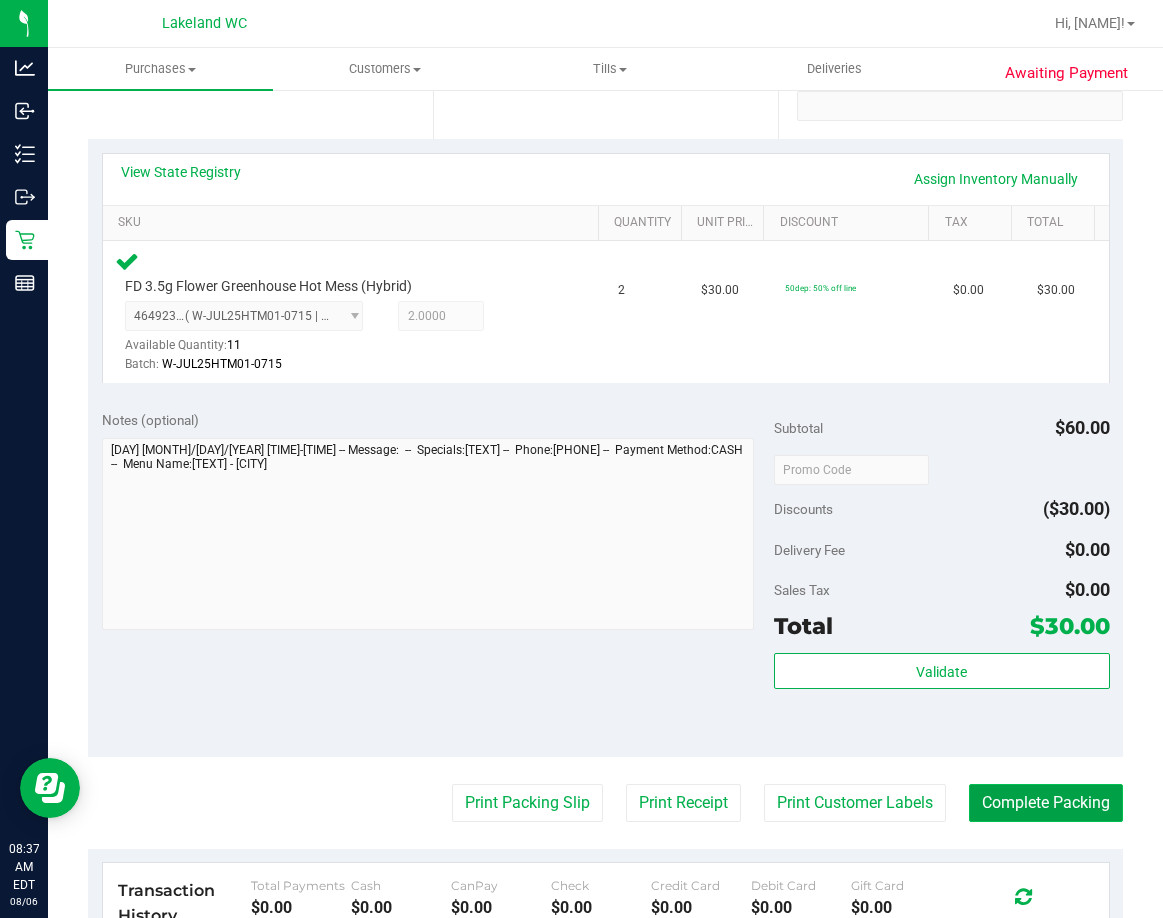 click on "Complete Packing" at bounding box center (1046, 803) 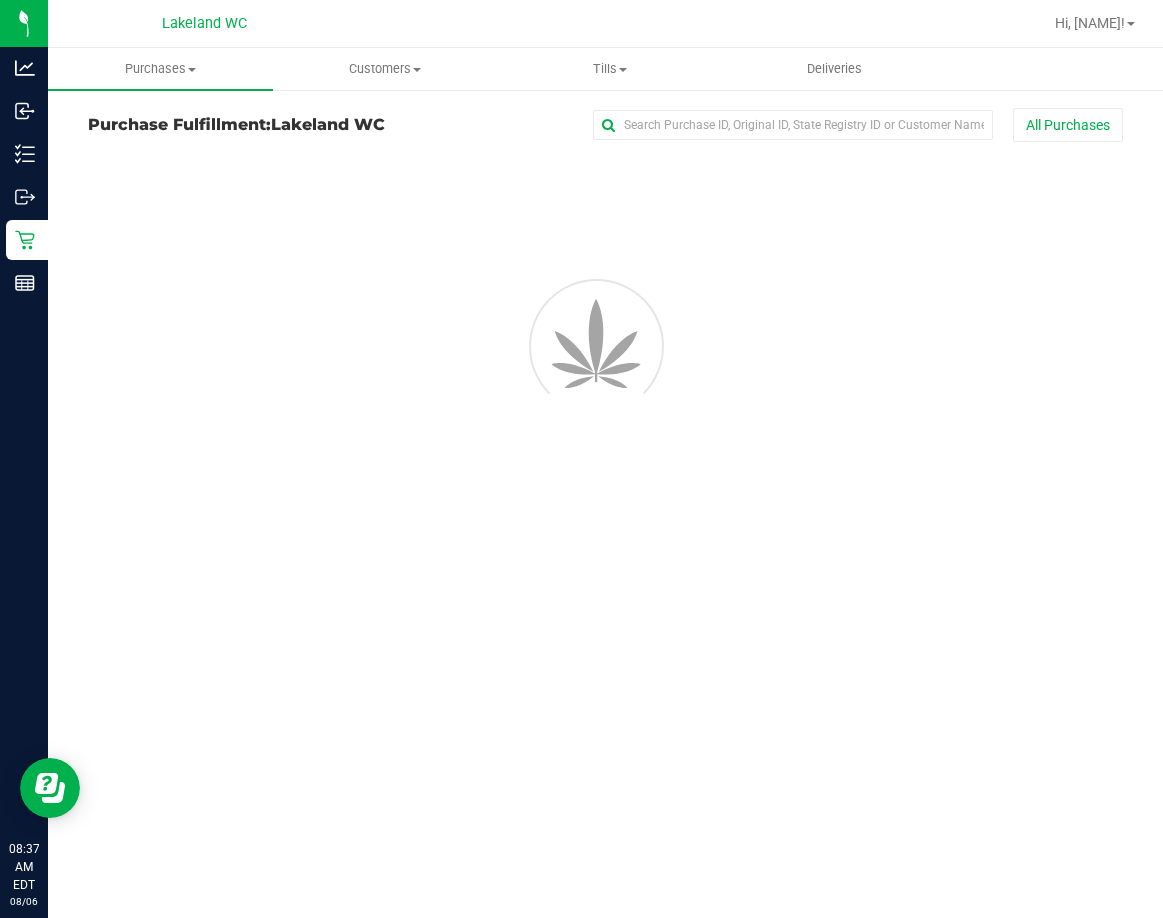 scroll, scrollTop: 0, scrollLeft: 0, axis: both 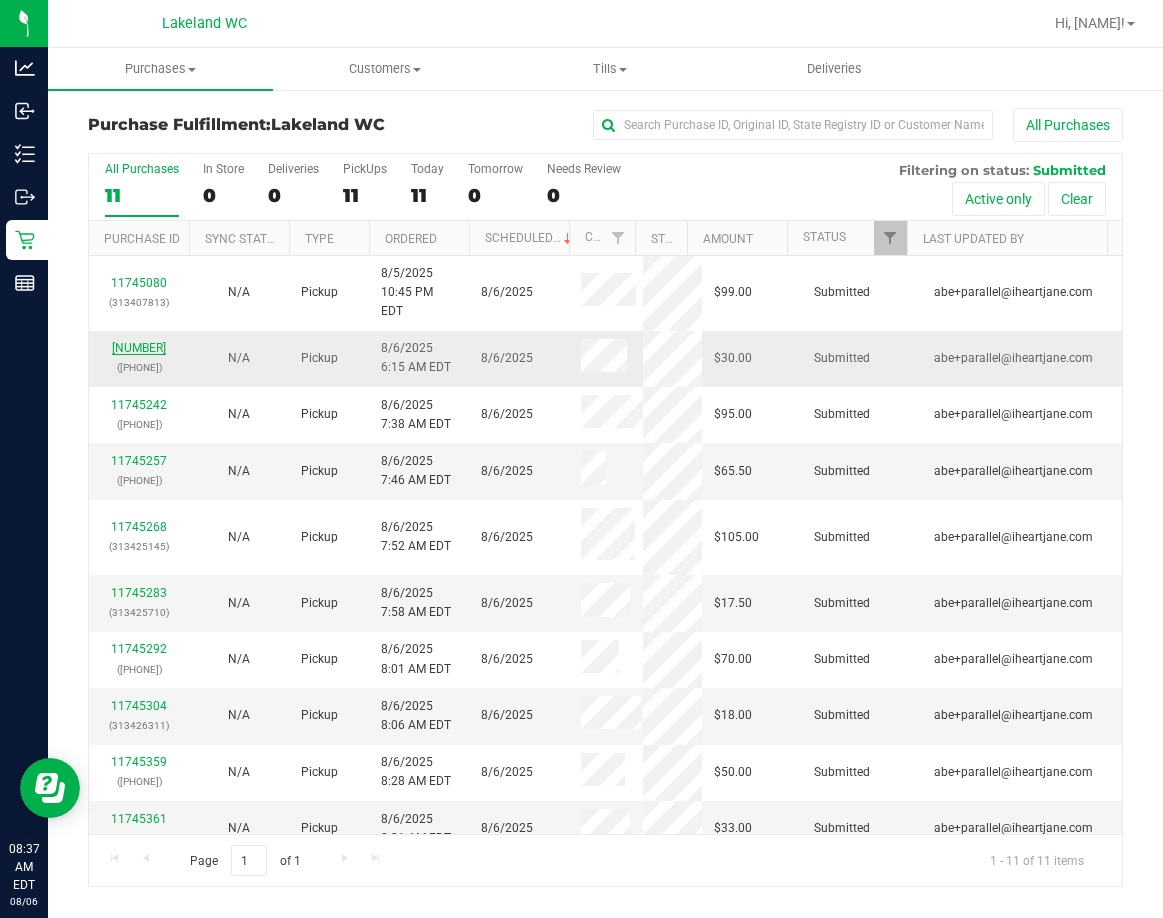 click on "[NUMBER]" at bounding box center (139, 348) 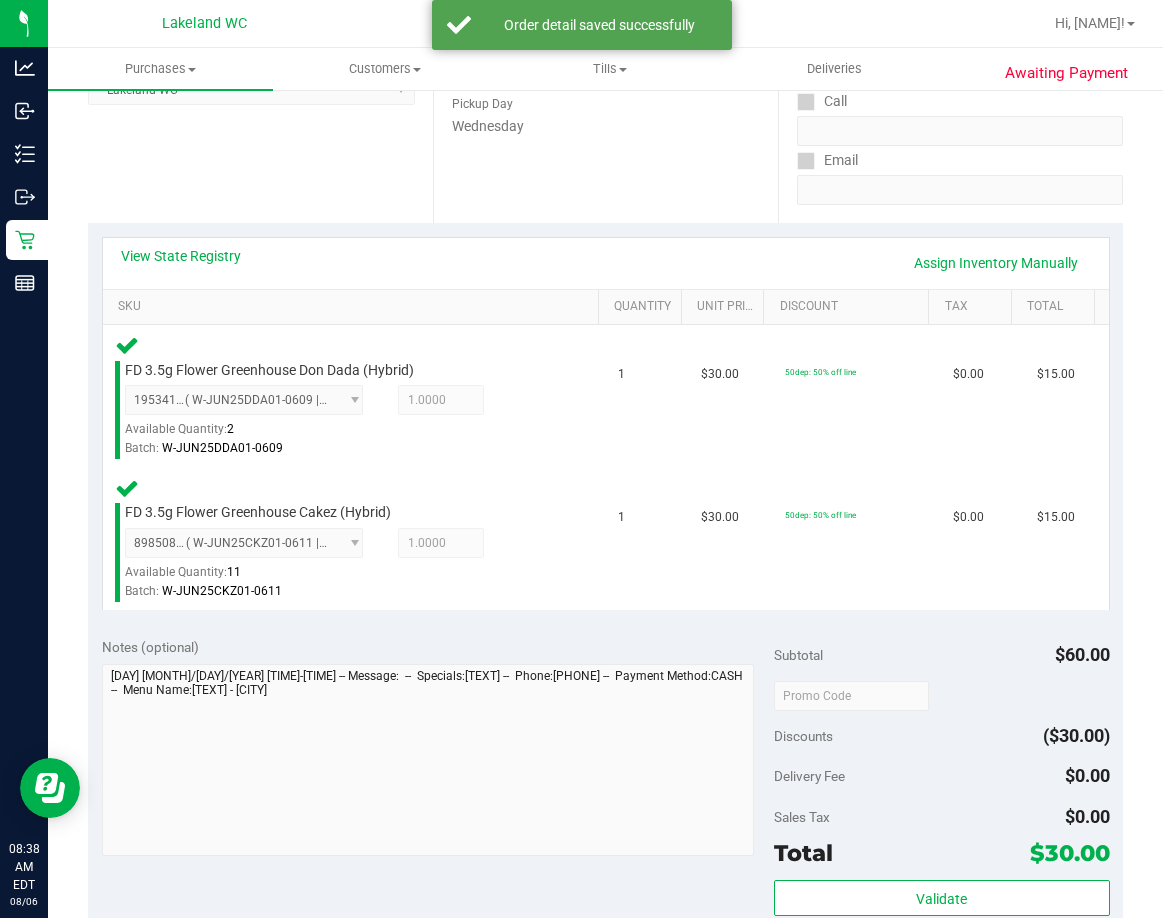 scroll, scrollTop: 500, scrollLeft: 0, axis: vertical 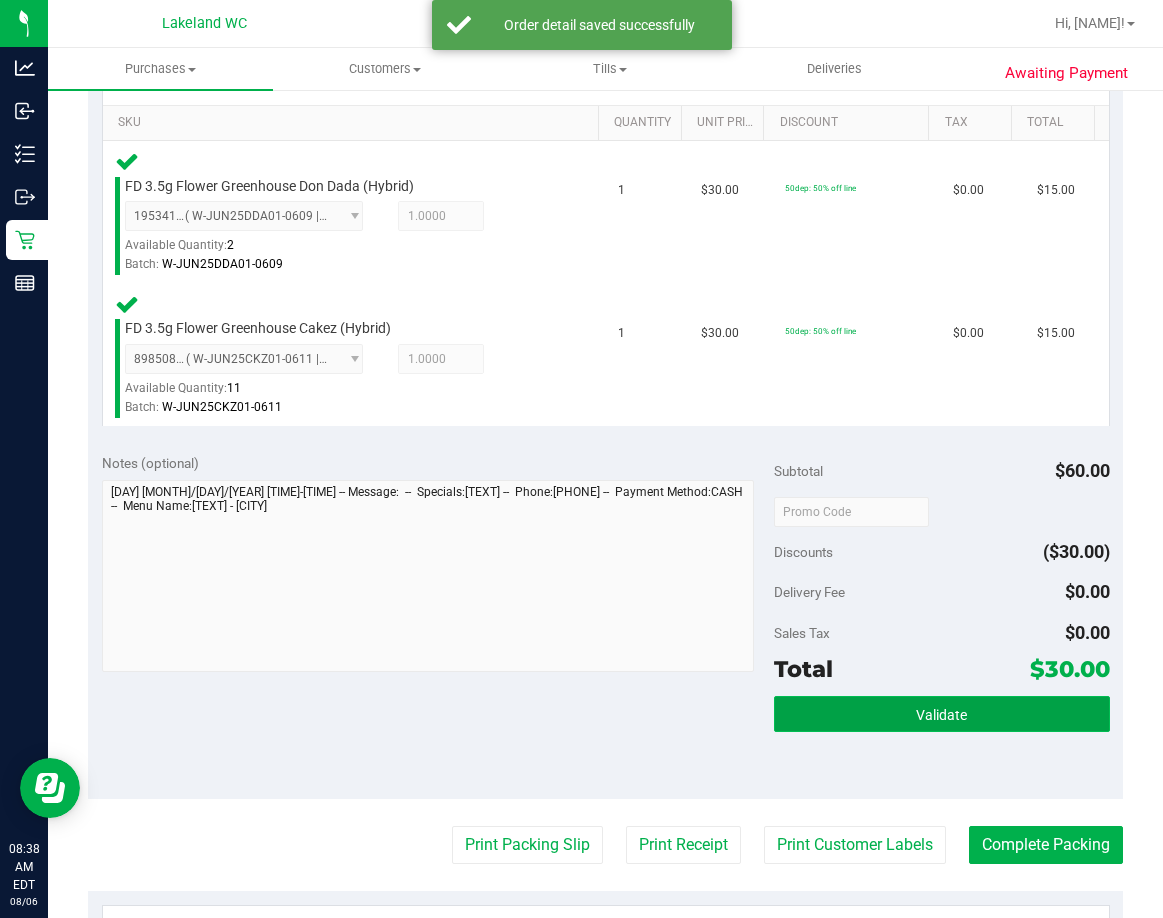 click on "Validate" at bounding box center [942, 714] 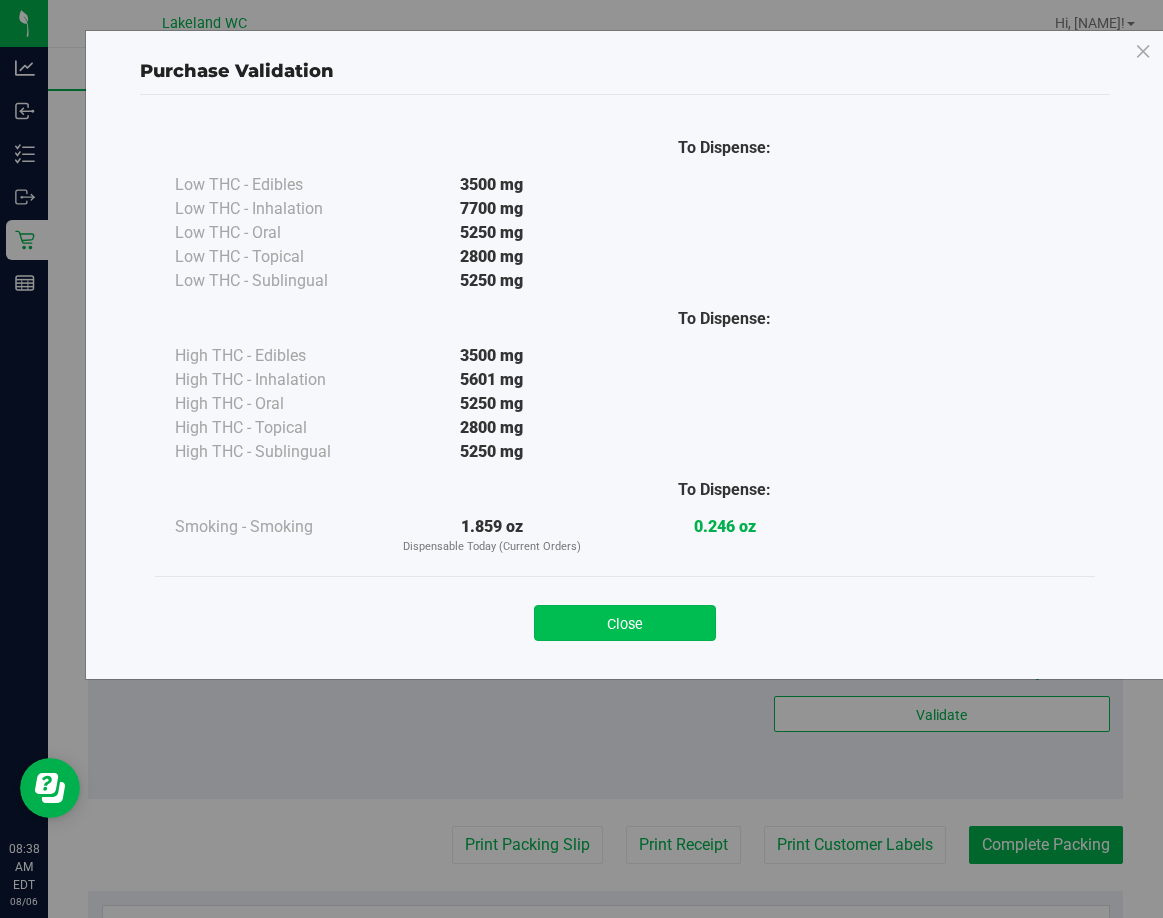 click on "Close" at bounding box center (625, 623) 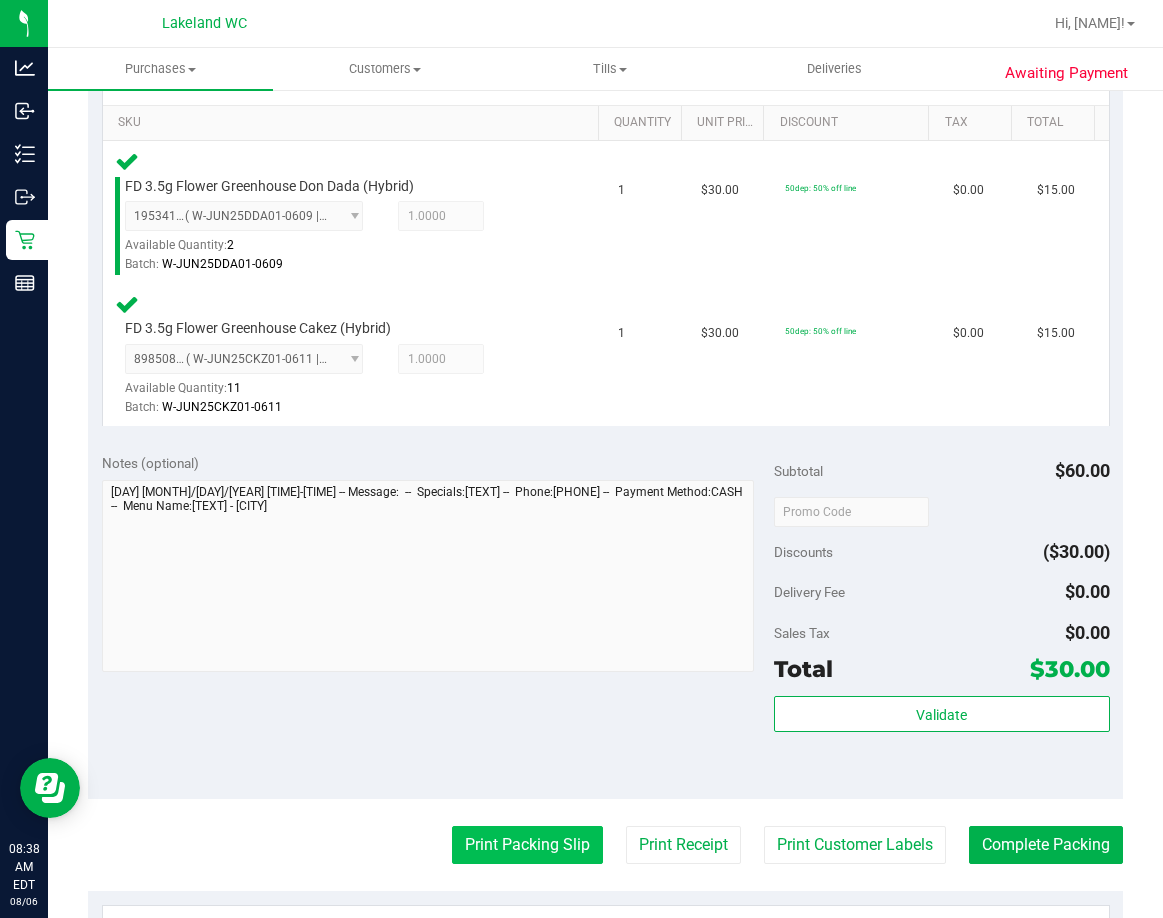 click on "Print Packing Slip" at bounding box center [527, 845] 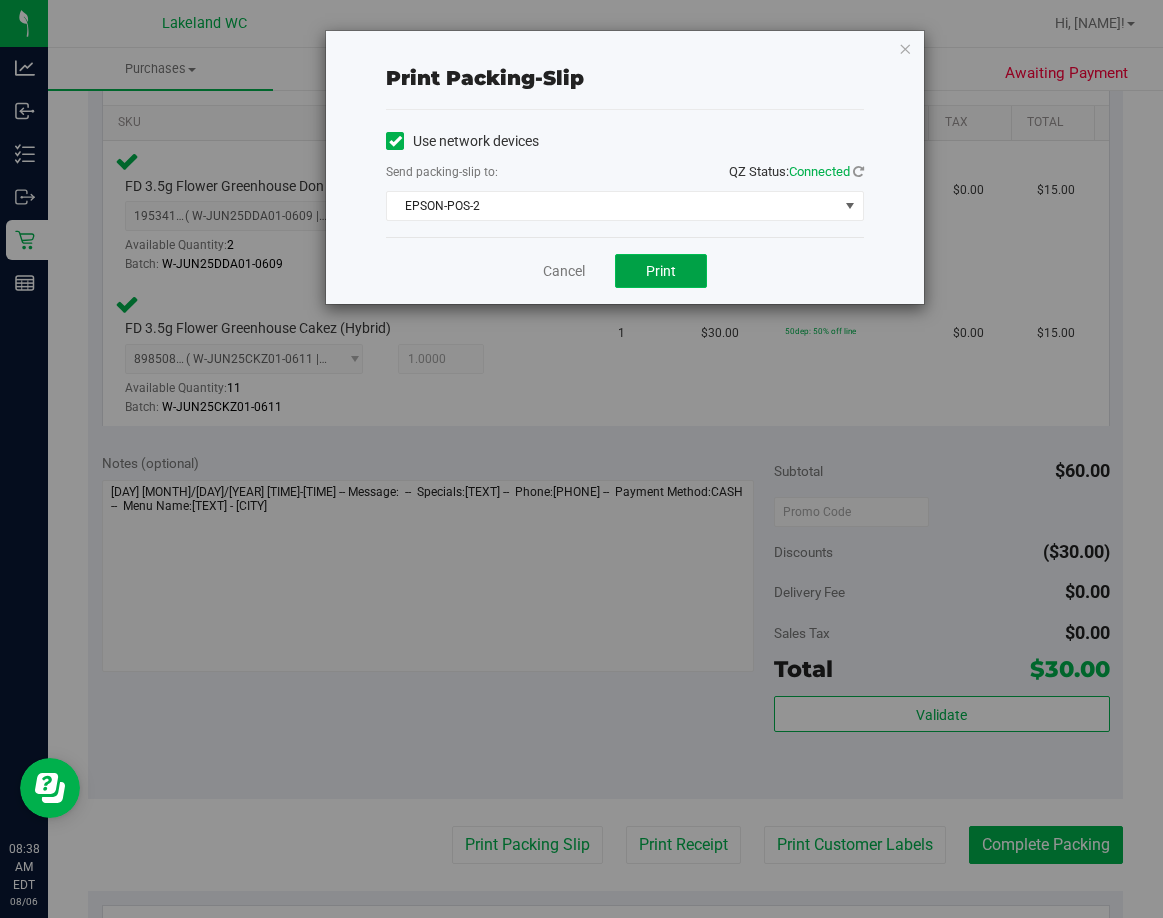 click on "Print" at bounding box center (661, 271) 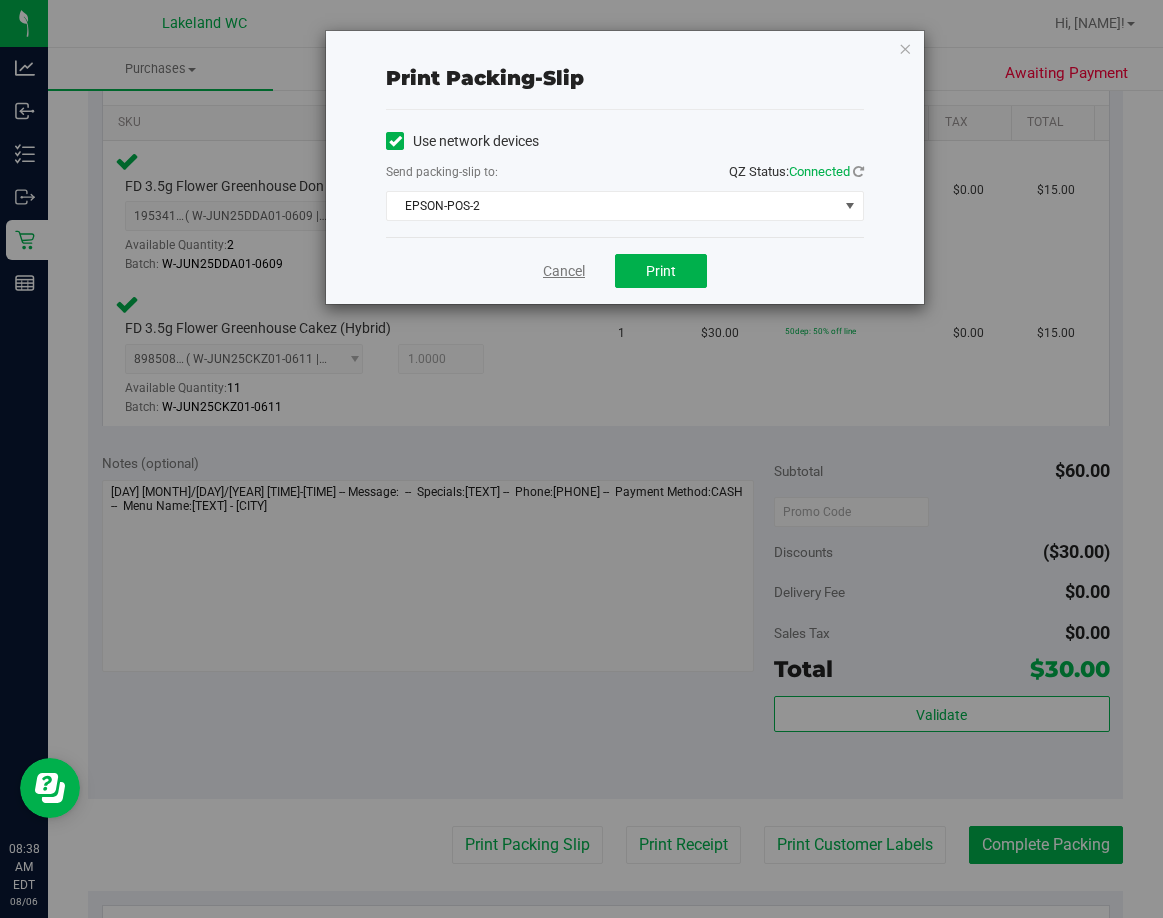 click on "Cancel" at bounding box center [564, 271] 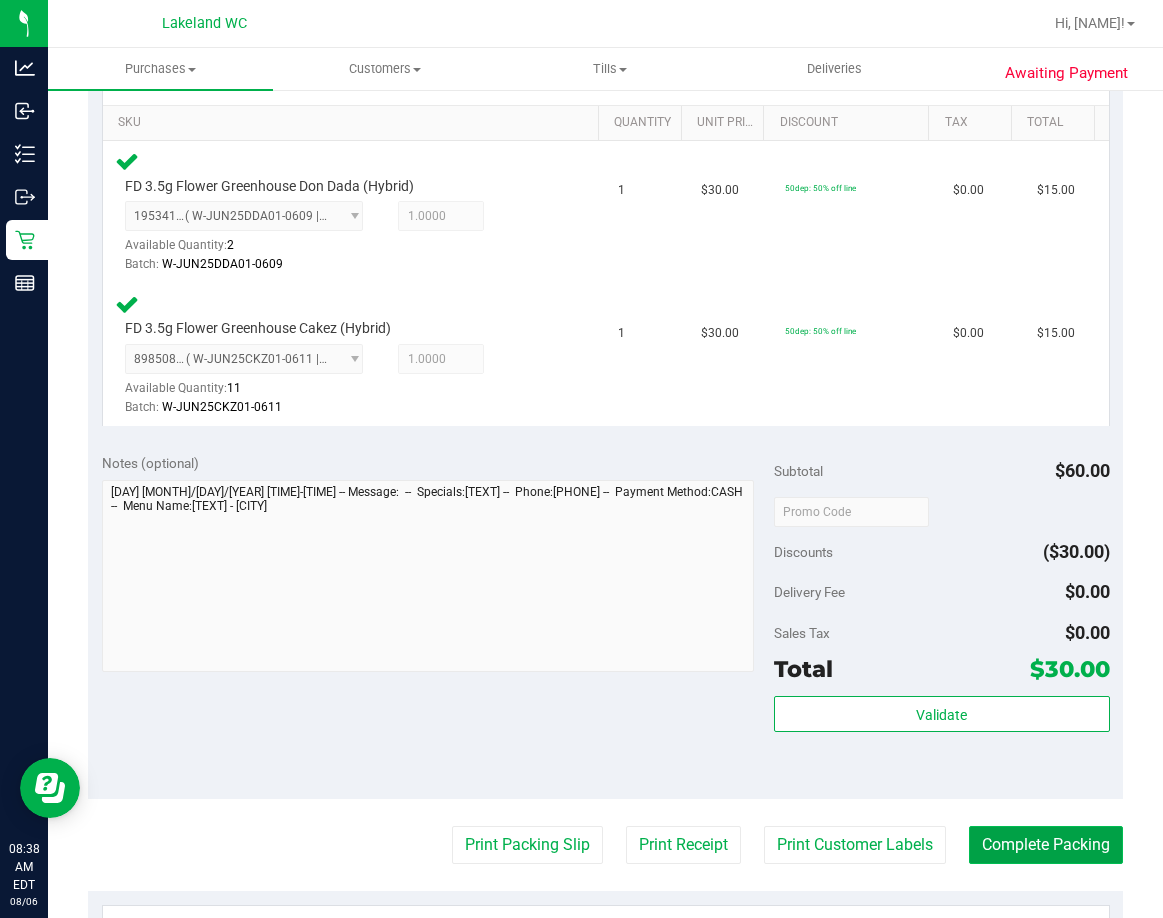 click on "Complete Packing" at bounding box center (1046, 845) 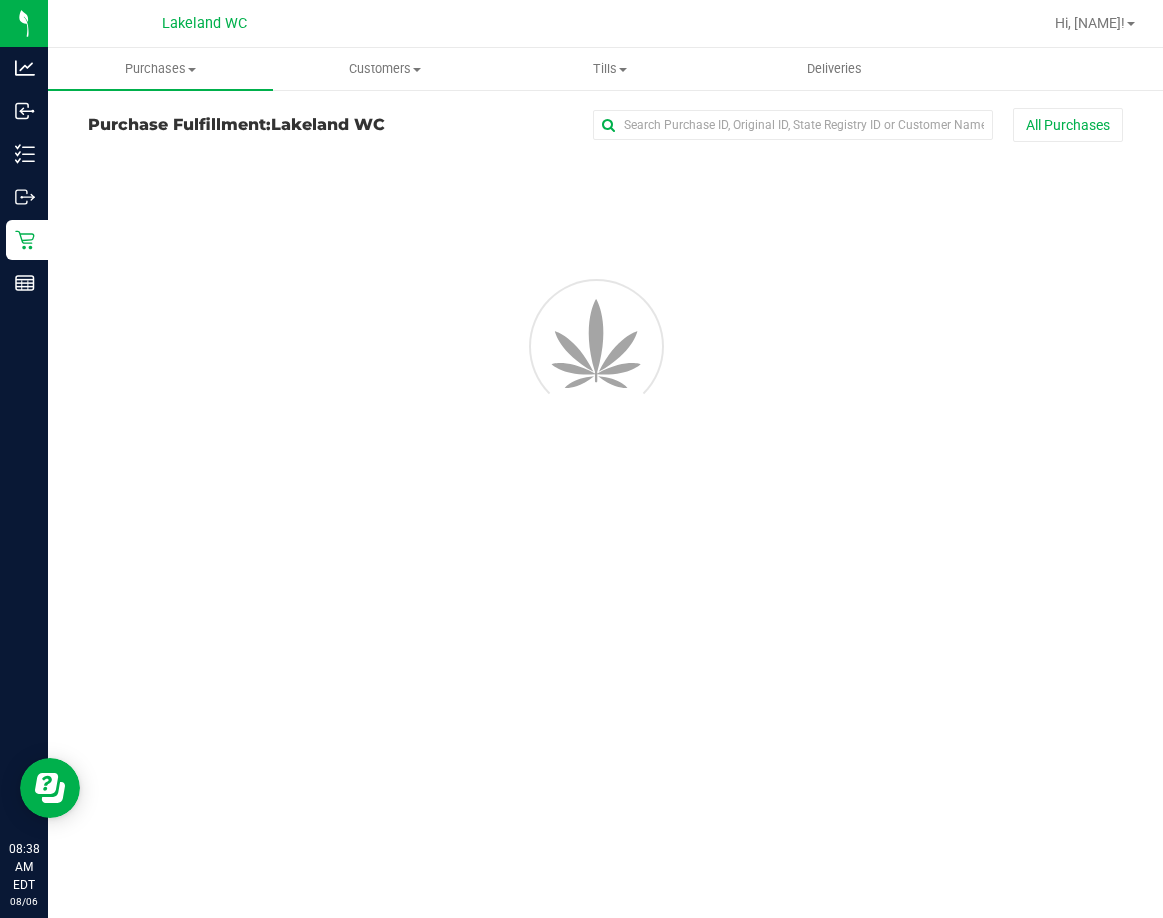 scroll, scrollTop: 0, scrollLeft: 0, axis: both 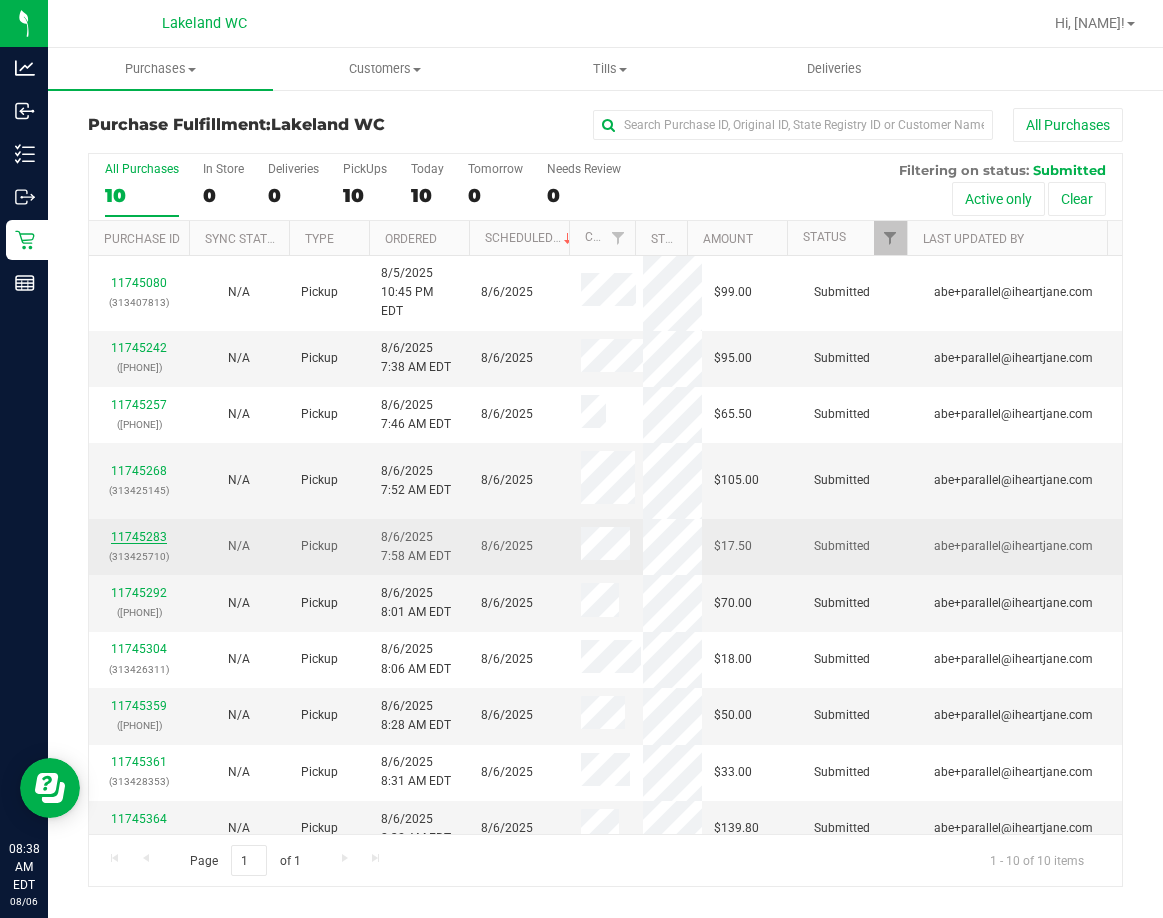 click on "11745283" at bounding box center (139, 537) 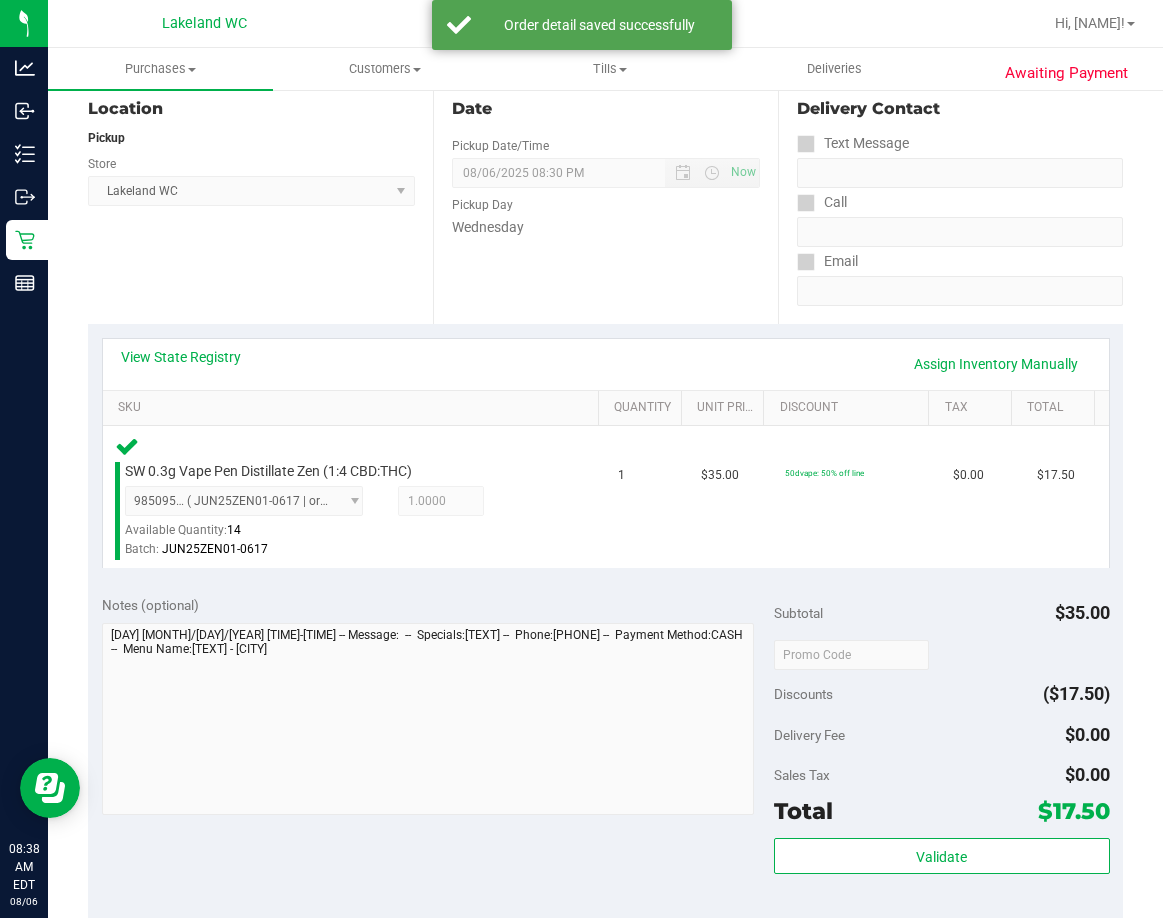 scroll, scrollTop: 300, scrollLeft: 0, axis: vertical 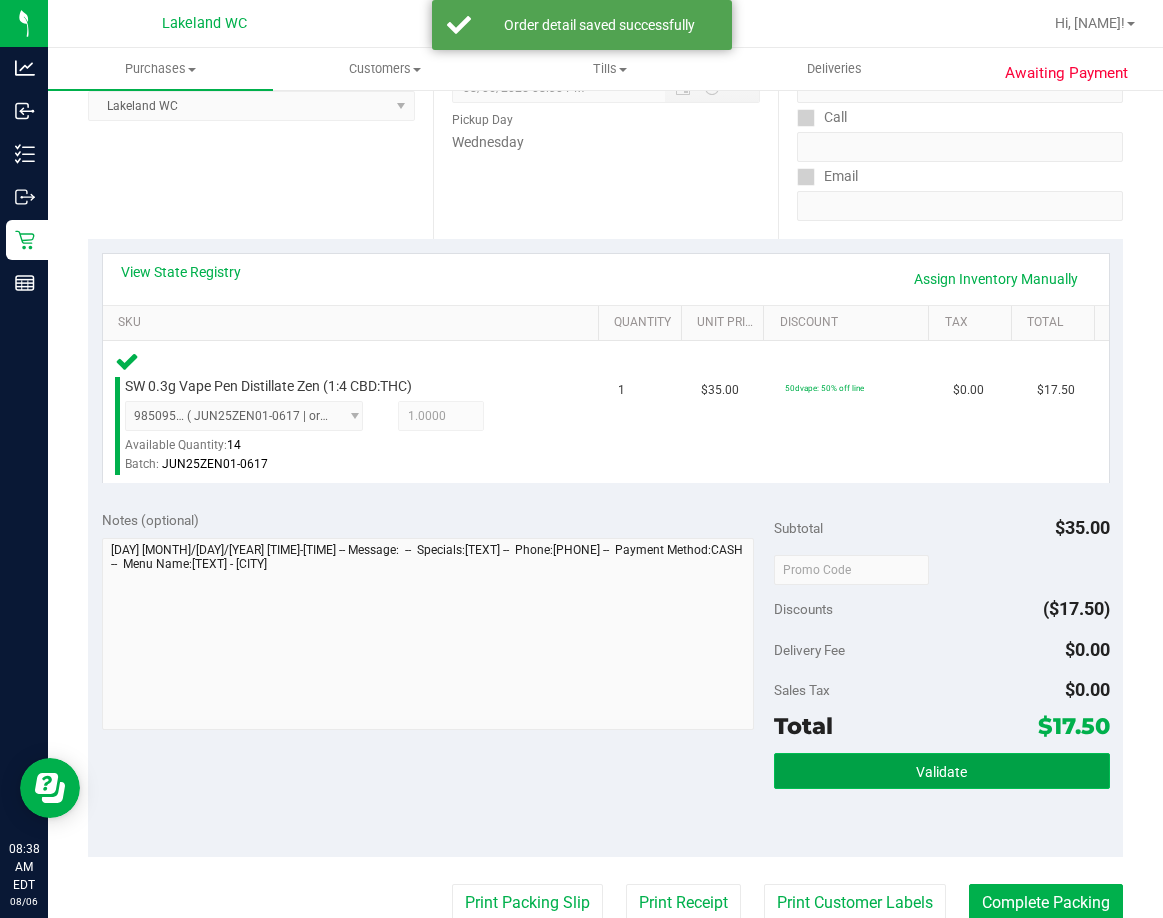 click on "Validate" at bounding box center [942, 771] 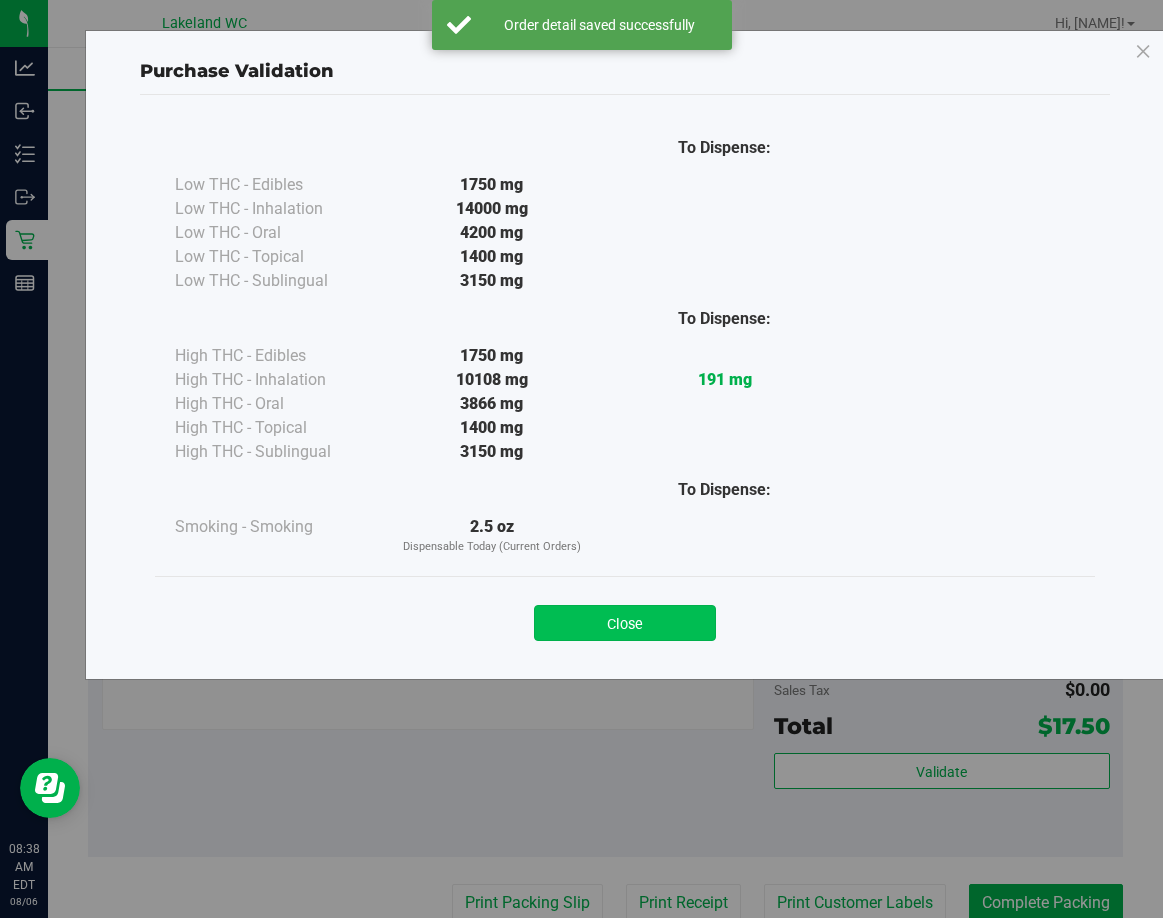 click on "Close" at bounding box center [625, 623] 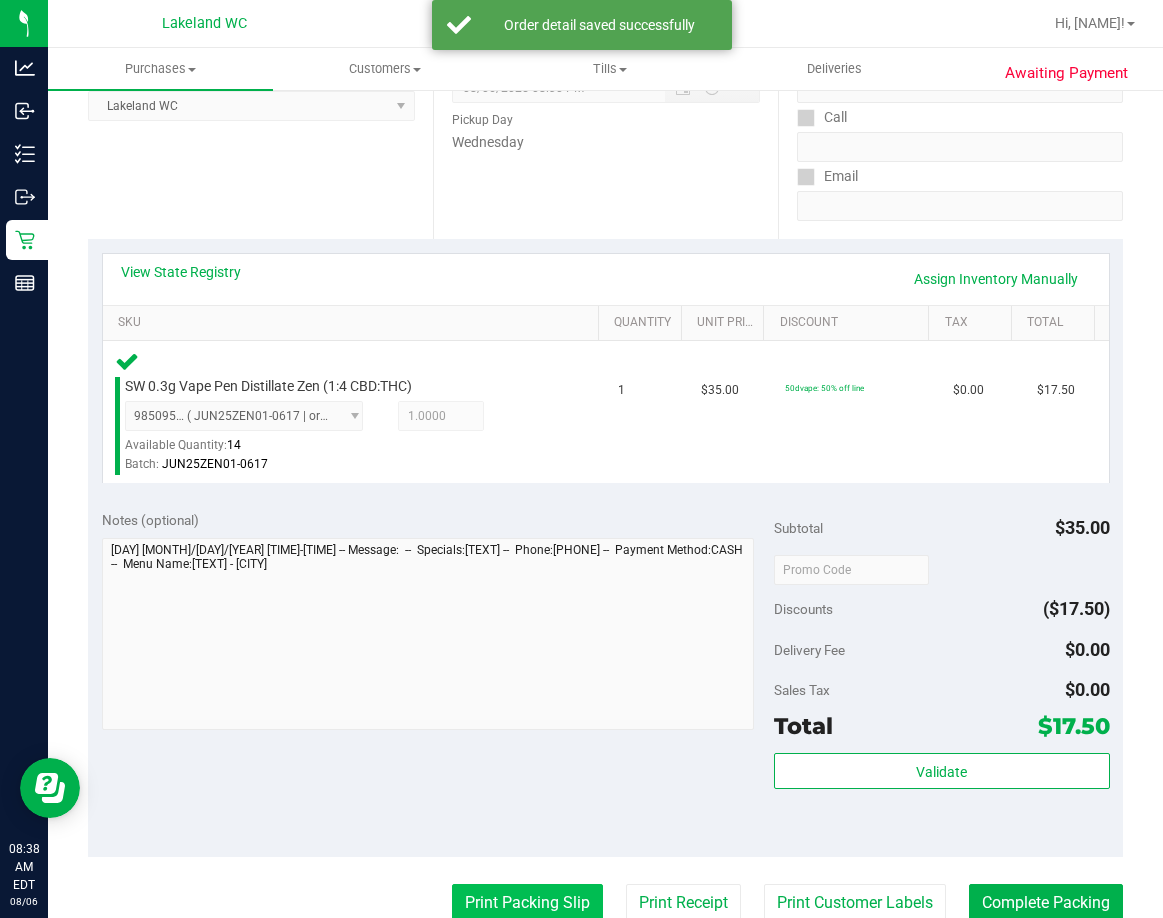 click on "Print Packing Slip" at bounding box center (527, 903) 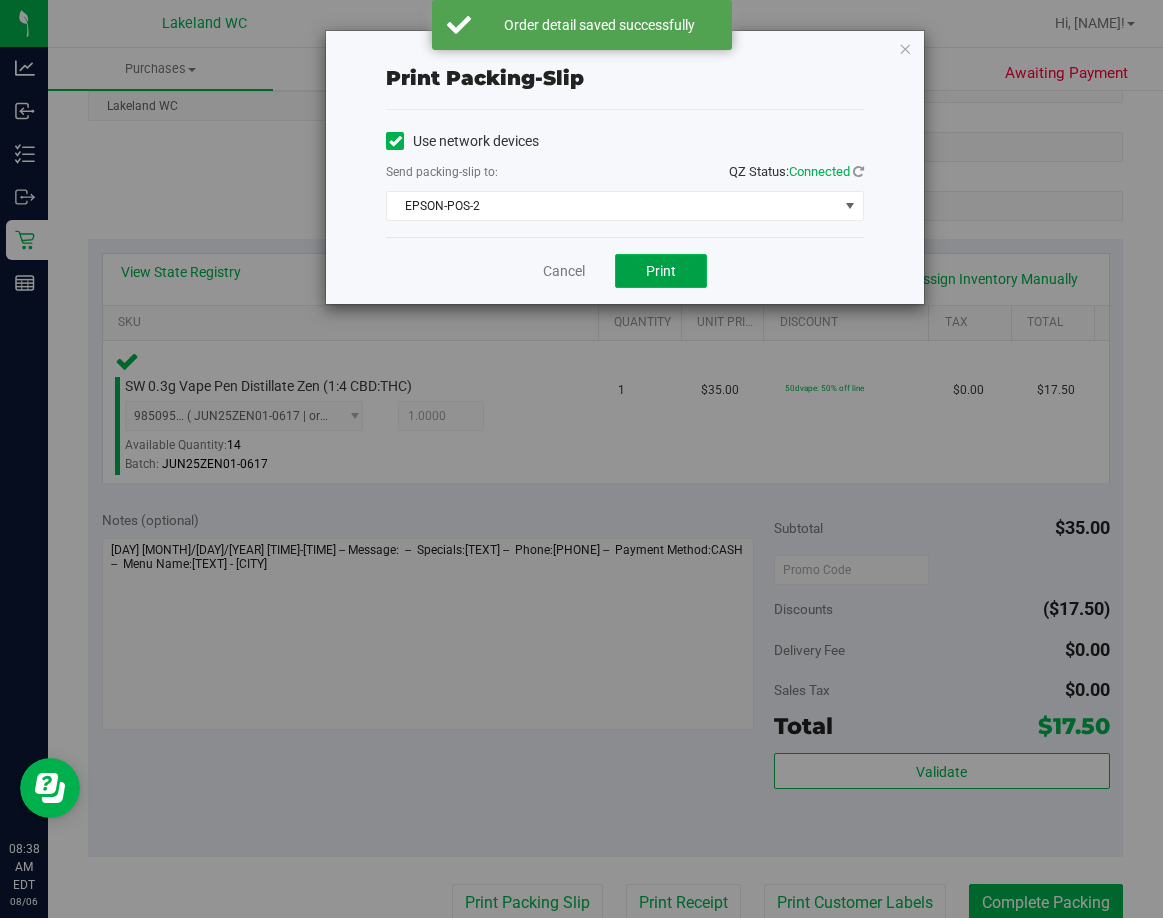 click on "Print" at bounding box center (661, 271) 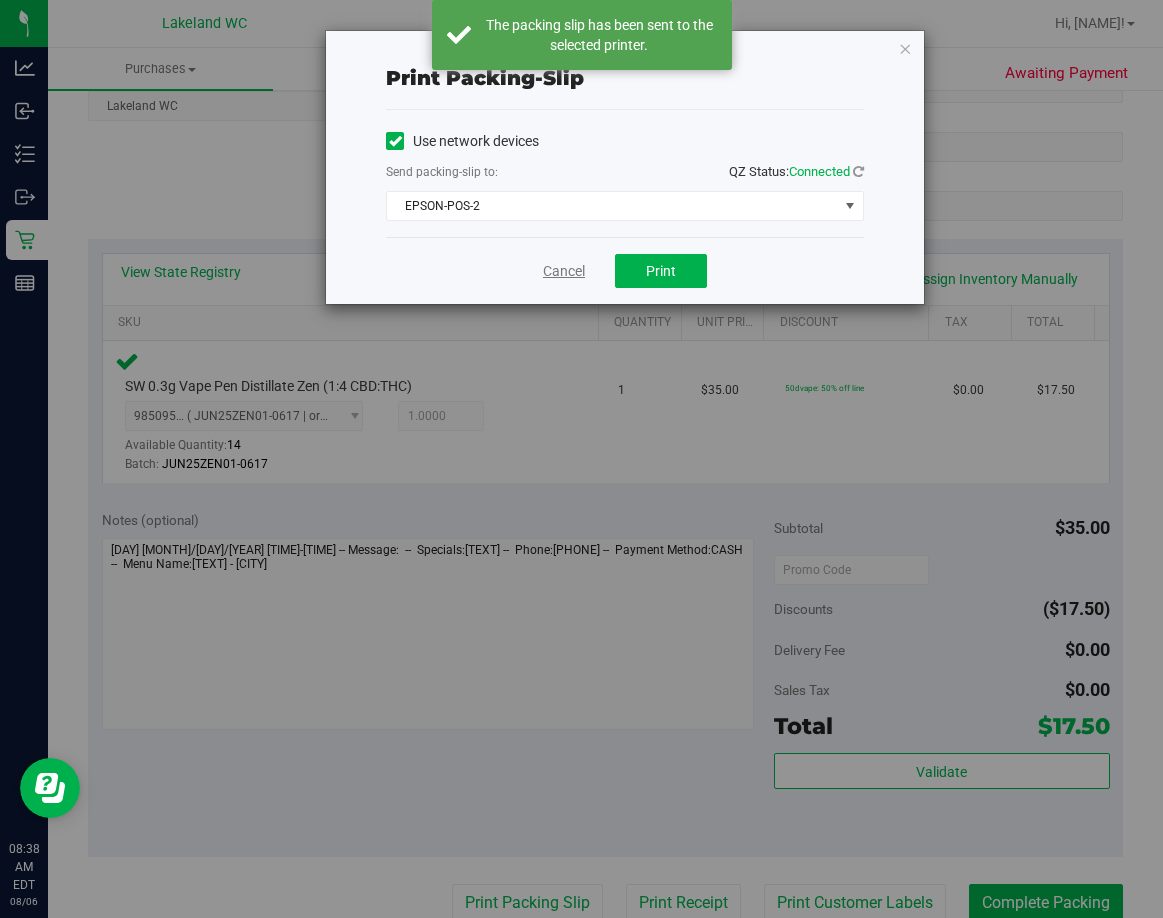 click on "Cancel" at bounding box center [564, 271] 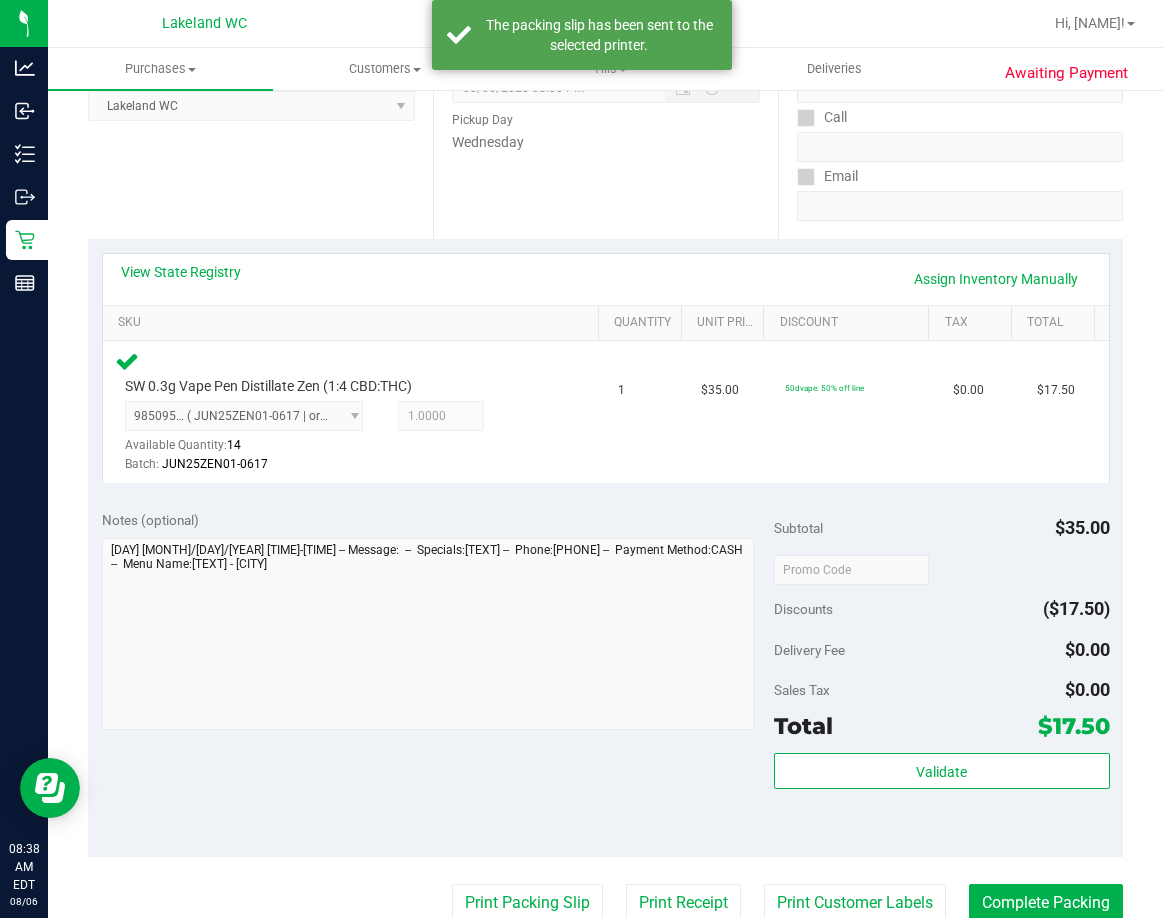 scroll, scrollTop: 304, scrollLeft: 0, axis: vertical 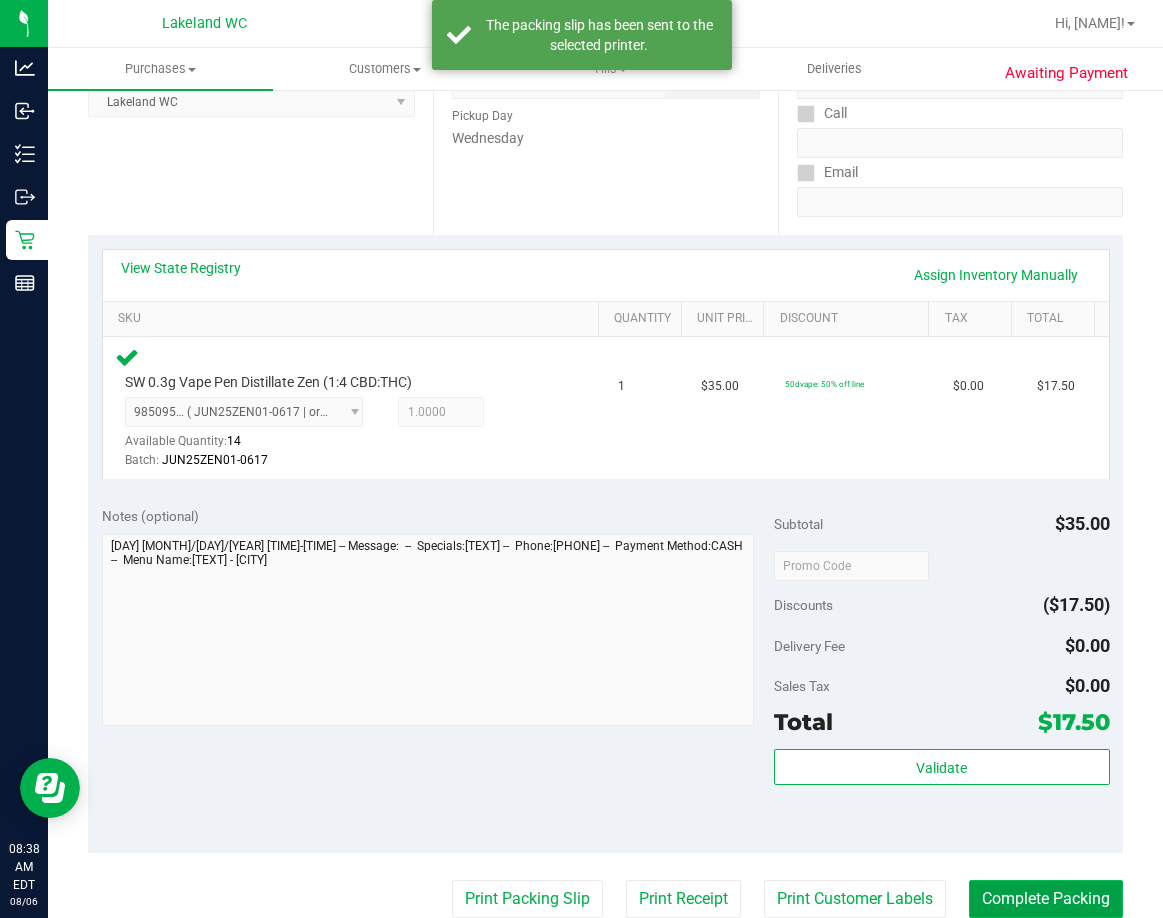 click on "Complete Packing" at bounding box center [1046, 899] 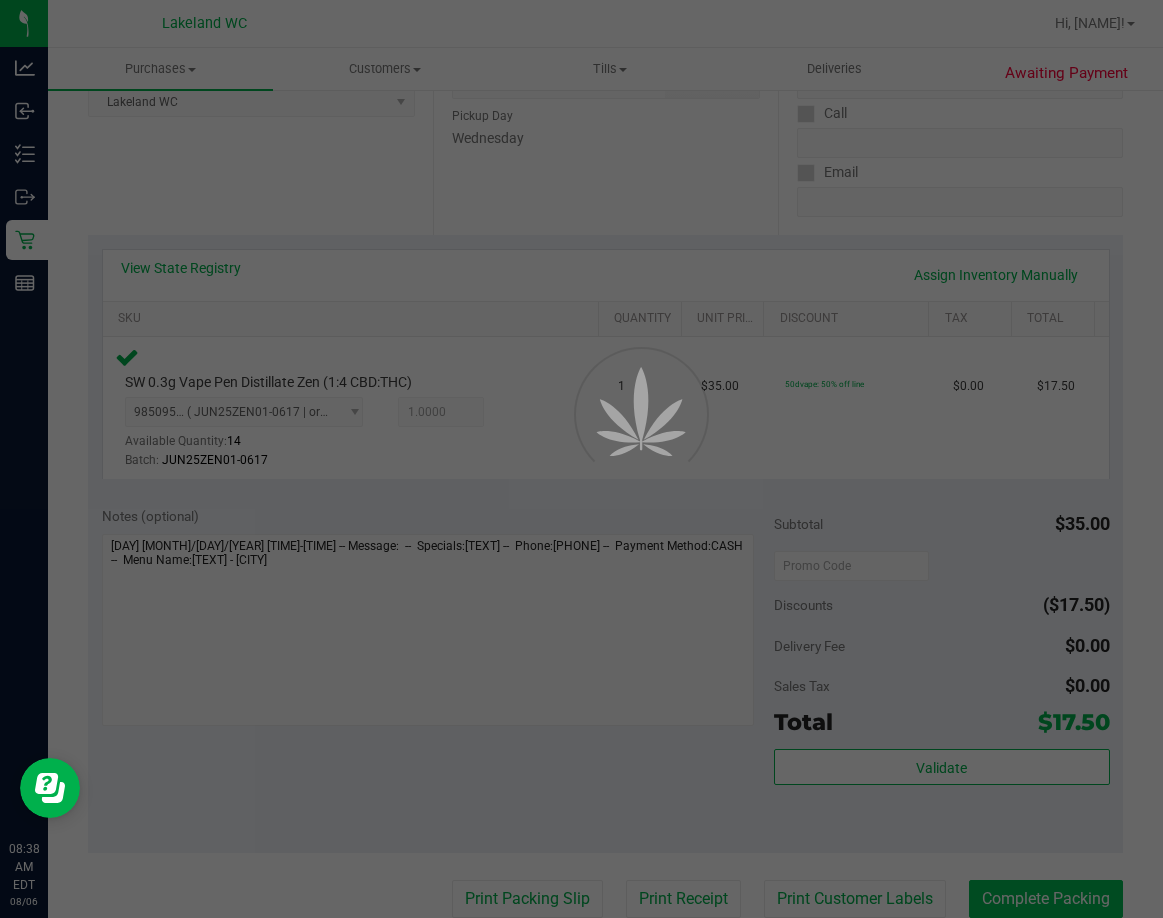 scroll, scrollTop: 0, scrollLeft: 0, axis: both 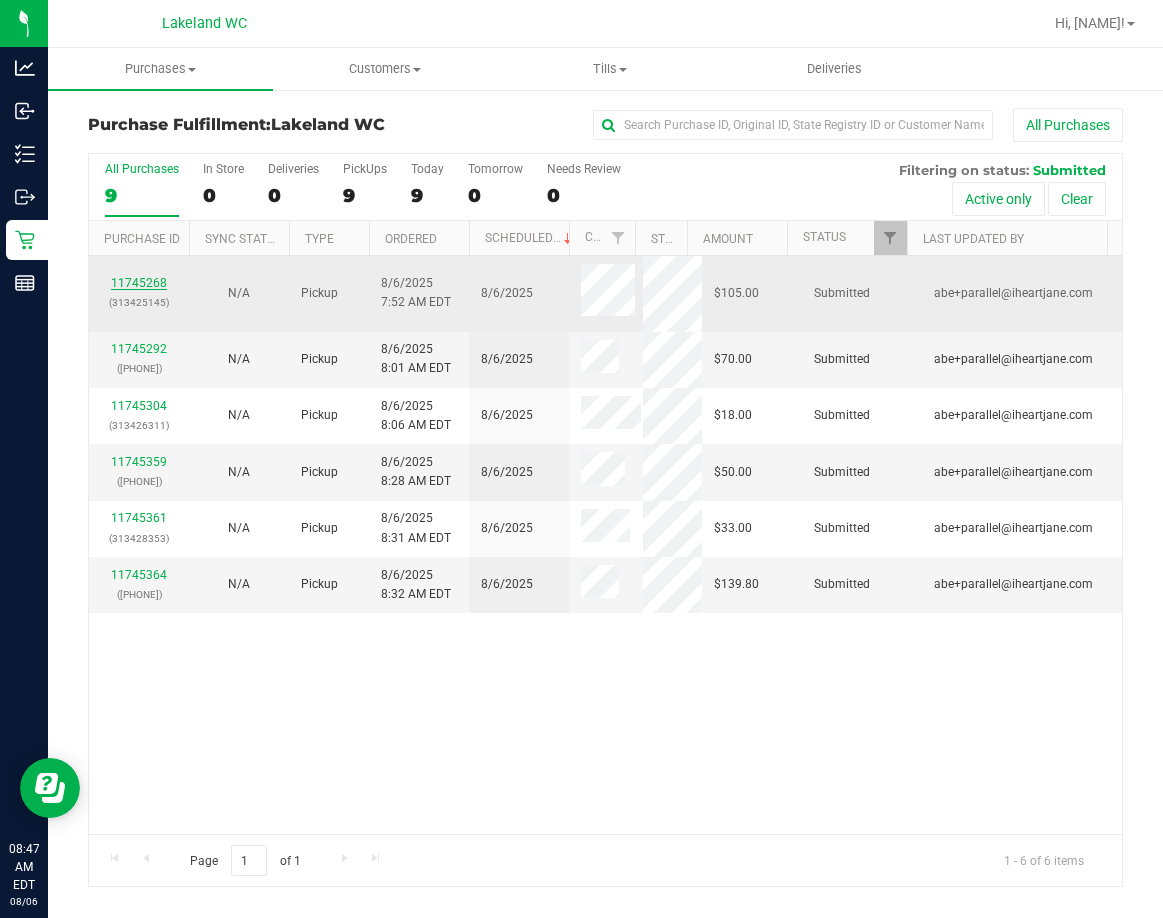 click on "11745268" at bounding box center (139, 283) 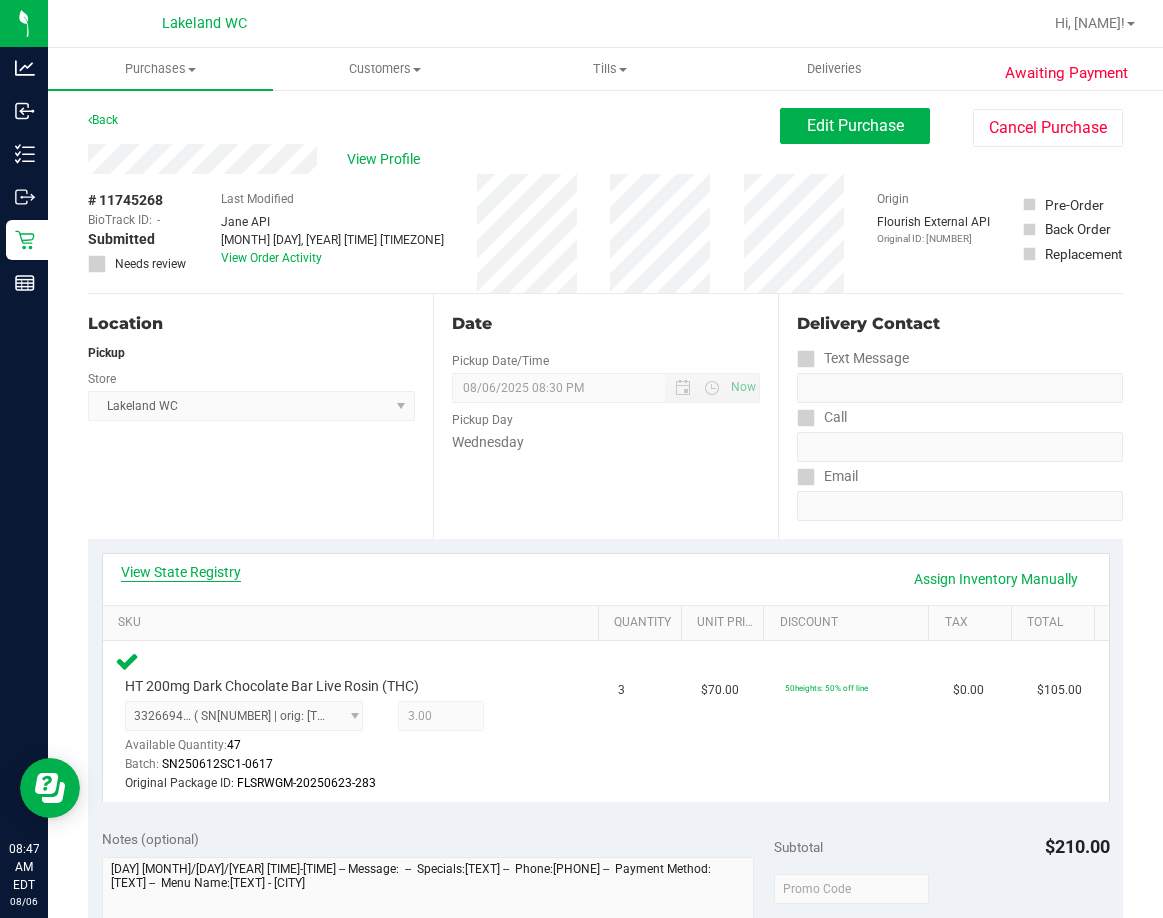 click on "View State Registry" at bounding box center [181, 572] 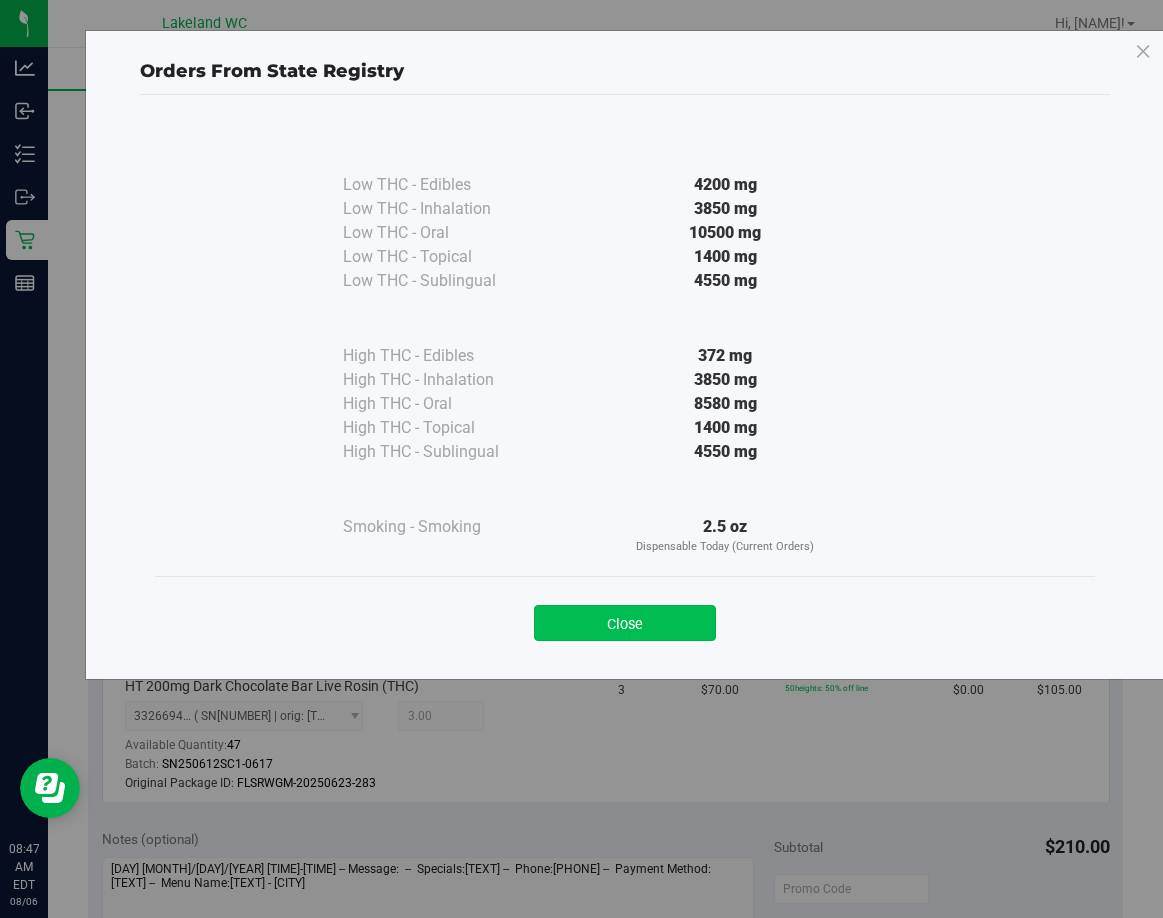 click on "Close" at bounding box center (625, 623) 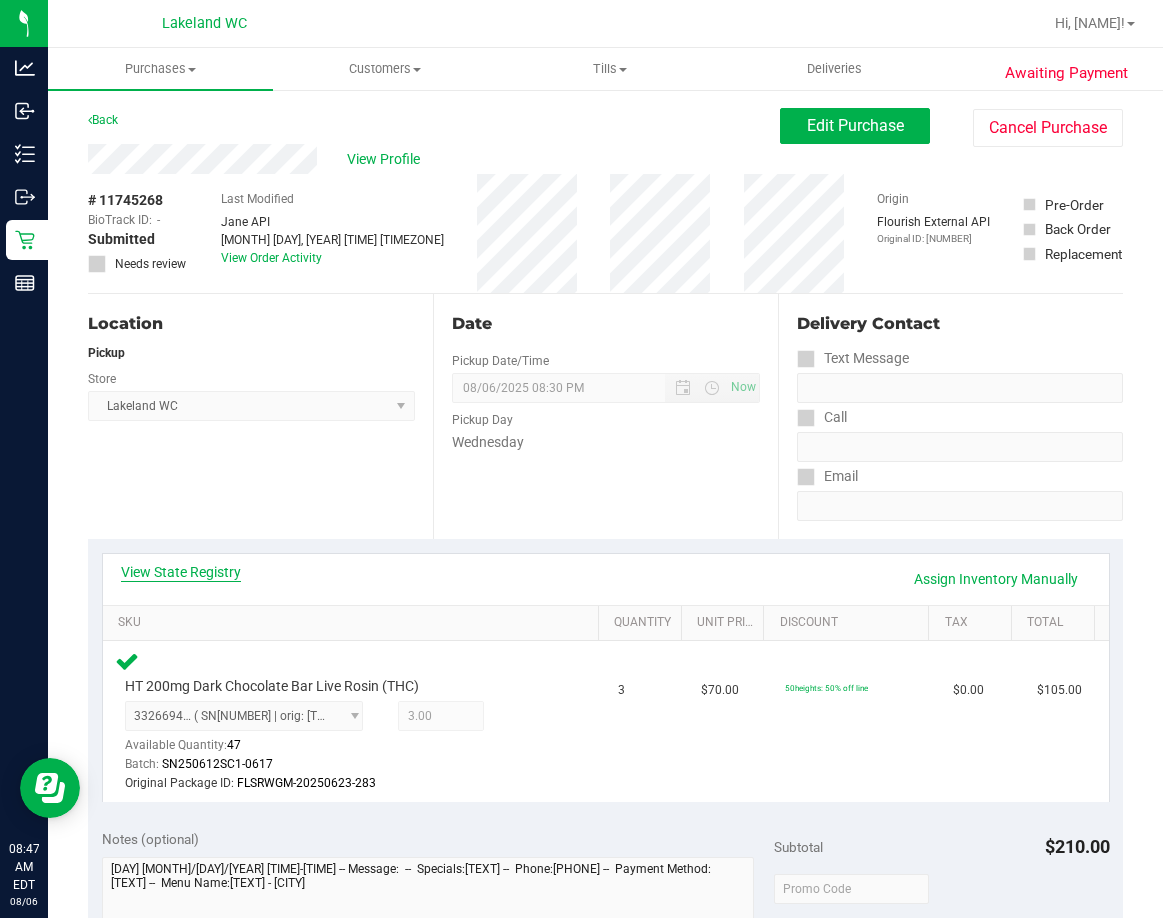 click on "View State Registry" at bounding box center [181, 572] 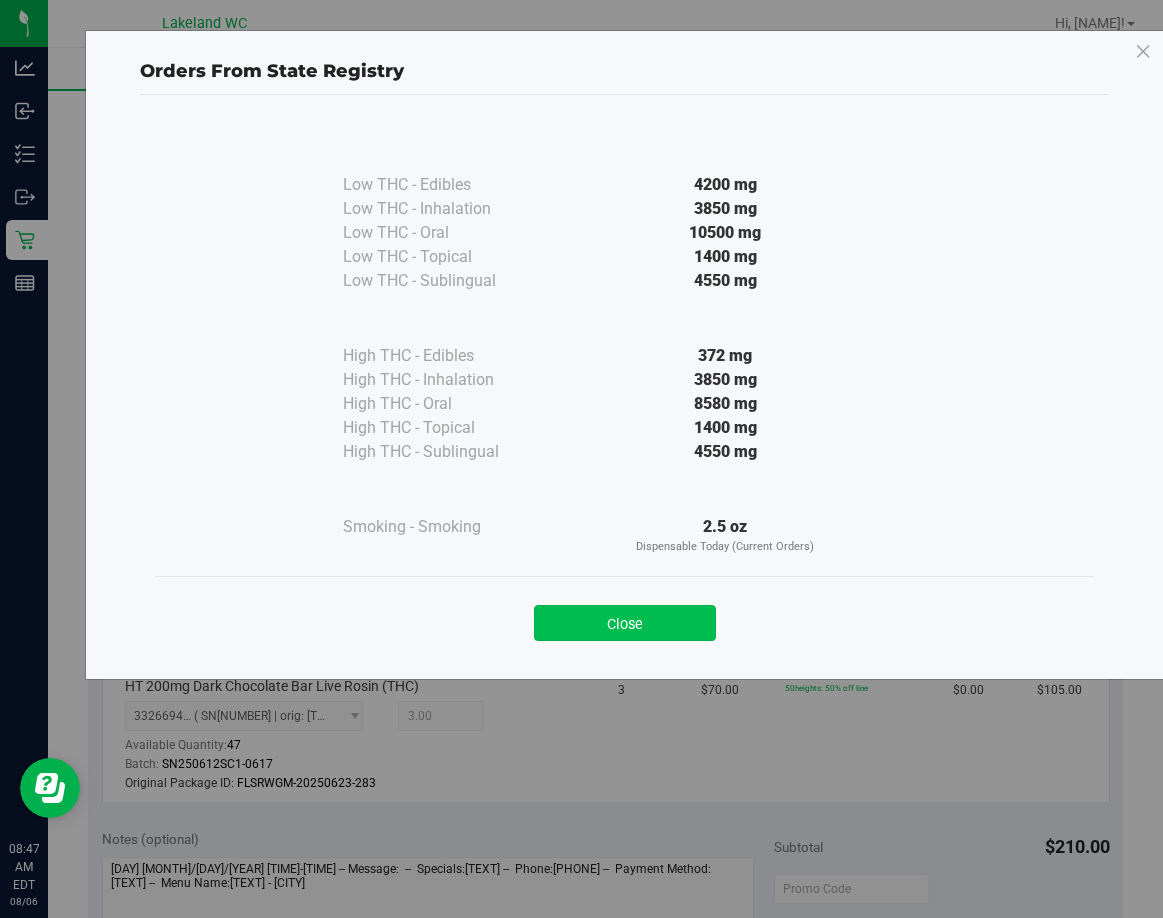 click on "Close" at bounding box center (625, 623) 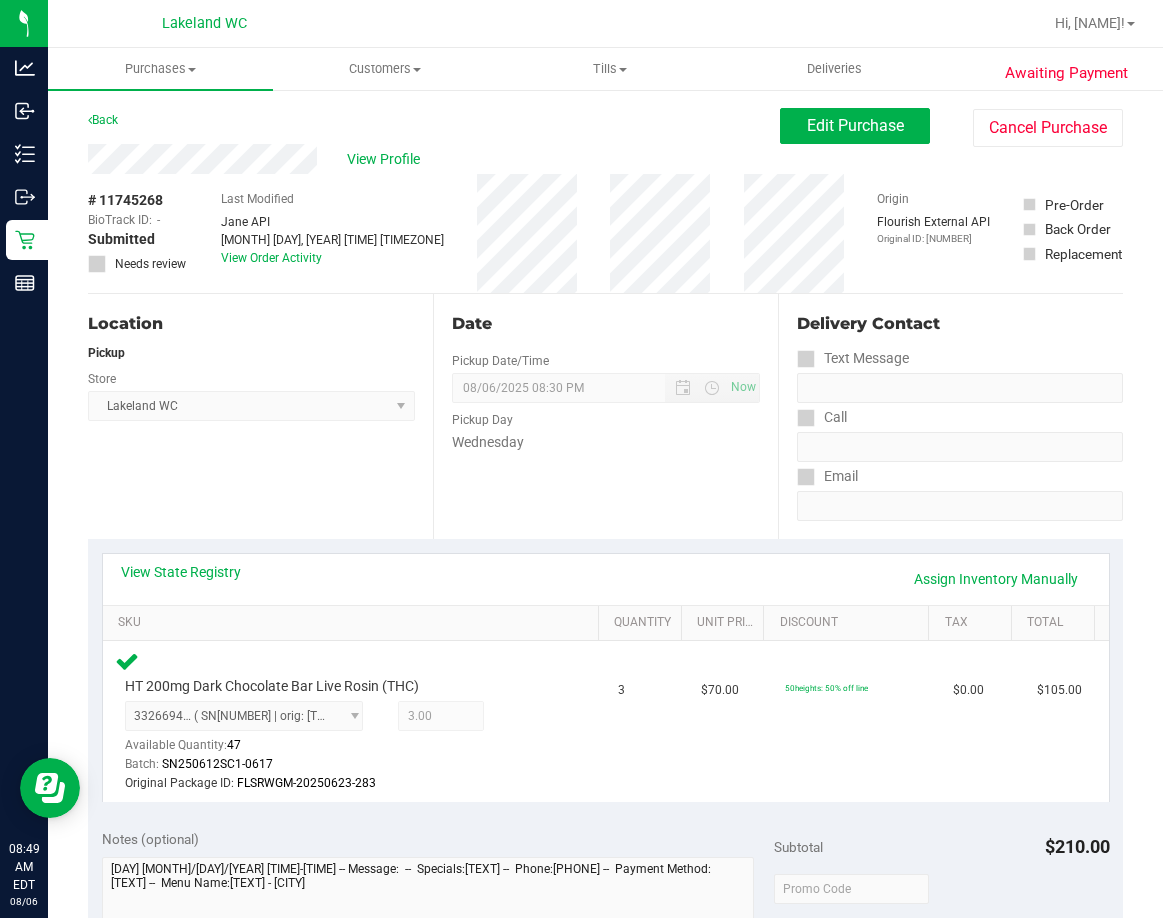 click on "Back" at bounding box center (103, 120) 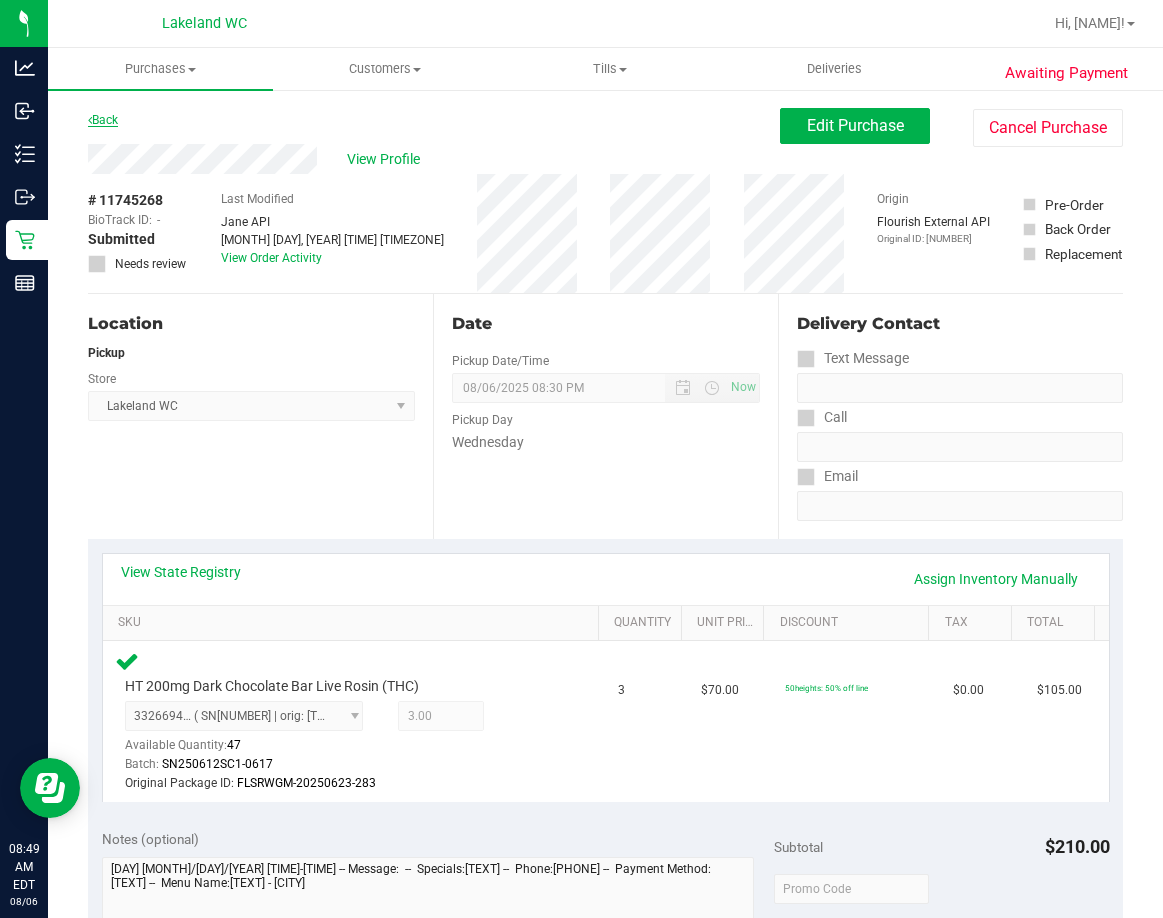 click on "Back" at bounding box center (103, 120) 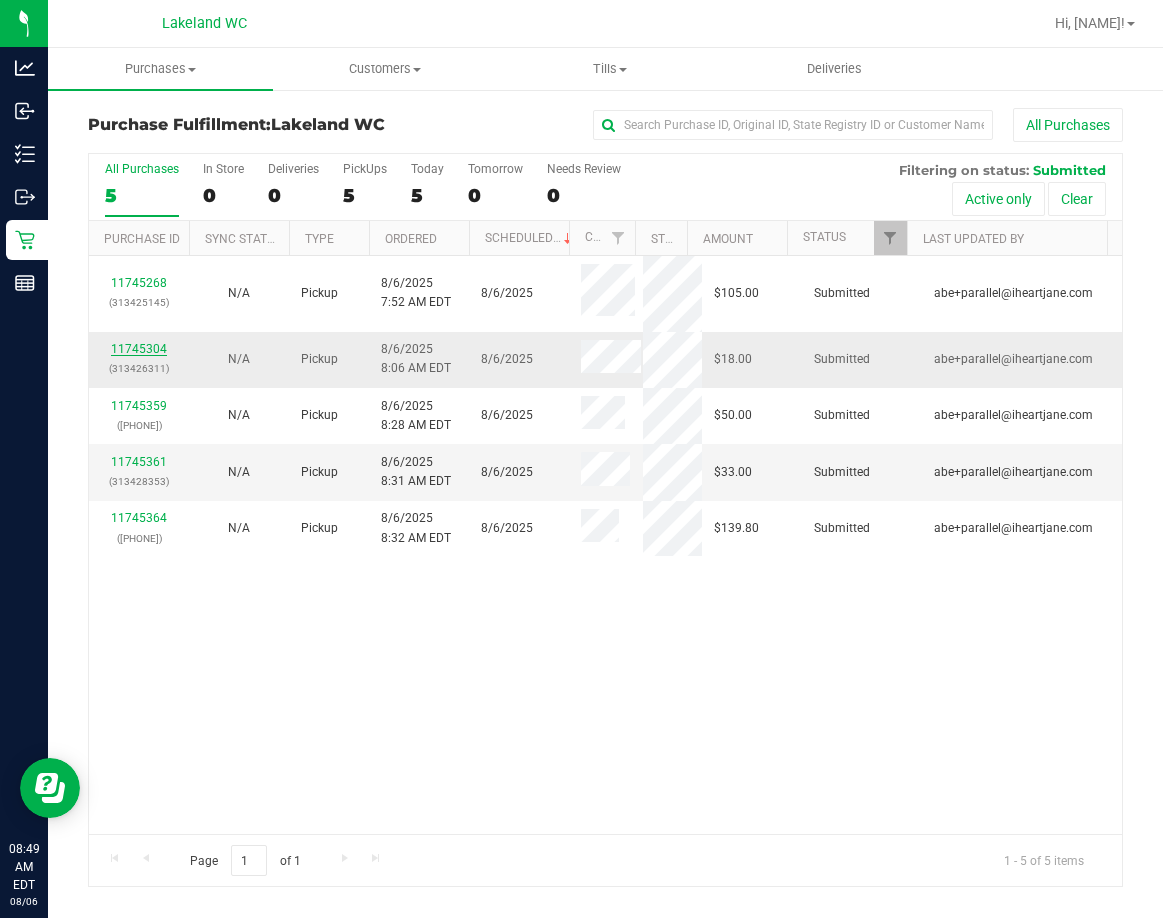 click on "11745304" at bounding box center (139, 349) 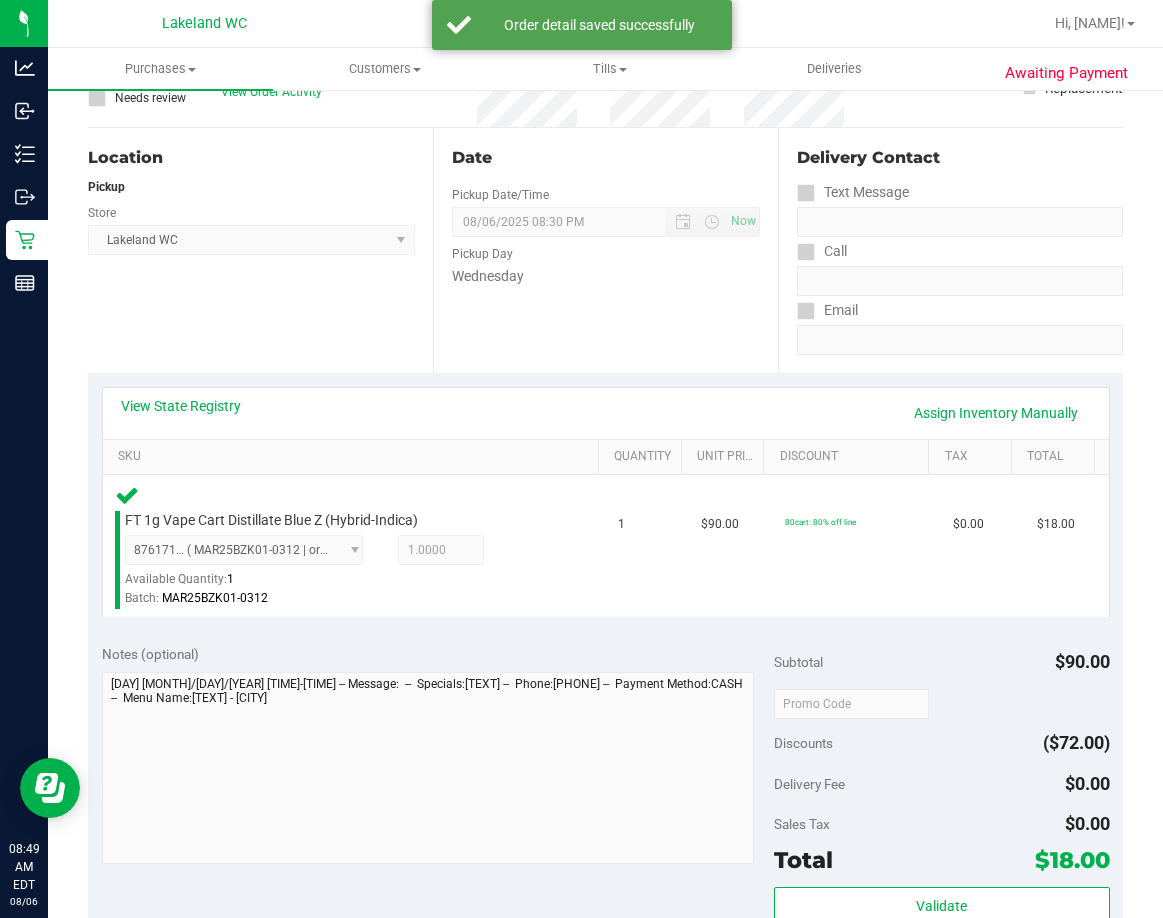 scroll, scrollTop: 500, scrollLeft: 0, axis: vertical 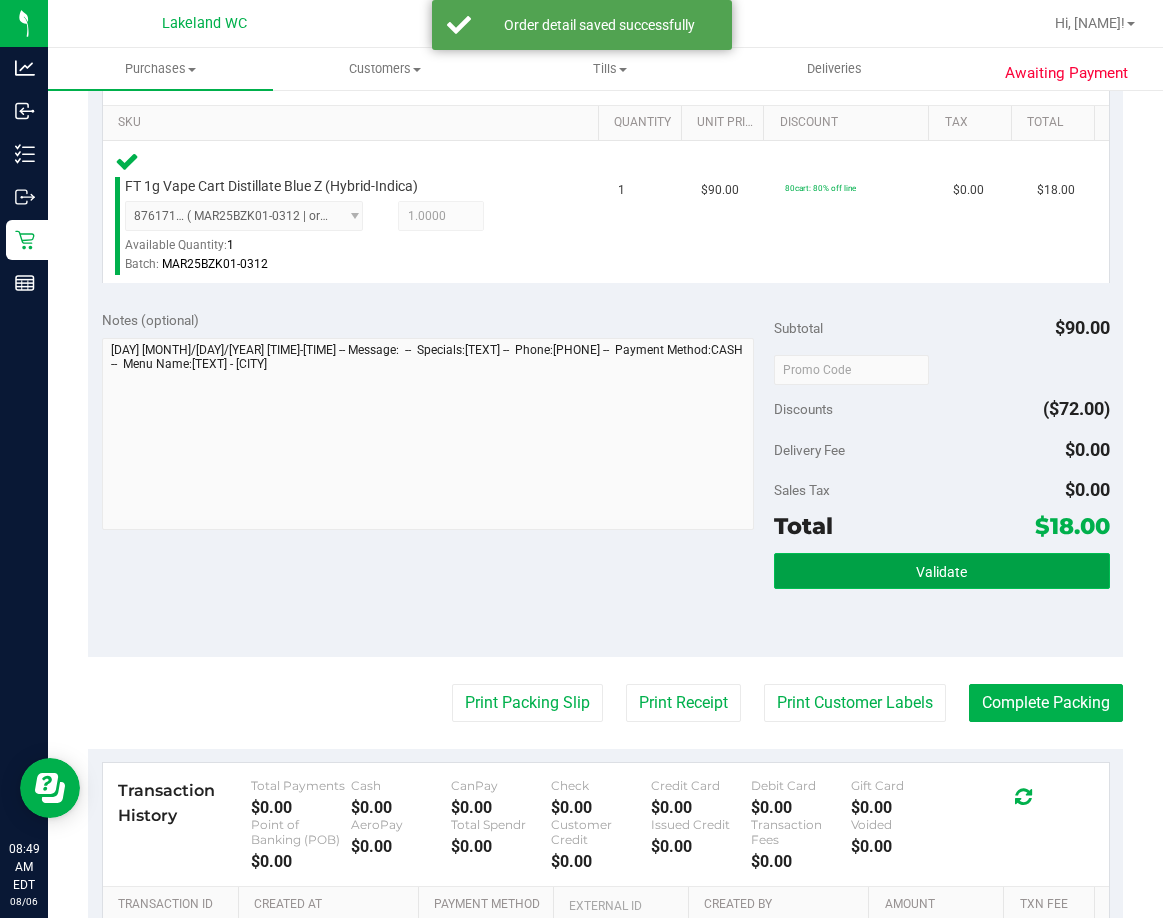 click on "Validate" at bounding box center (941, 572) 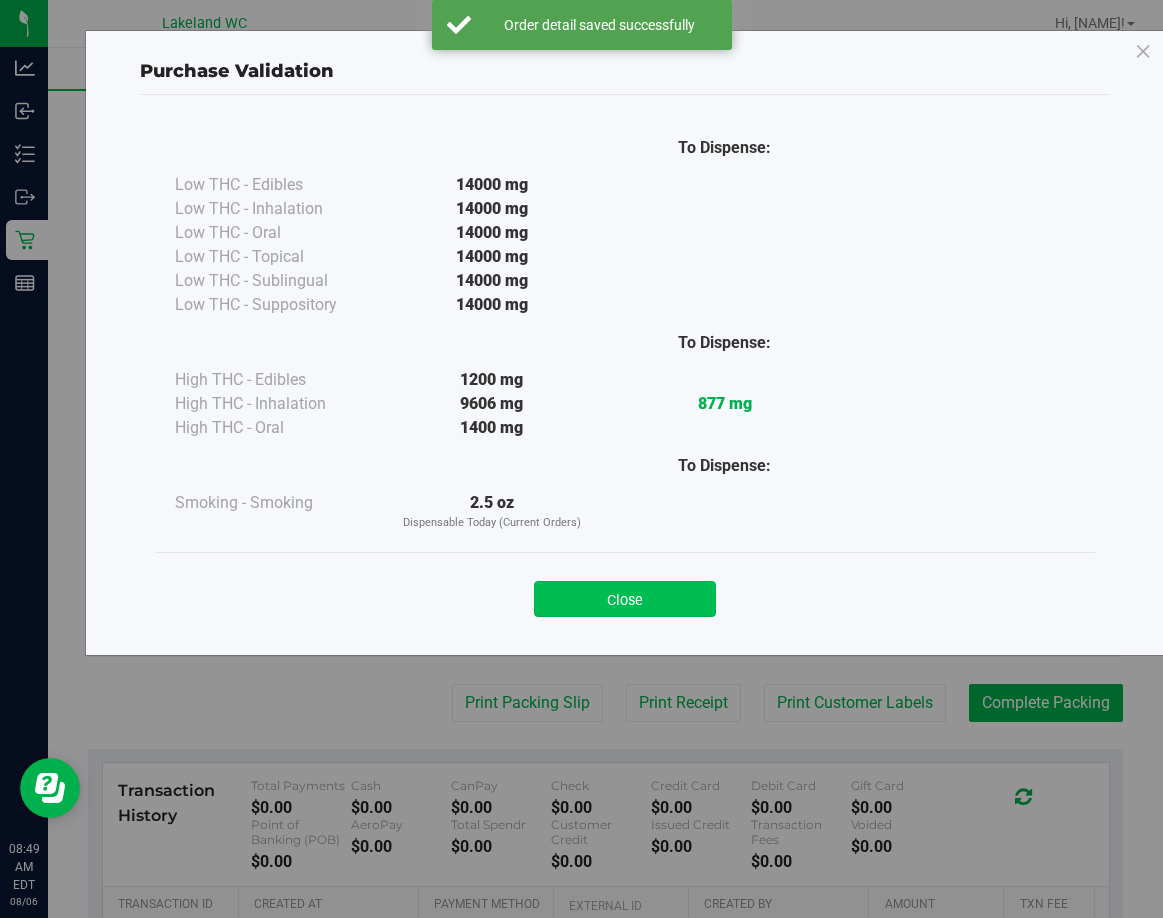 click on "Close" at bounding box center [625, 599] 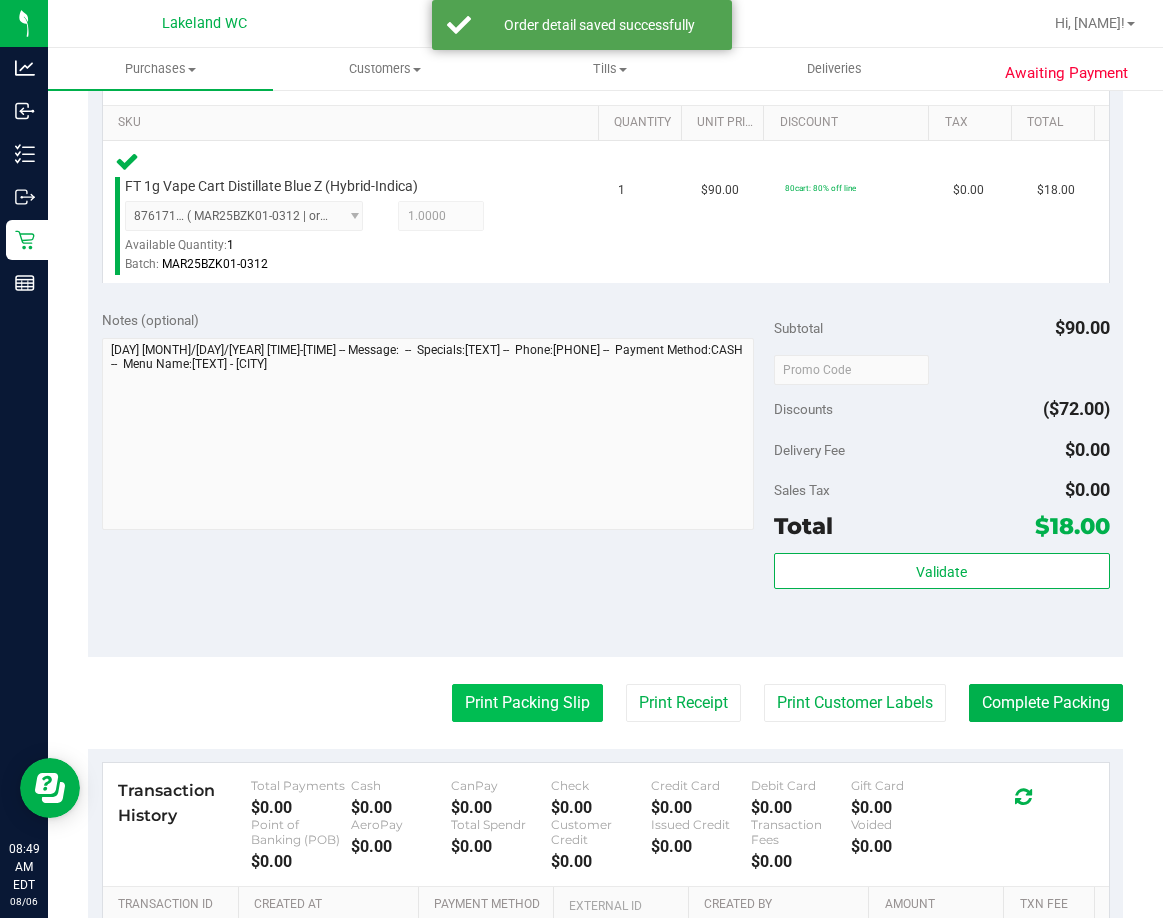 click on "Print Packing Slip" at bounding box center [527, 703] 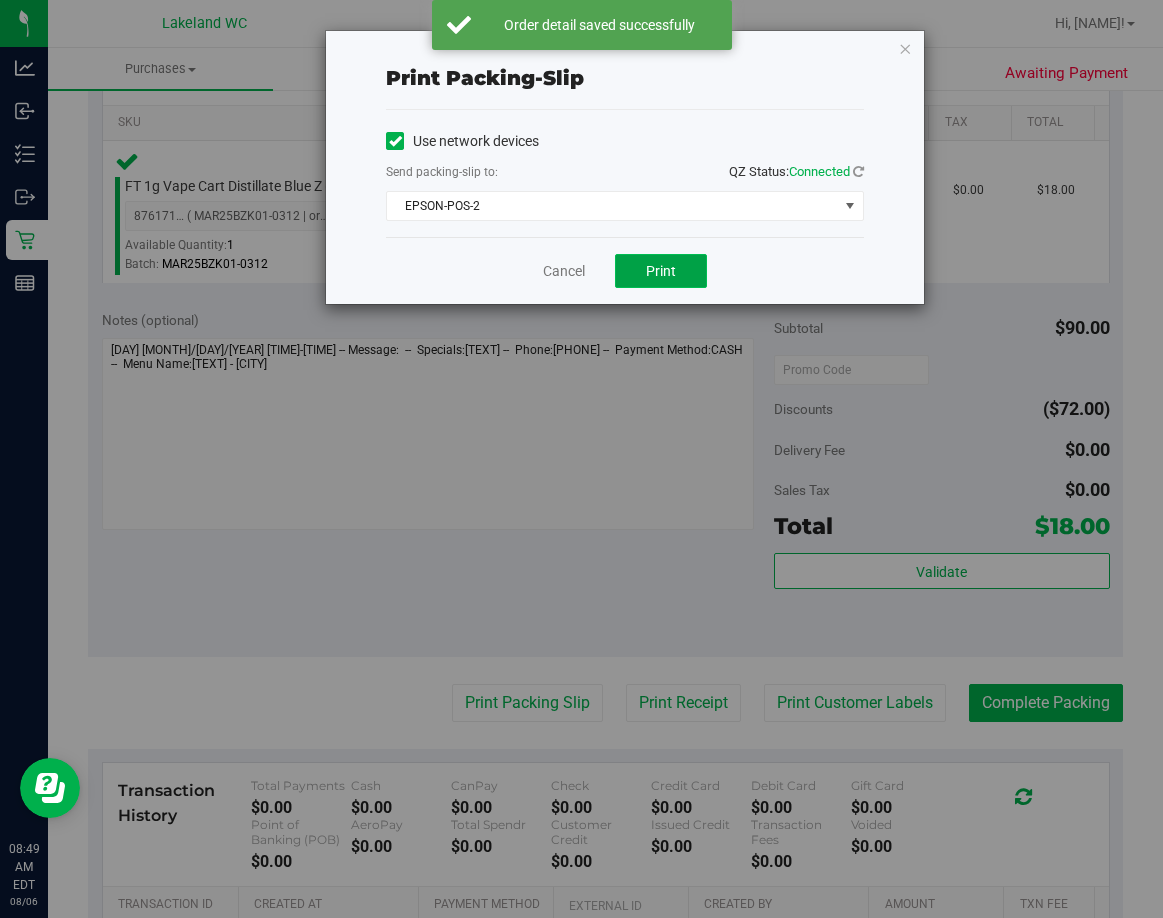 click on "Print" at bounding box center [661, 271] 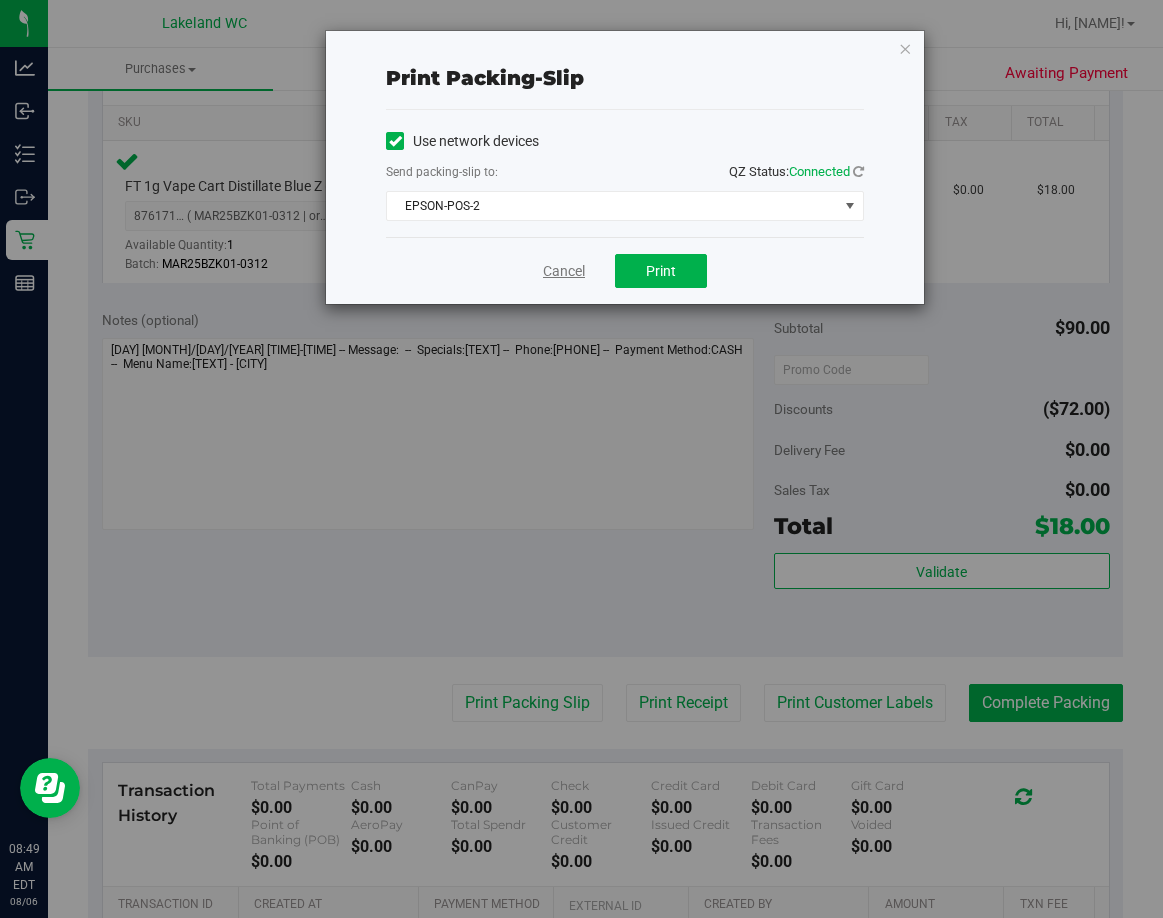 click on "Cancel" at bounding box center (564, 271) 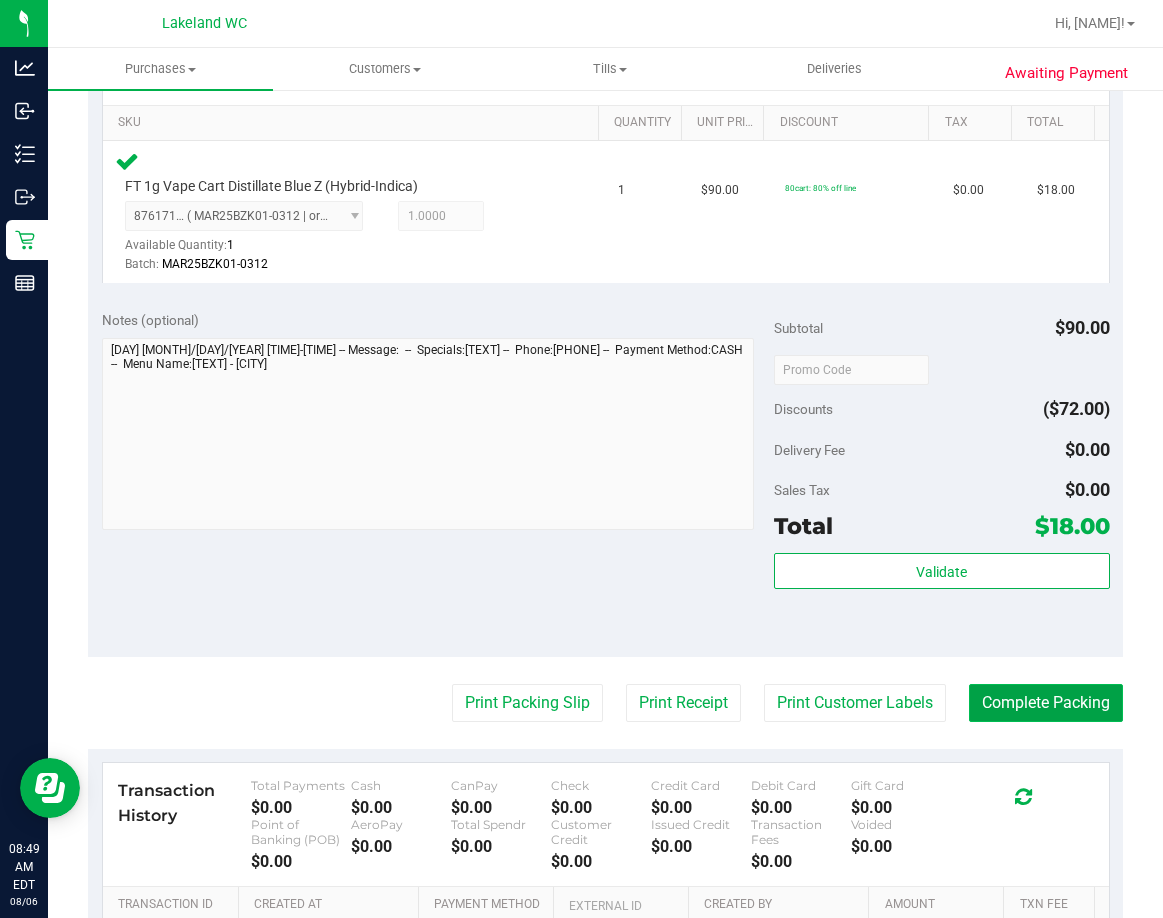 click on "Complete Packing" at bounding box center [1046, 703] 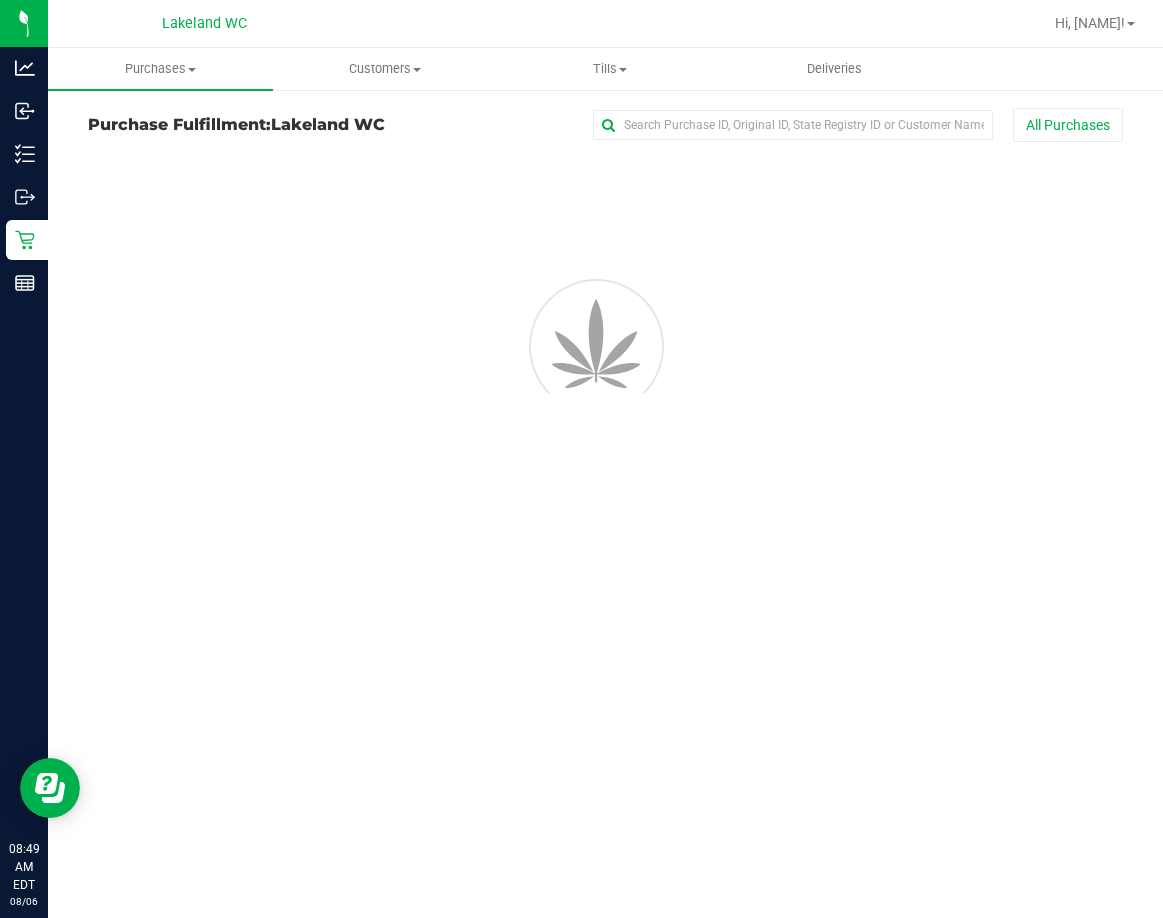 scroll, scrollTop: 0, scrollLeft: 0, axis: both 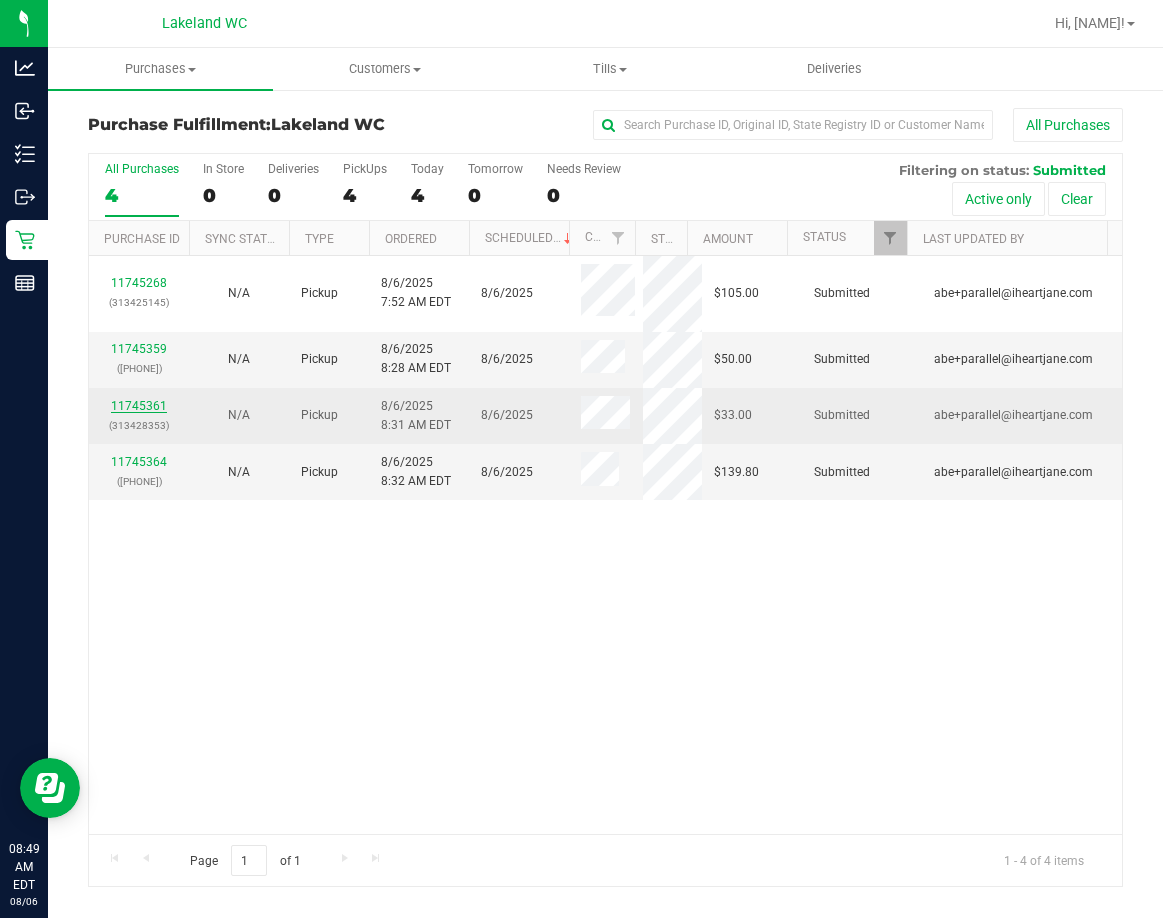 click on "11745361" at bounding box center (139, 406) 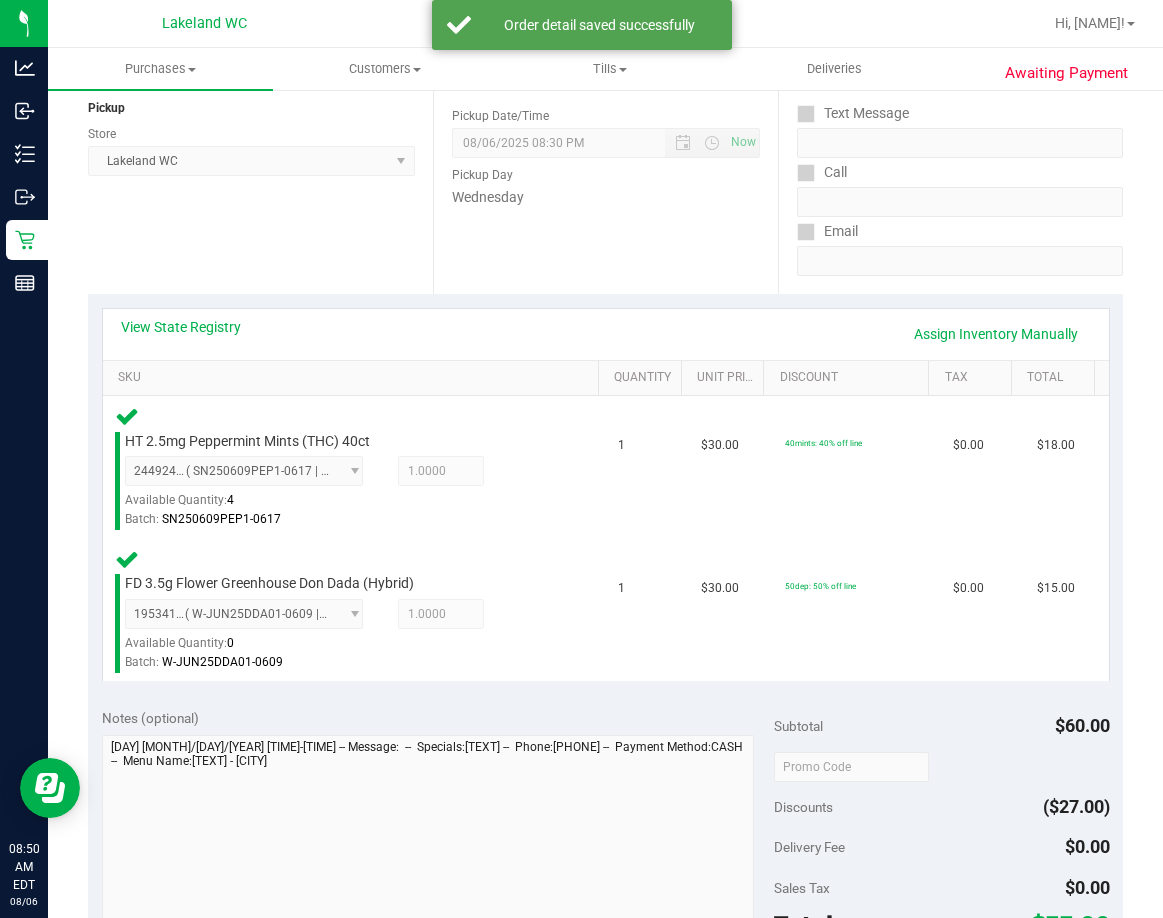 scroll, scrollTop: 400, scrollLeft: 0, axis: vertical 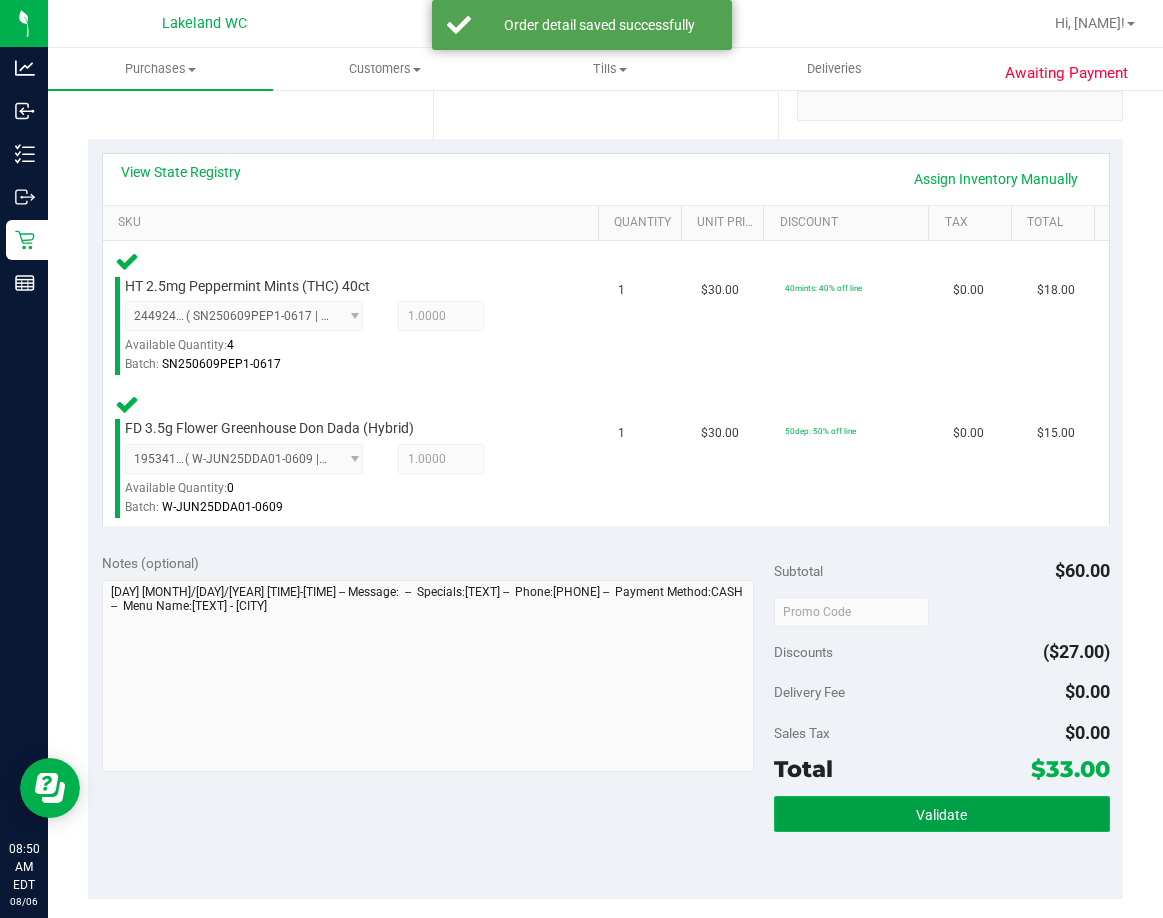click on "Validate" at bounding box center [941, 815] 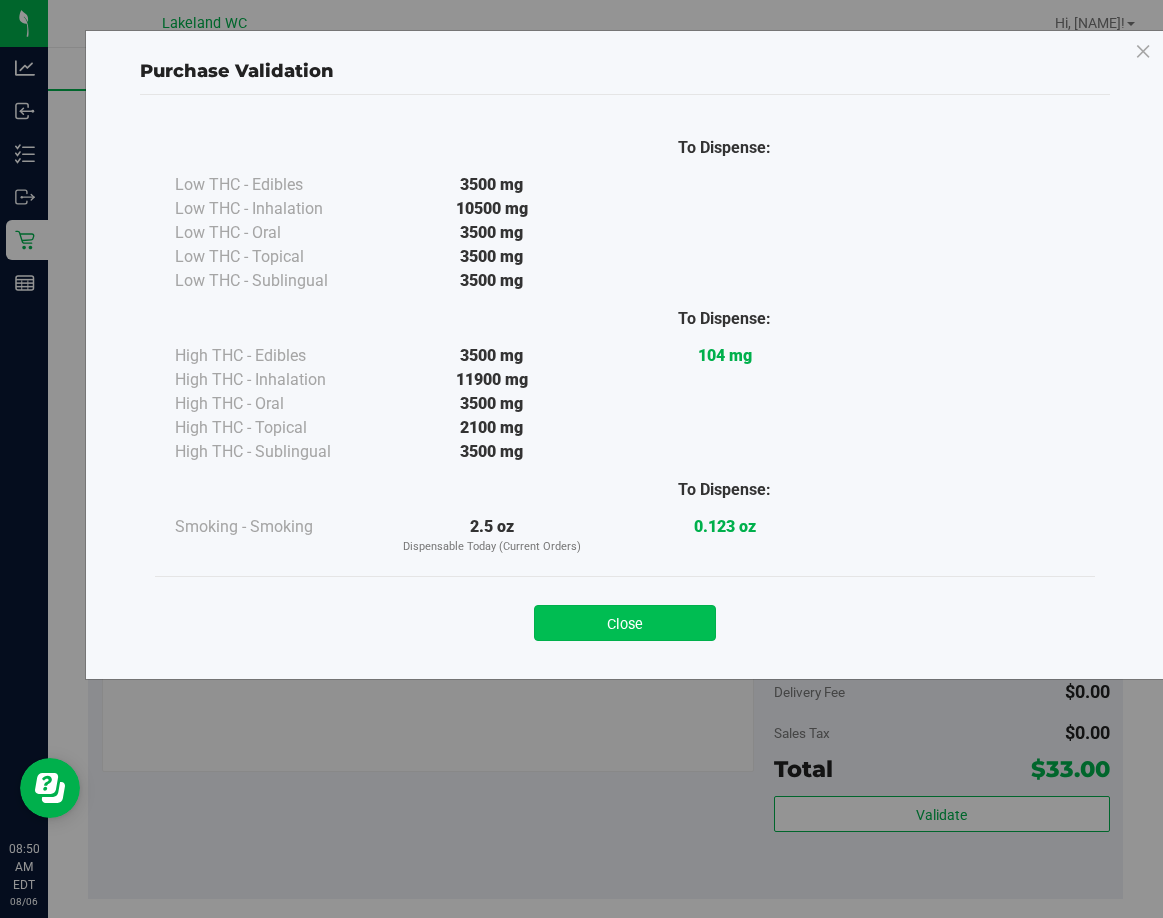 click on "Close" at bounding box center [625, 623] 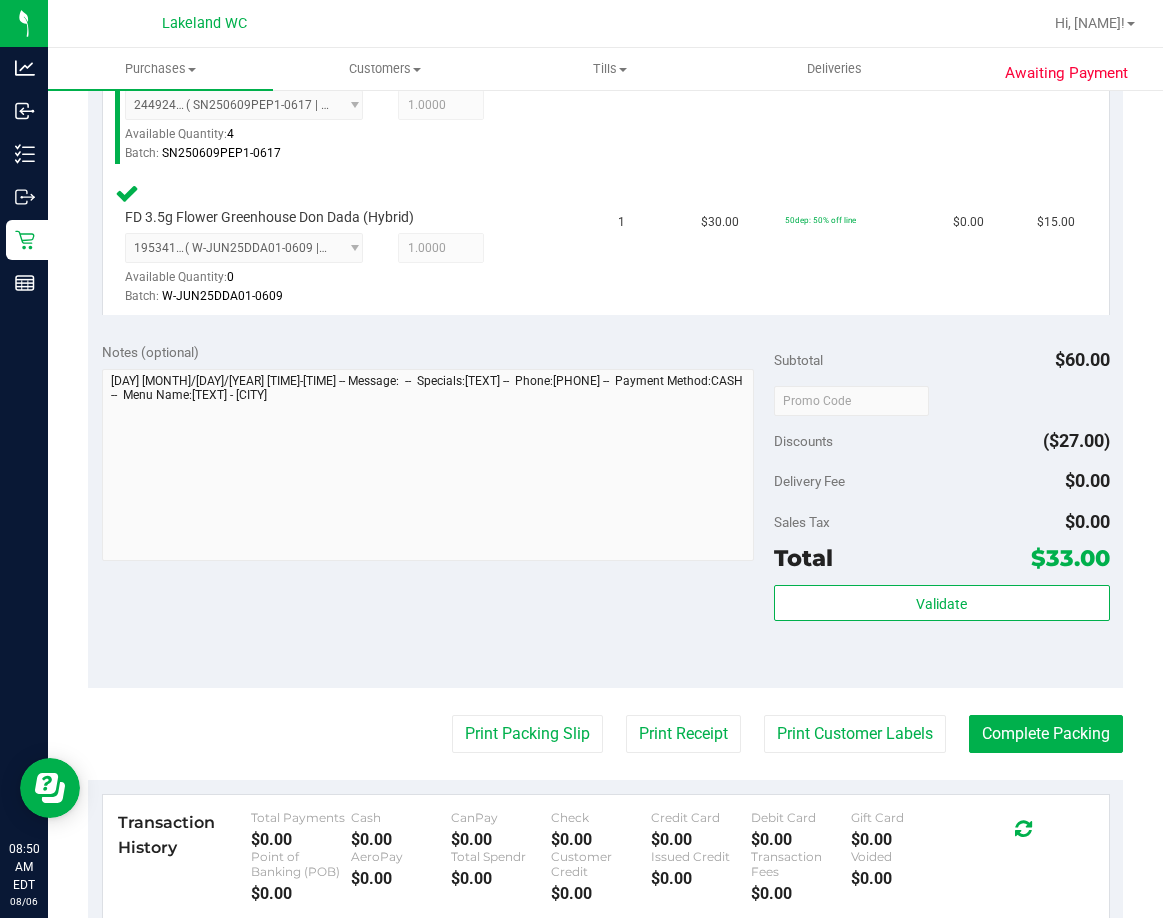 scroll, scrollTop: 700, scrollLeft: 0, axis: vertical 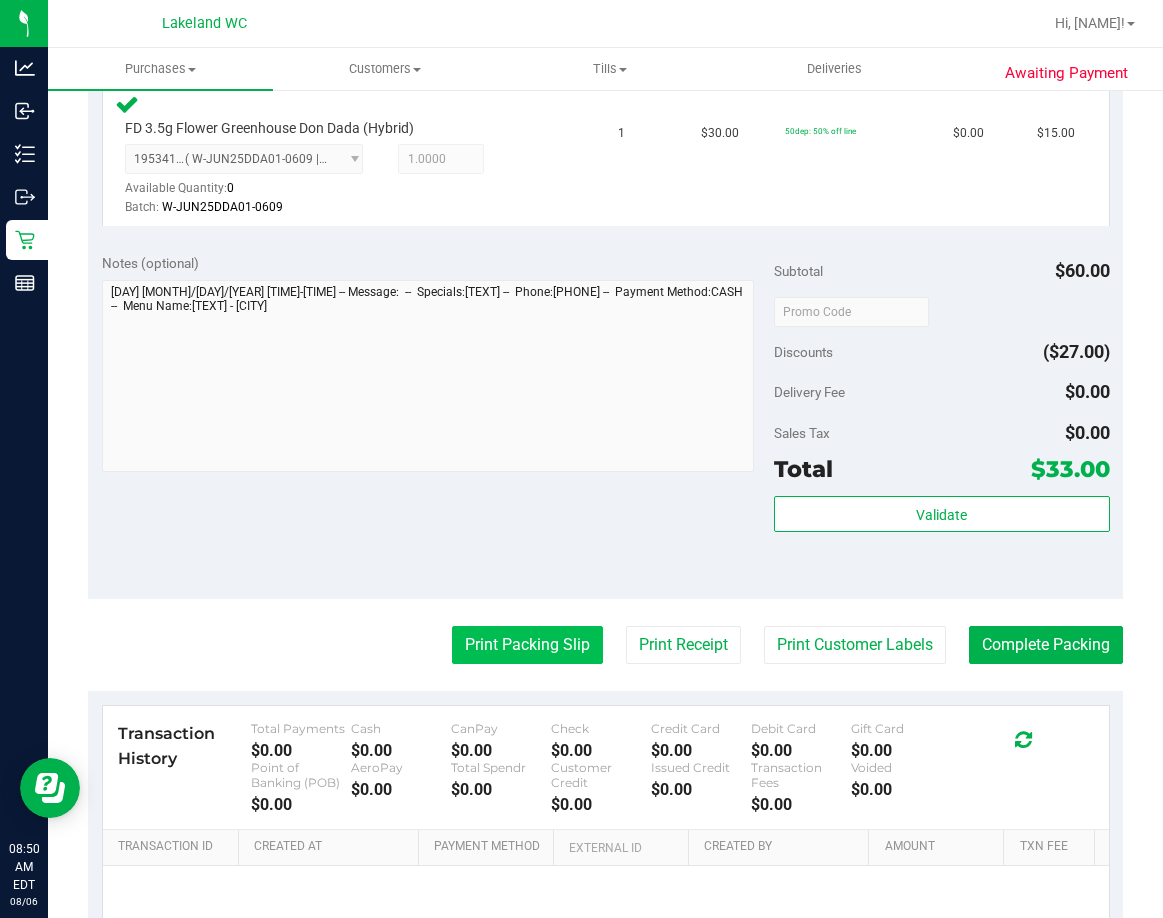 click on "Print Packing Slip" at bounding box center (527, 645) 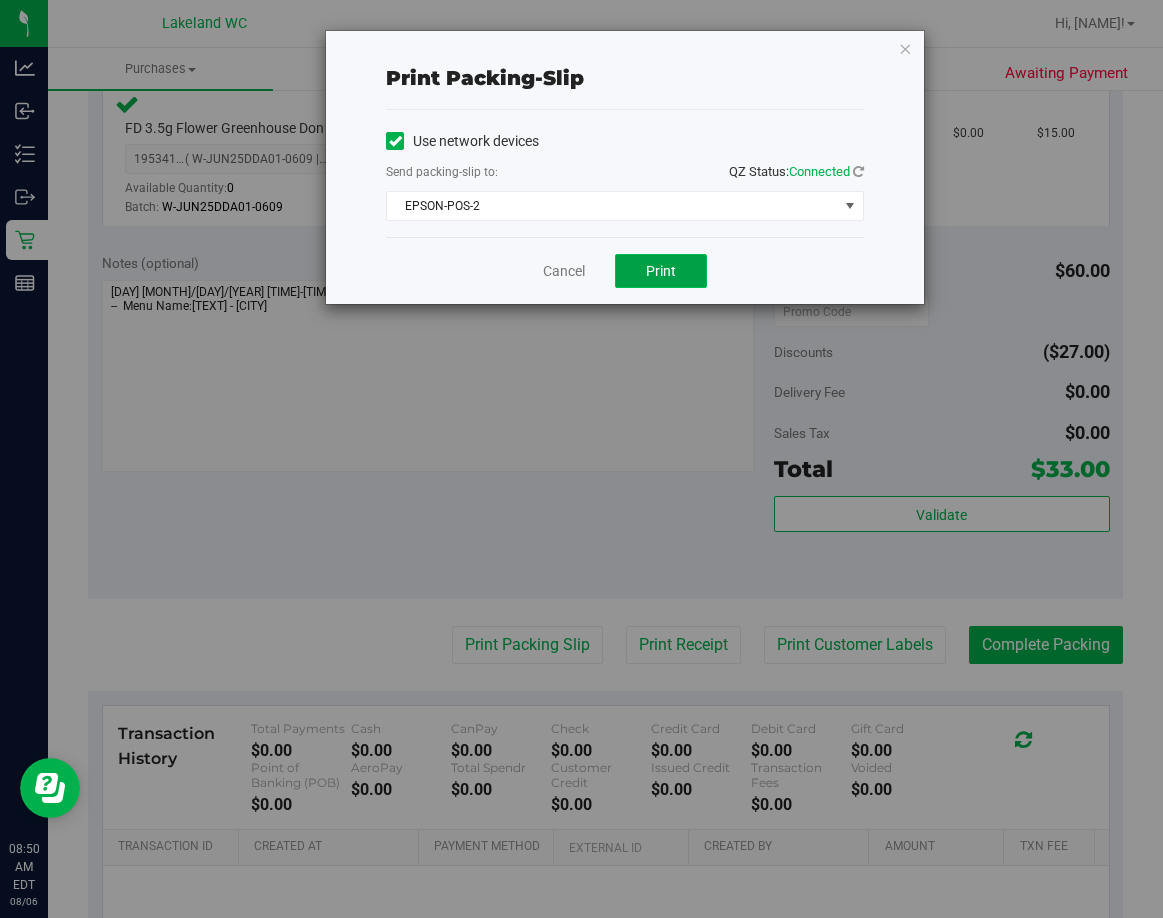 click on "Print" at bounding box center (661, 271) 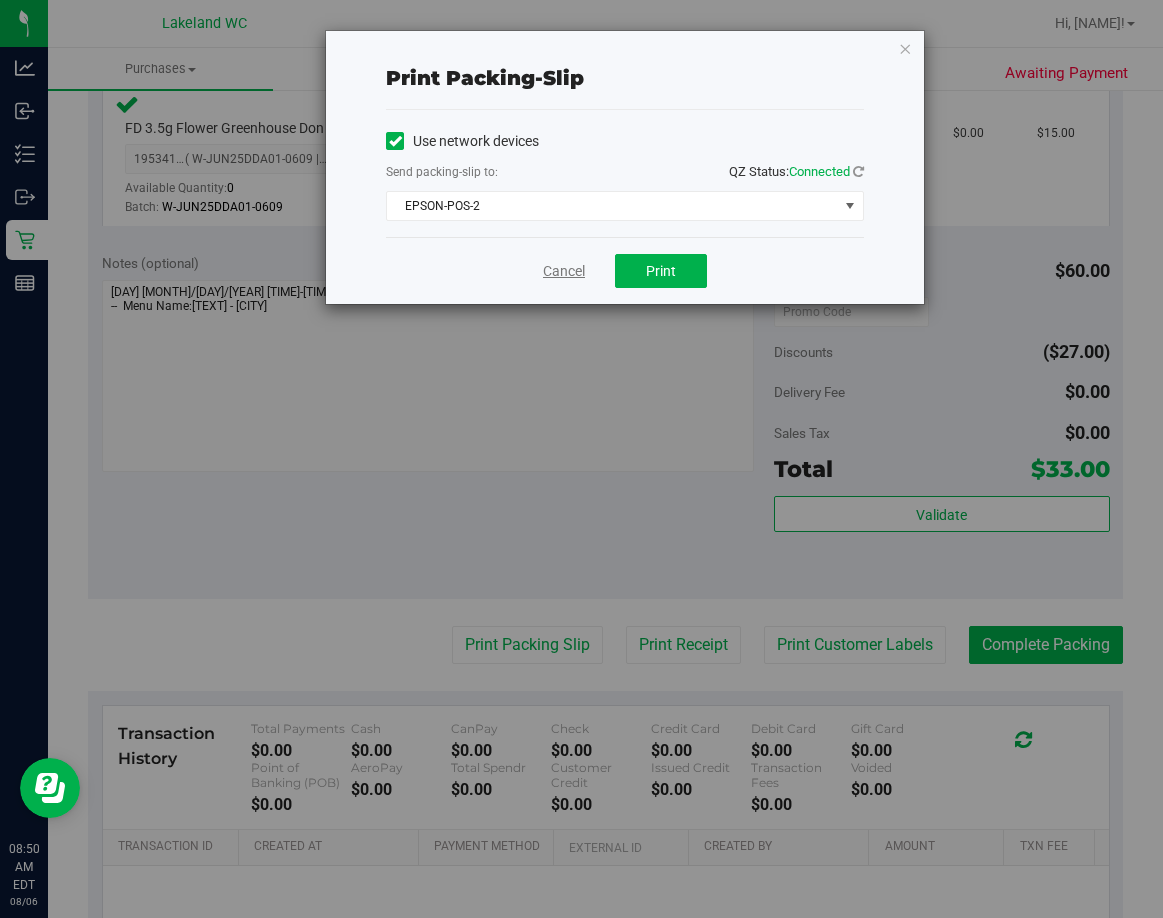 click on "Cancel" at bounding box center (564, 271) 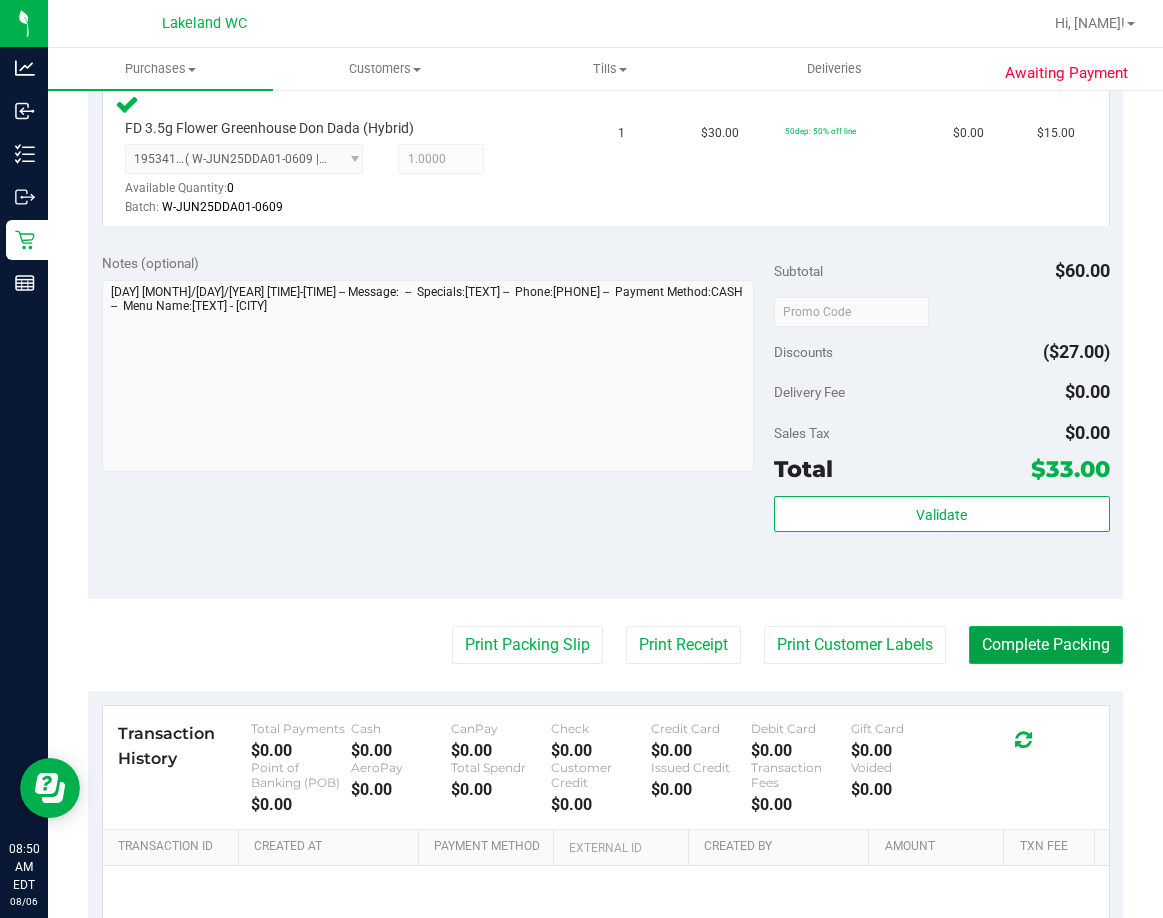 click on "Complete Packing" at bounding box center (1046, 645) 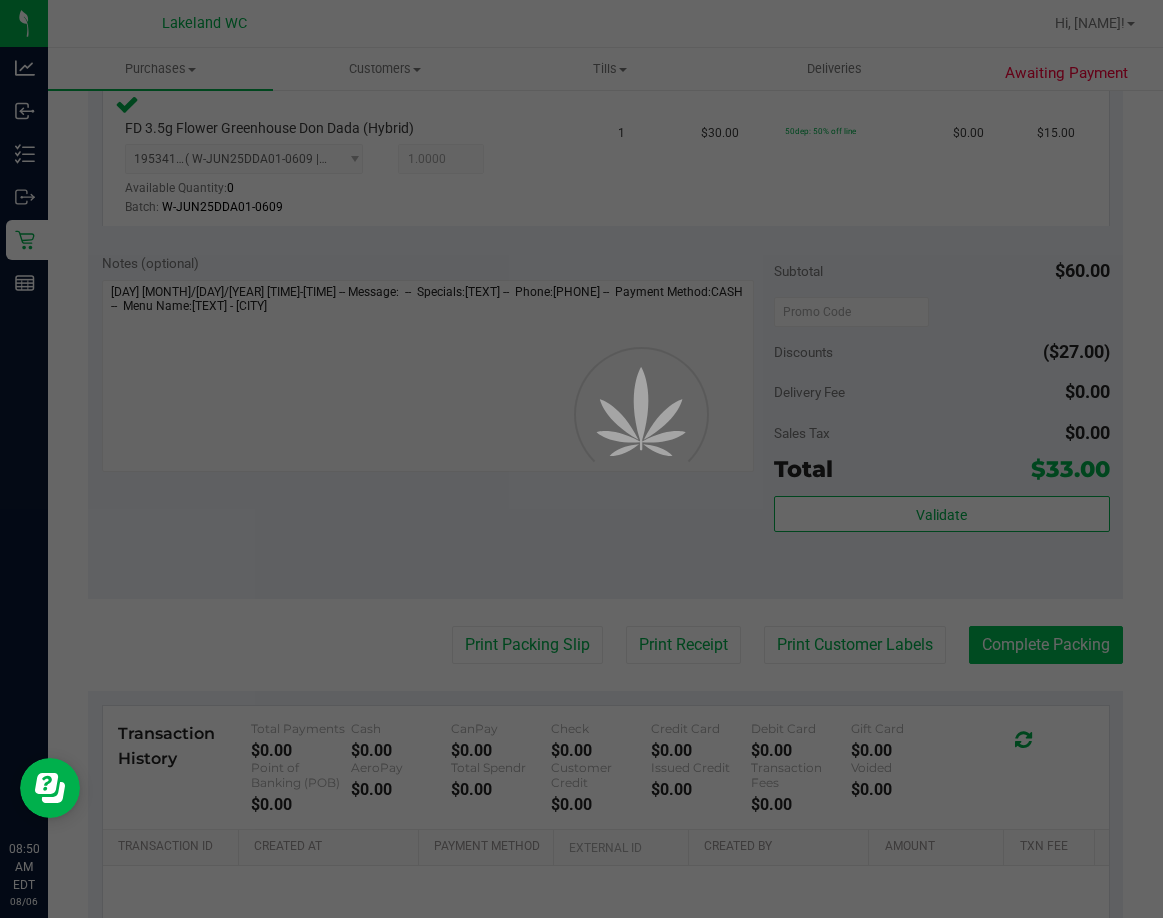 scroll, scrollTop: 0, scrollLeft: 0, axis: both 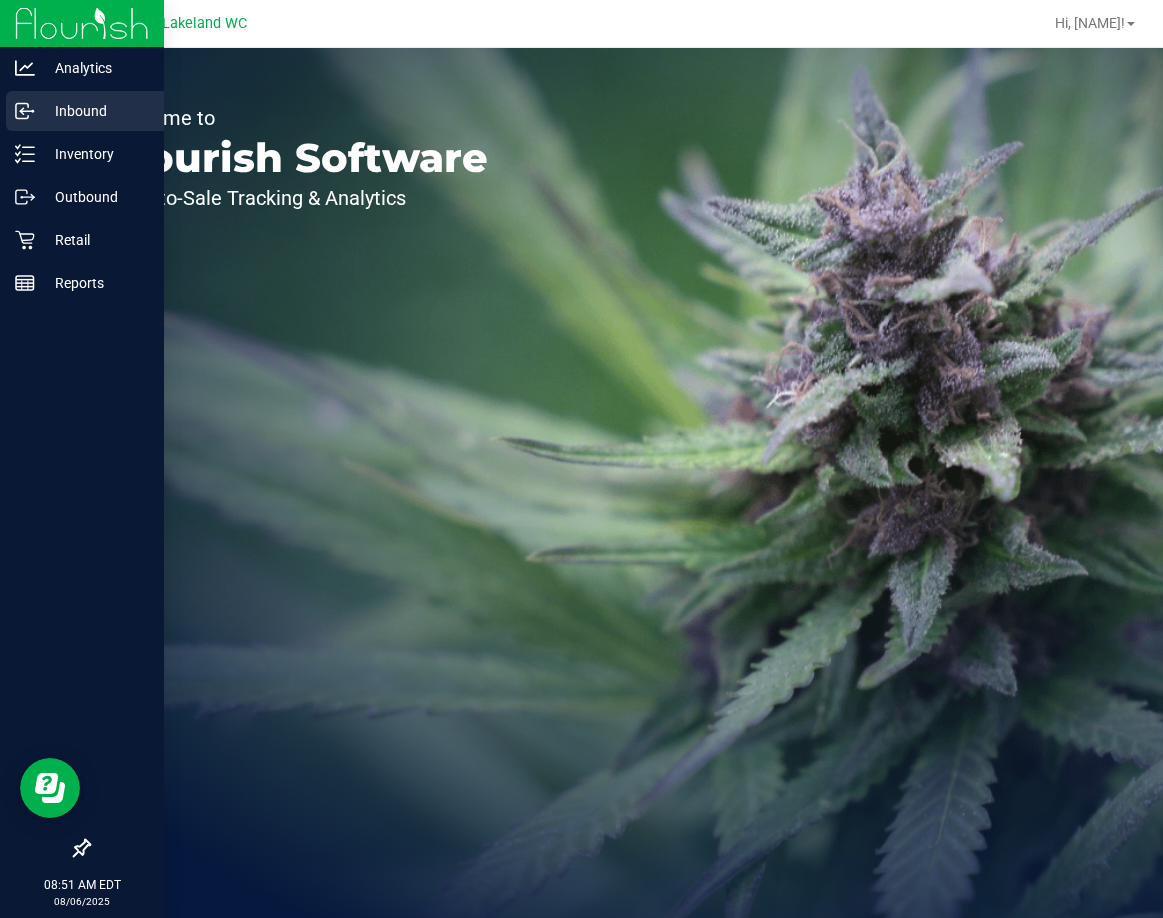 click on "Inbound" at bounding box center [95, 111] 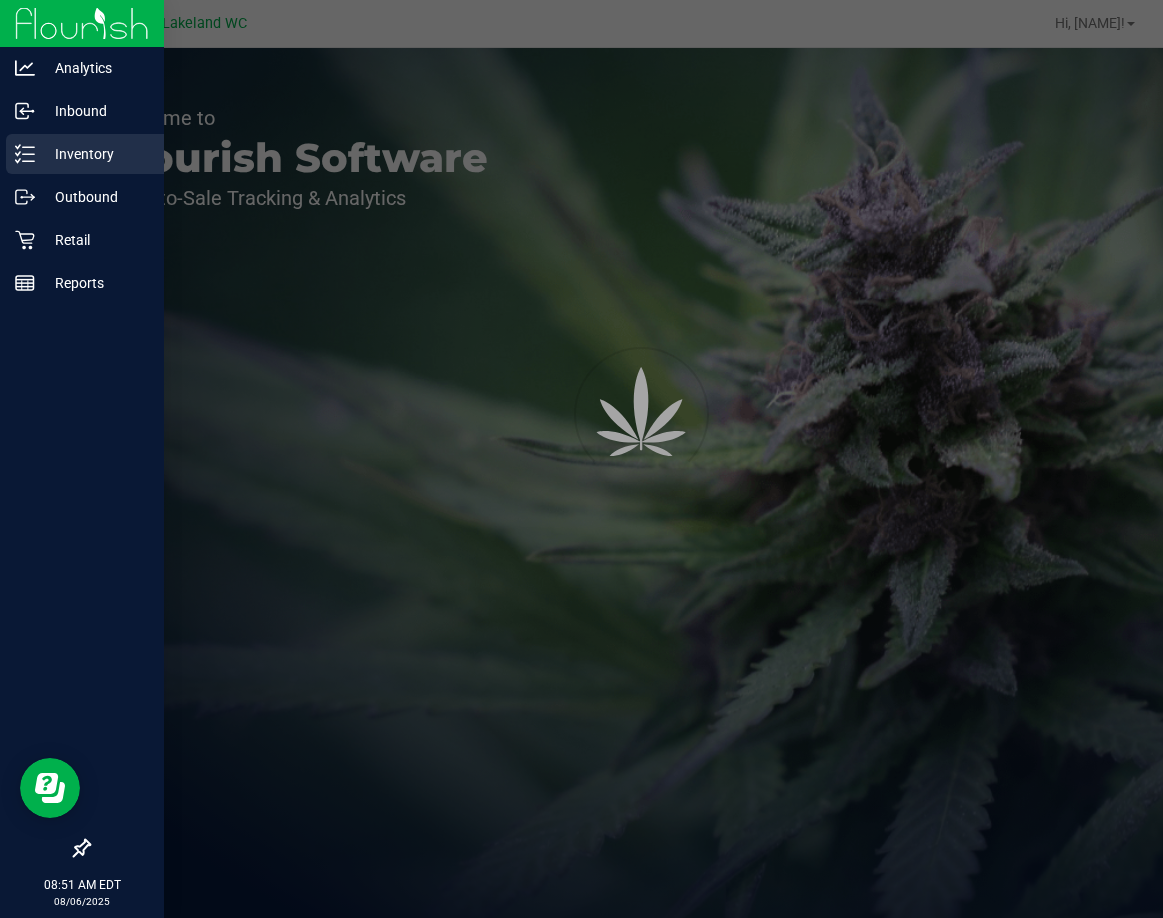 click on "Inventory" at bounding box center (95, 154) 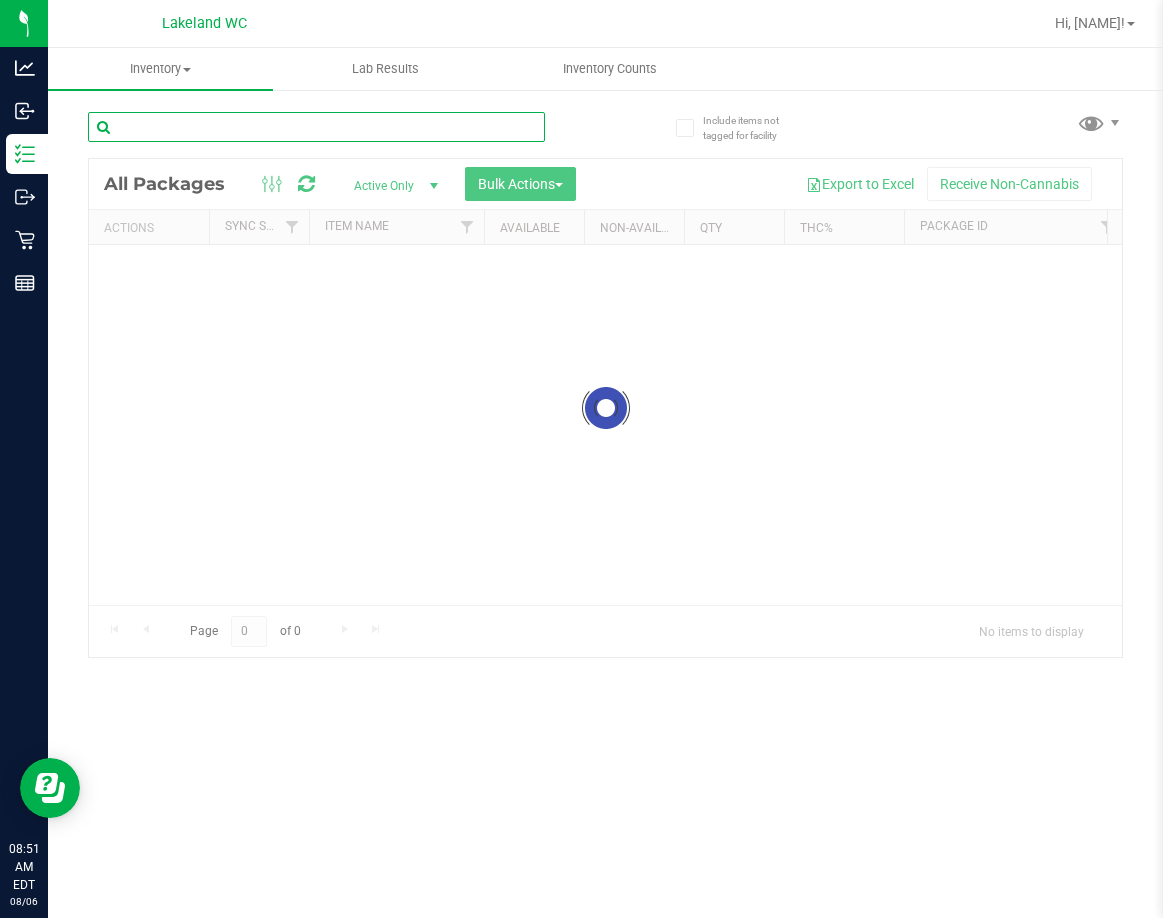 click at bounding box center (316, 127) 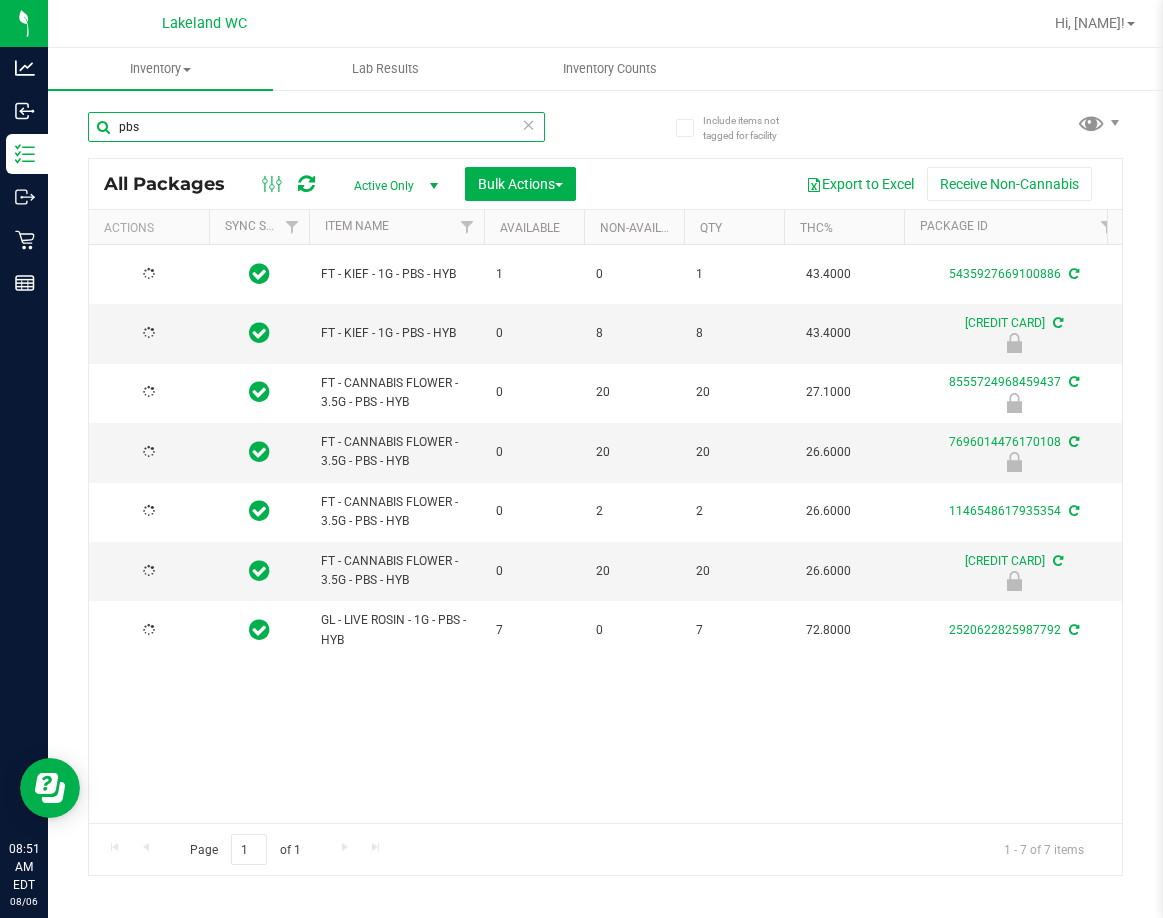 type on "pbs" 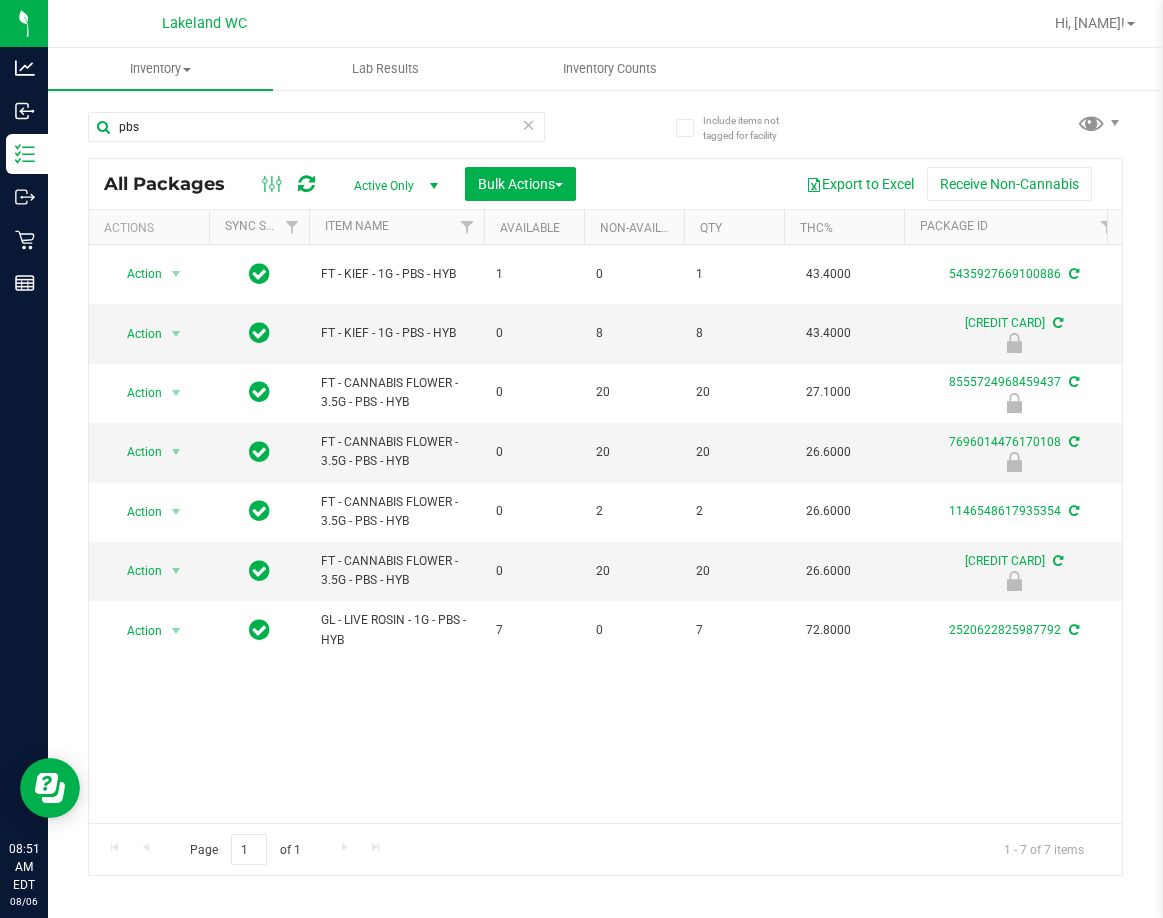 scroll, scrollTop: 0, scrollLeft: 7, axis: horizontal 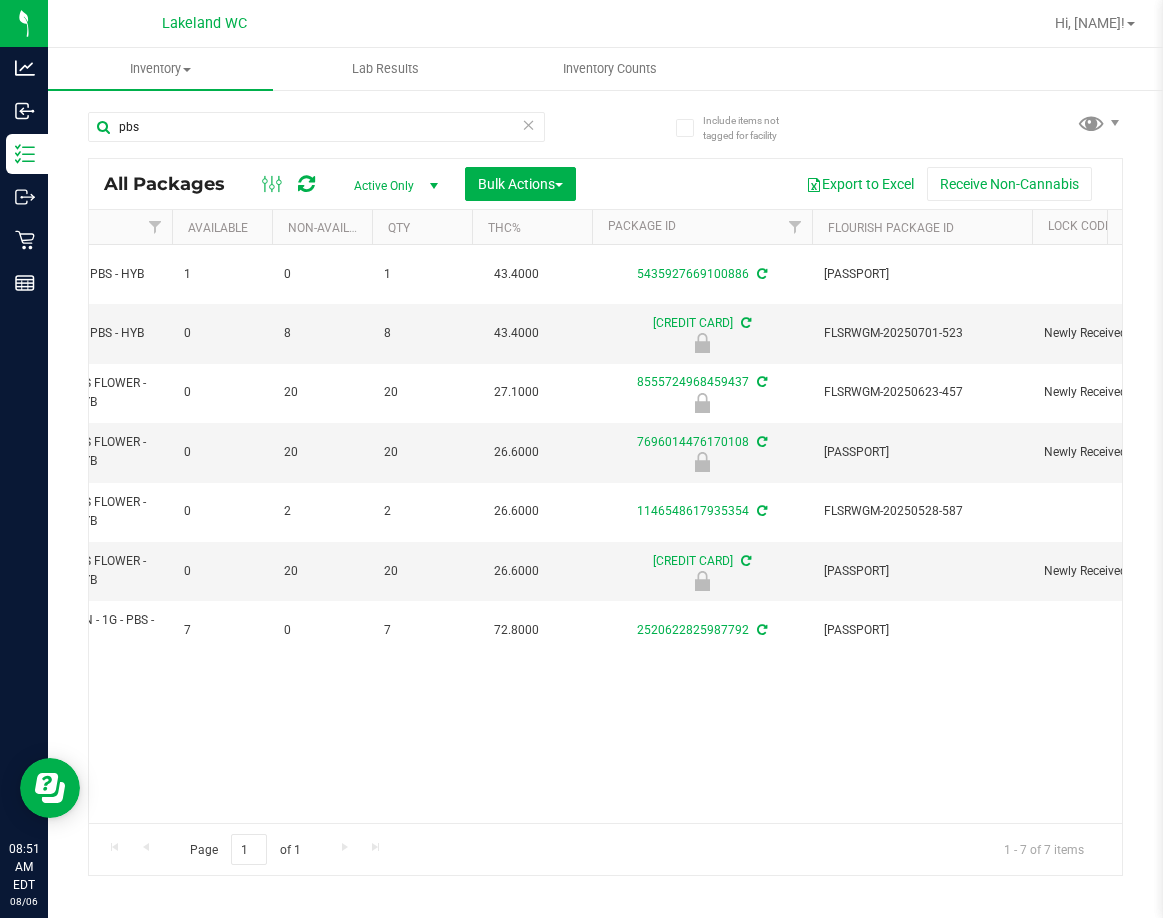 drag, startPoint x: 395, startPoint y: 691, endPoint x: 464, endPoint y: 681, distance: 69.72087 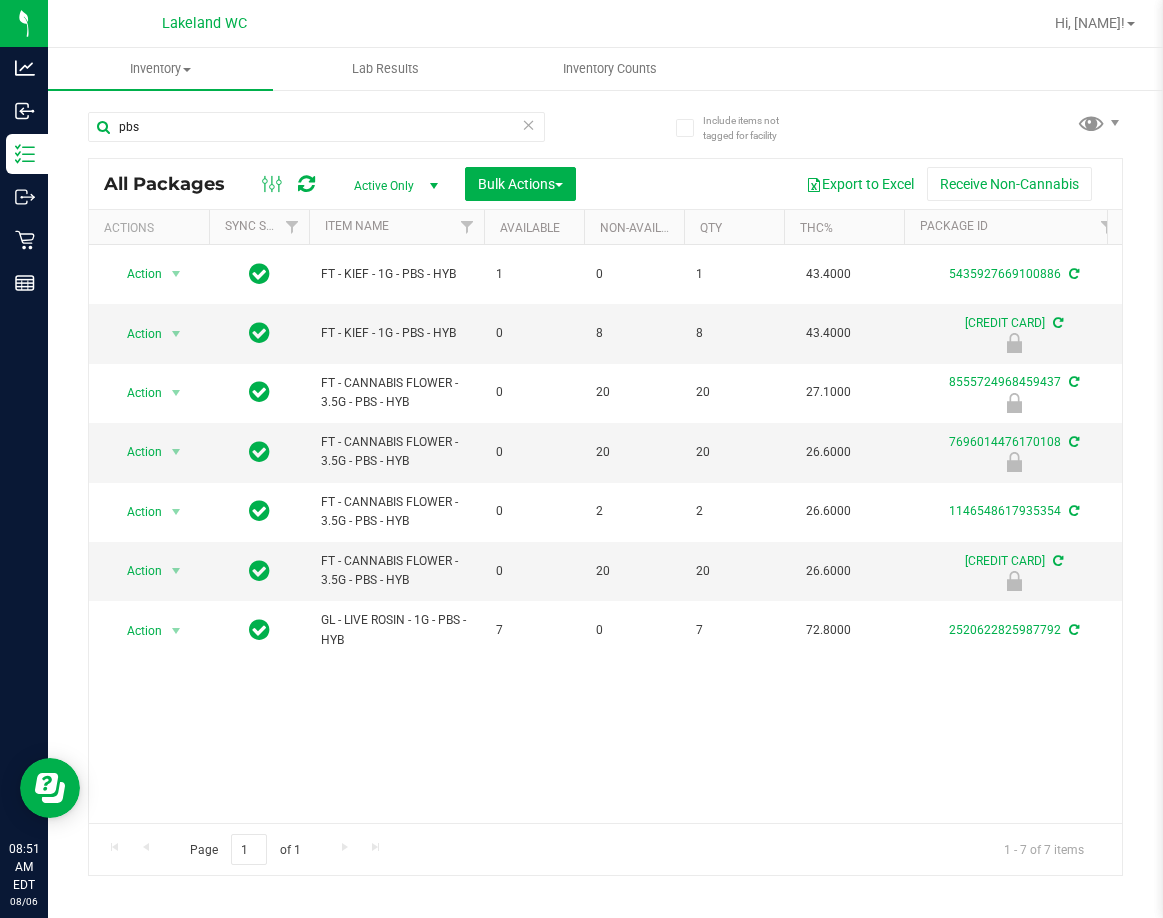 drag, startPoint x: 482, startPoint y: 663, endPoint x: 293, endPoint y: 663, distance: 189 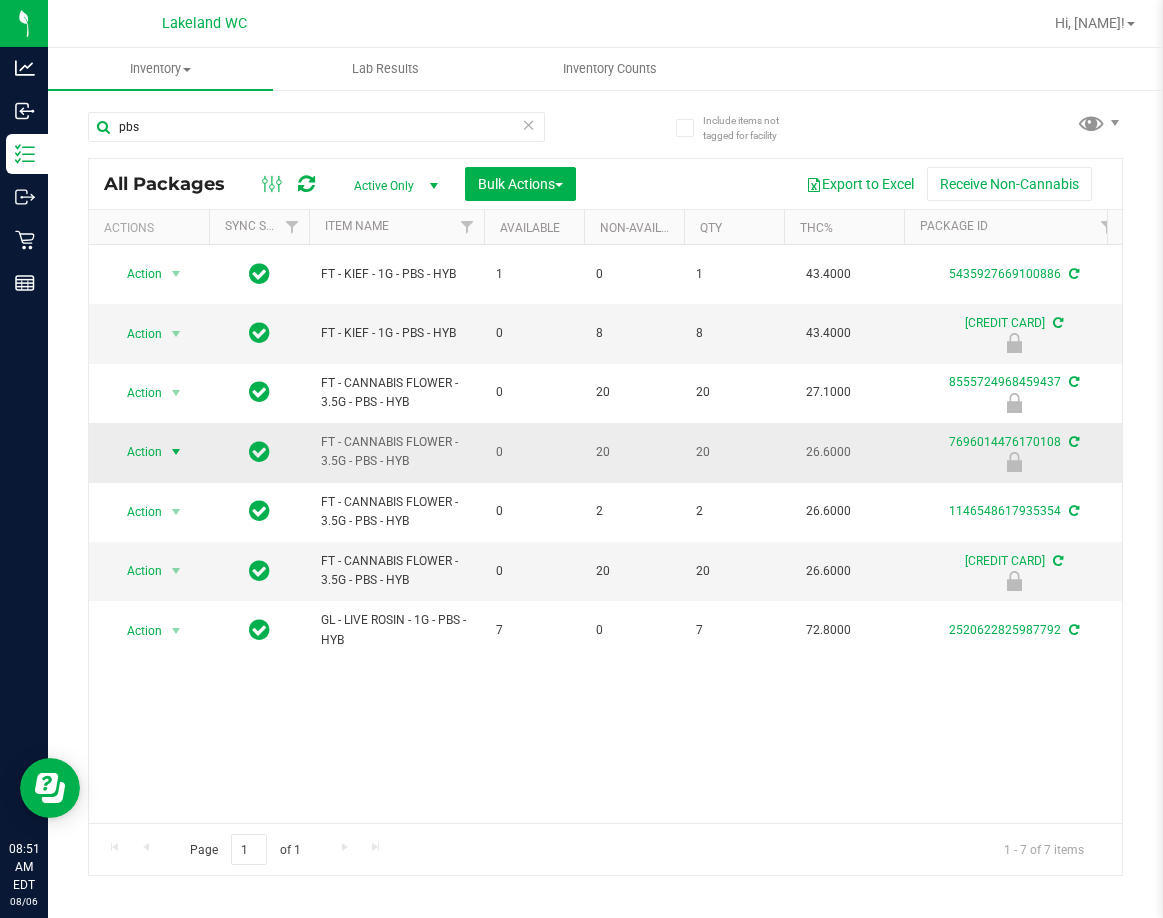 click at bounding box center [176, 452] 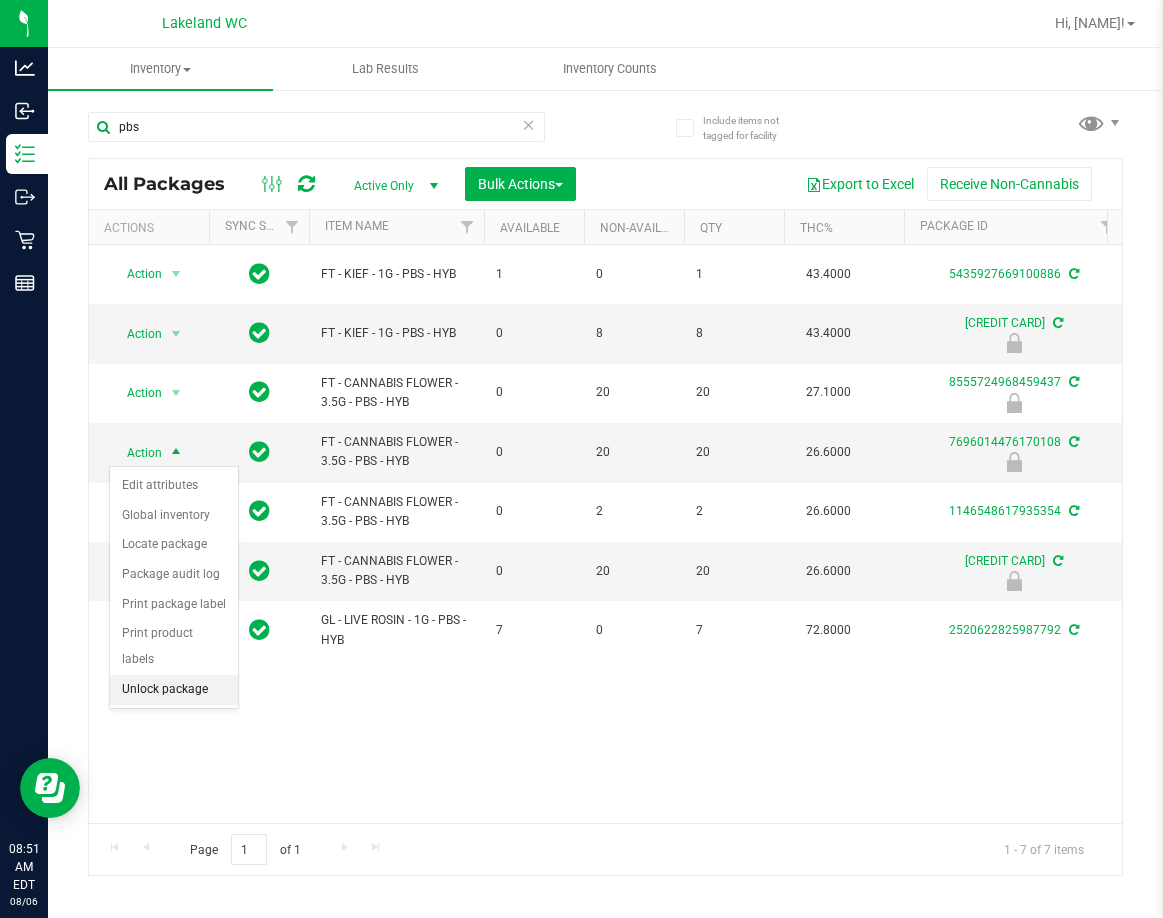click on "Unlock package" at bounding box center [174, 690] 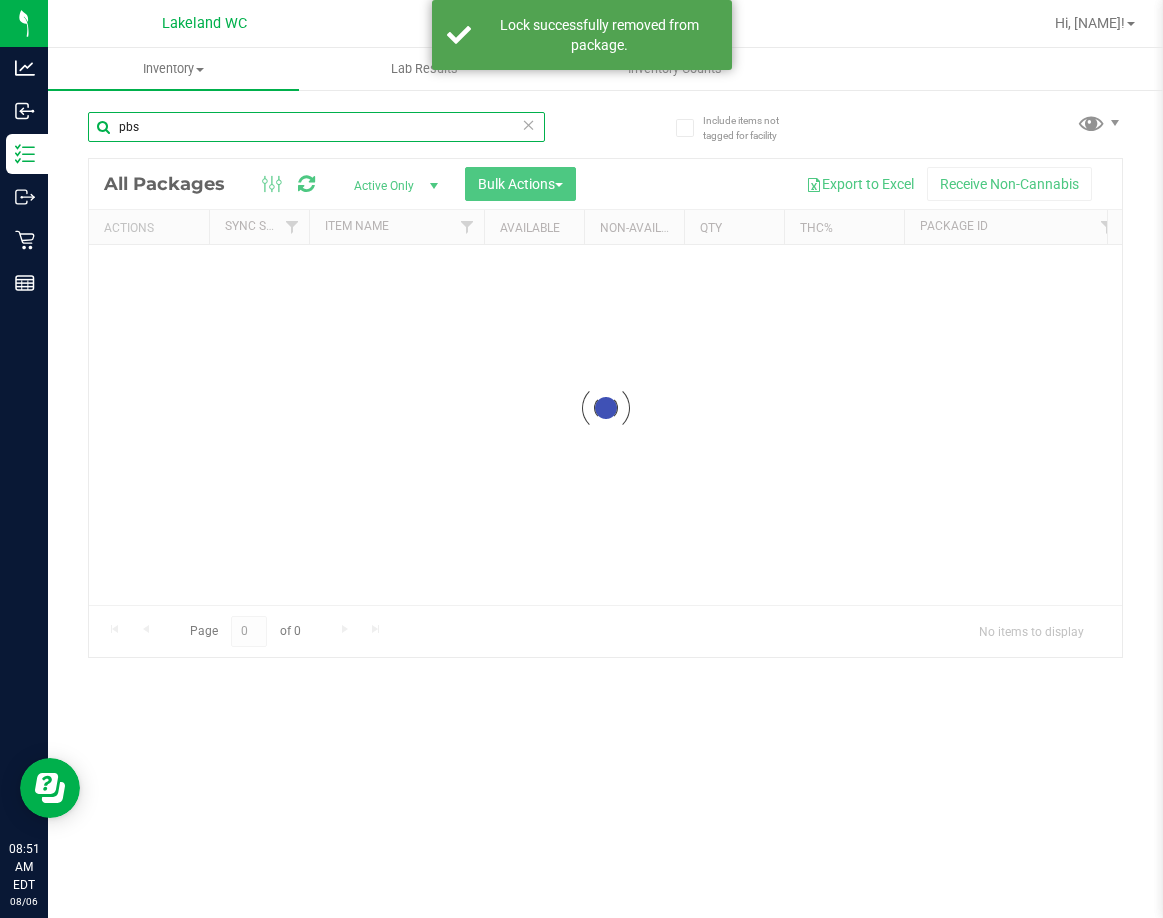 click on "pbs" at bounding box center [316, 127] 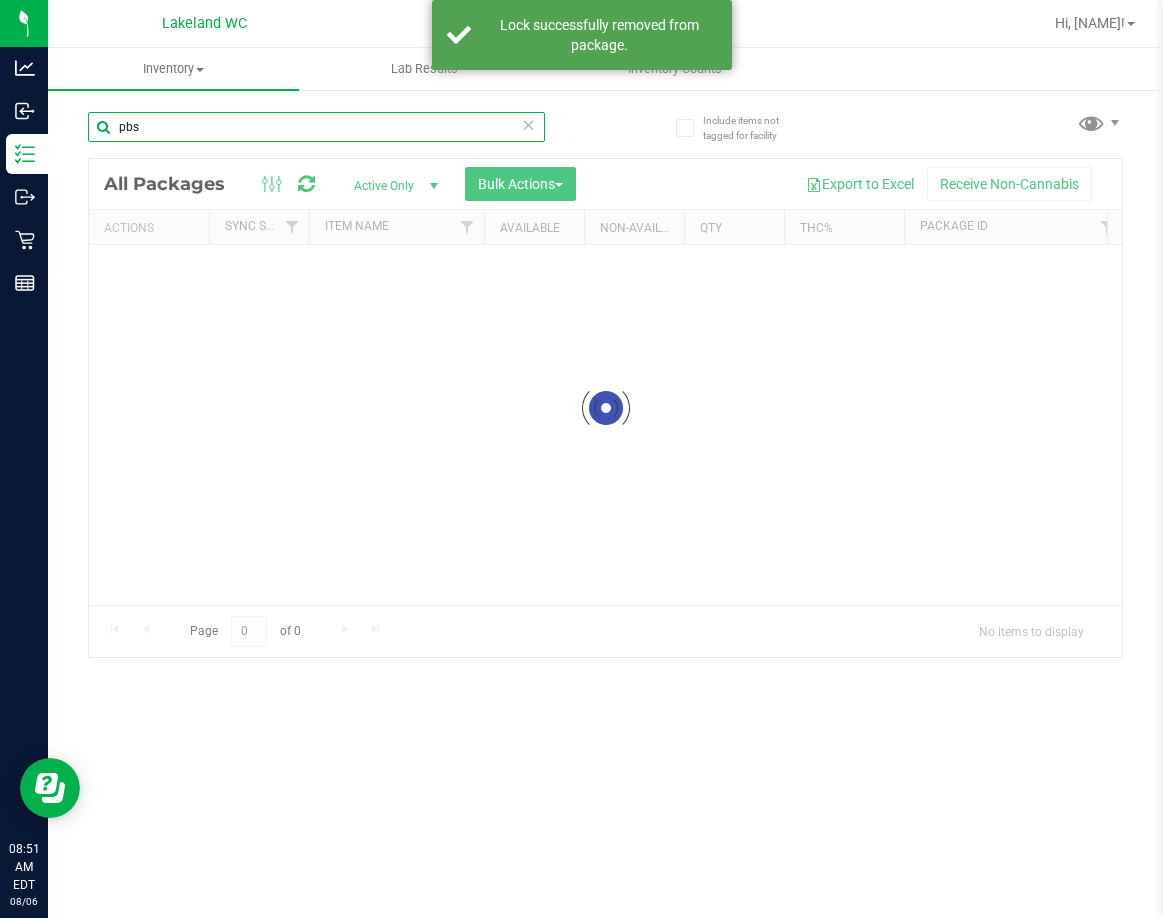 click on "pbs" at bounding box center [316, 127] 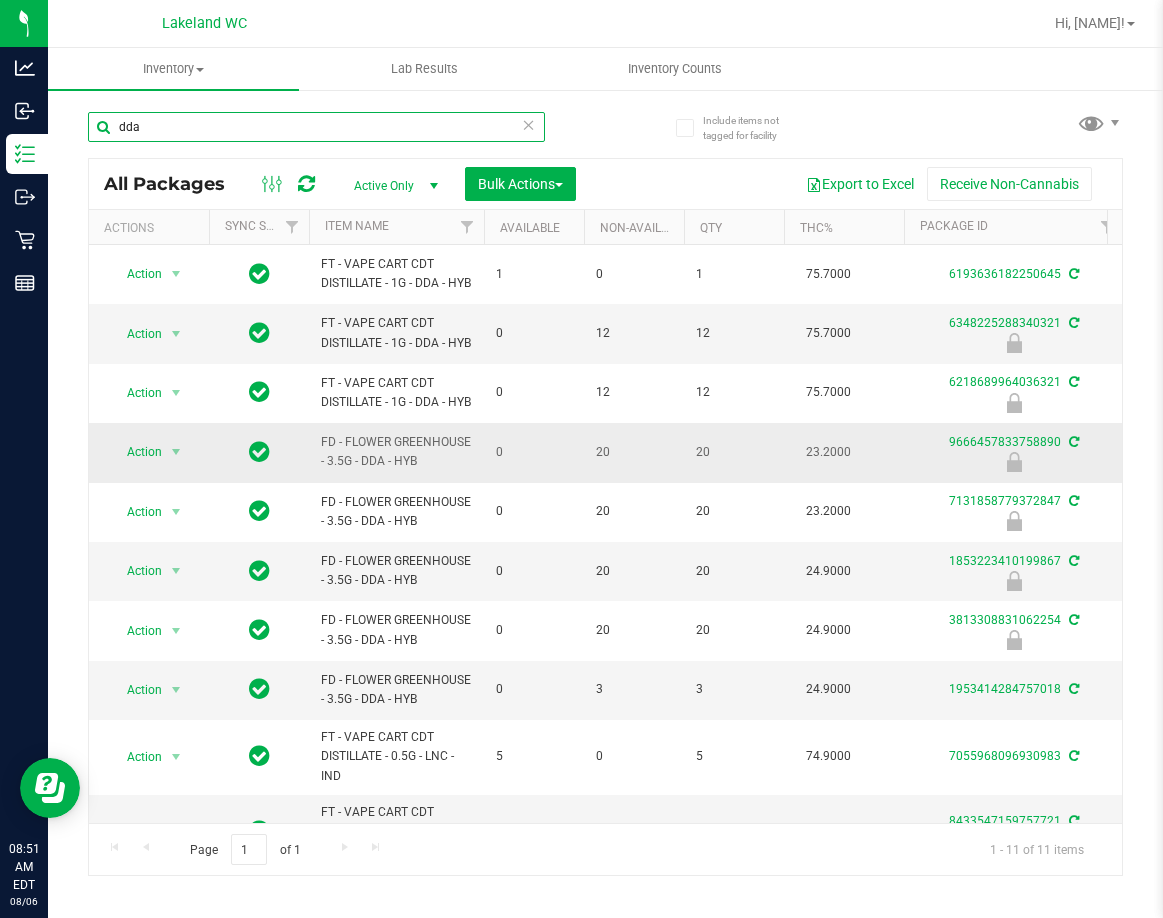 type on "dda" 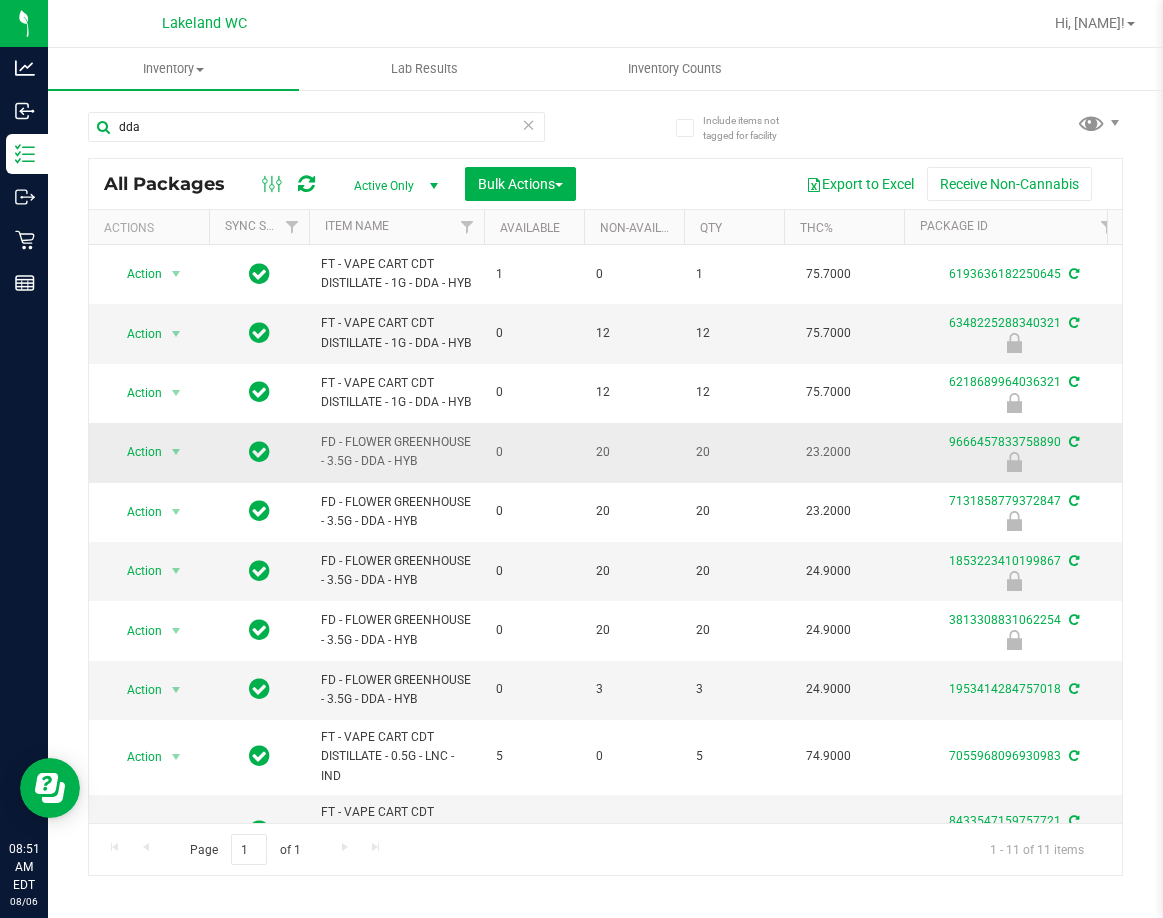 scroll, scrollTop: 0, scrollLeft: 13, axis: horizontal 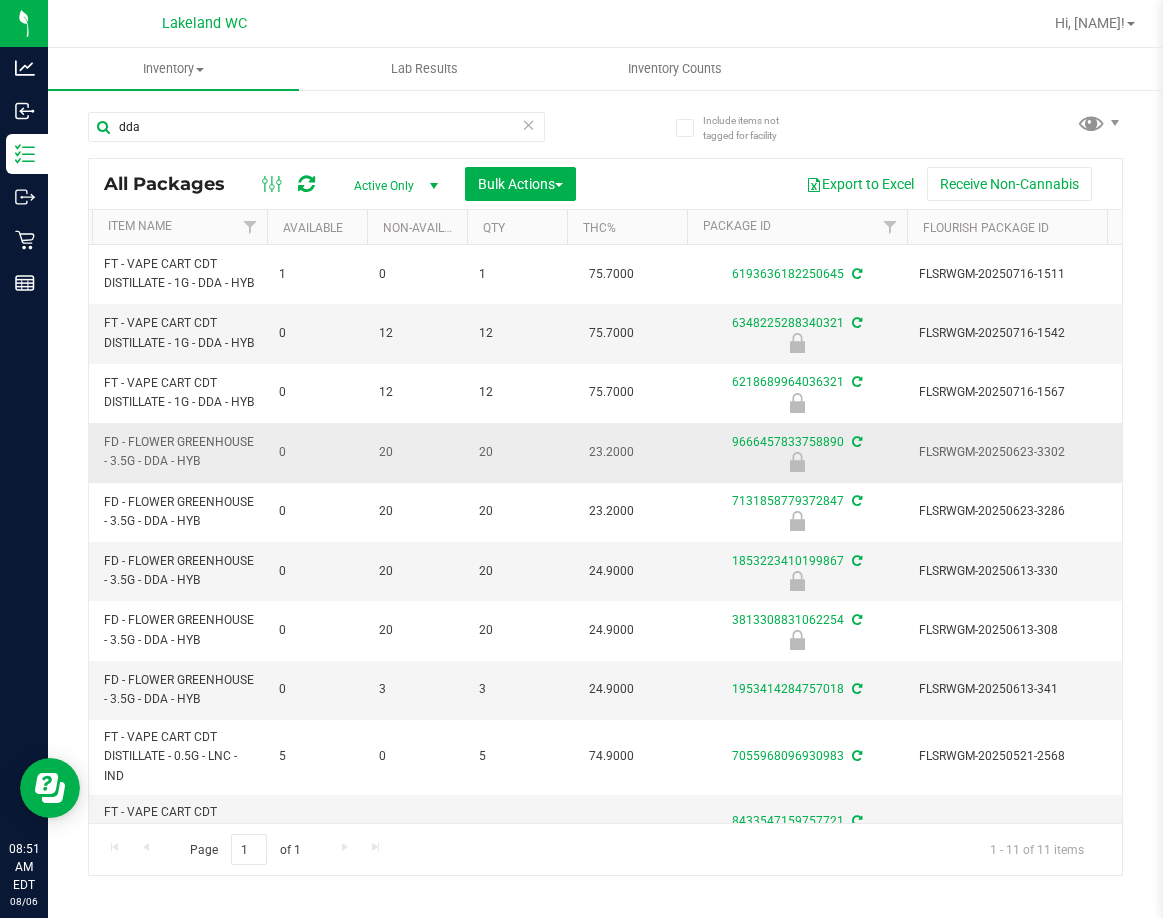 drag, startPoint x: 481, startPoint y: 490, endPoint x: 521, endPoint y: 490, distance: 40 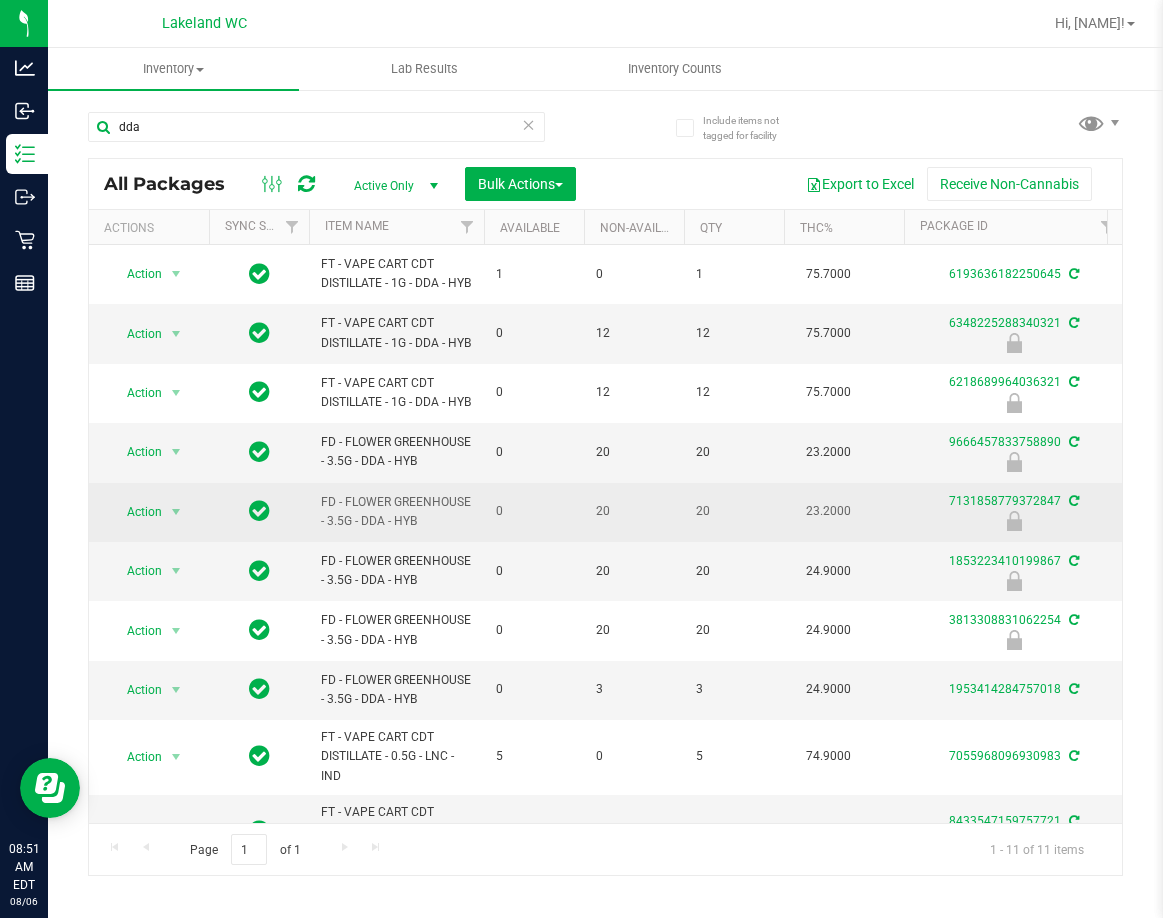 drag, startPoint x: 515, startPoint y: 551, endPoint x: 372, endPoint y: 562, distance: 143.42245 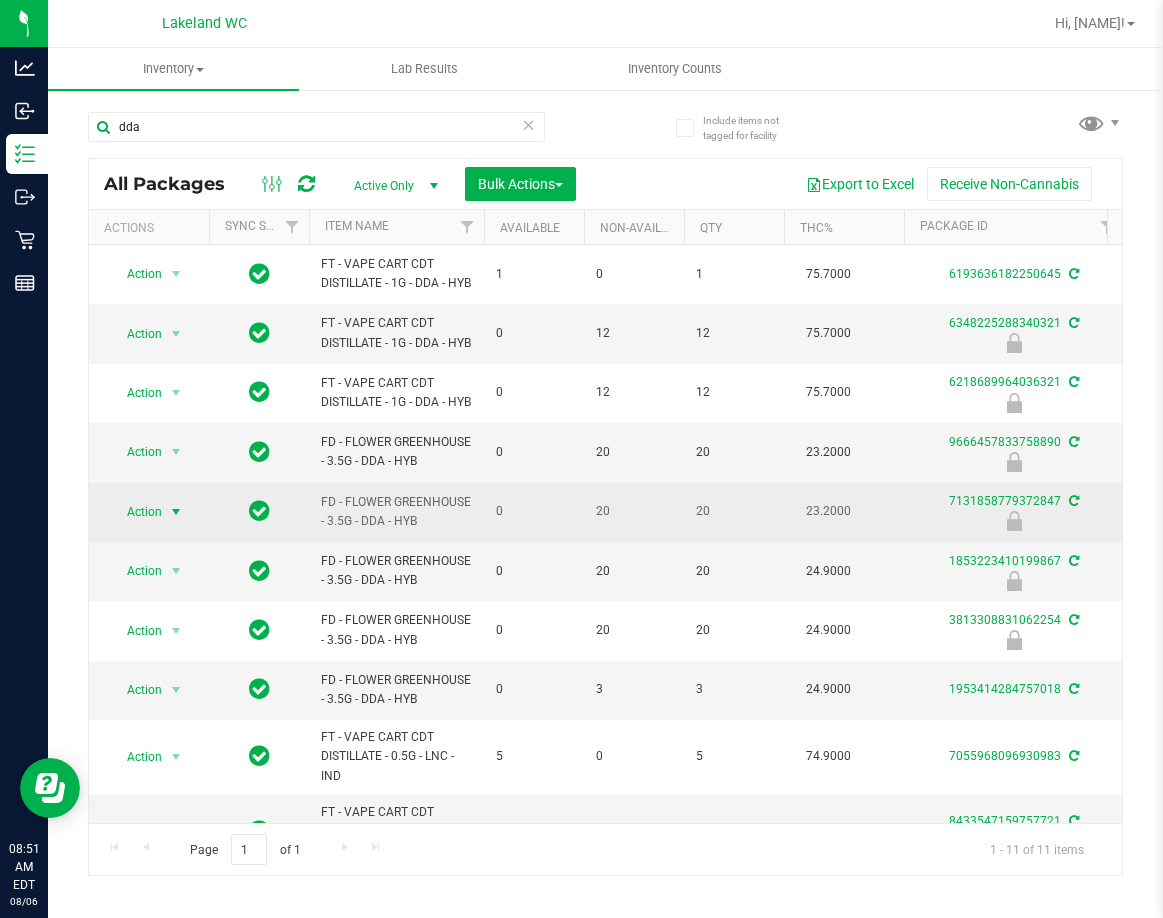 click at bounding box center (176, 512) 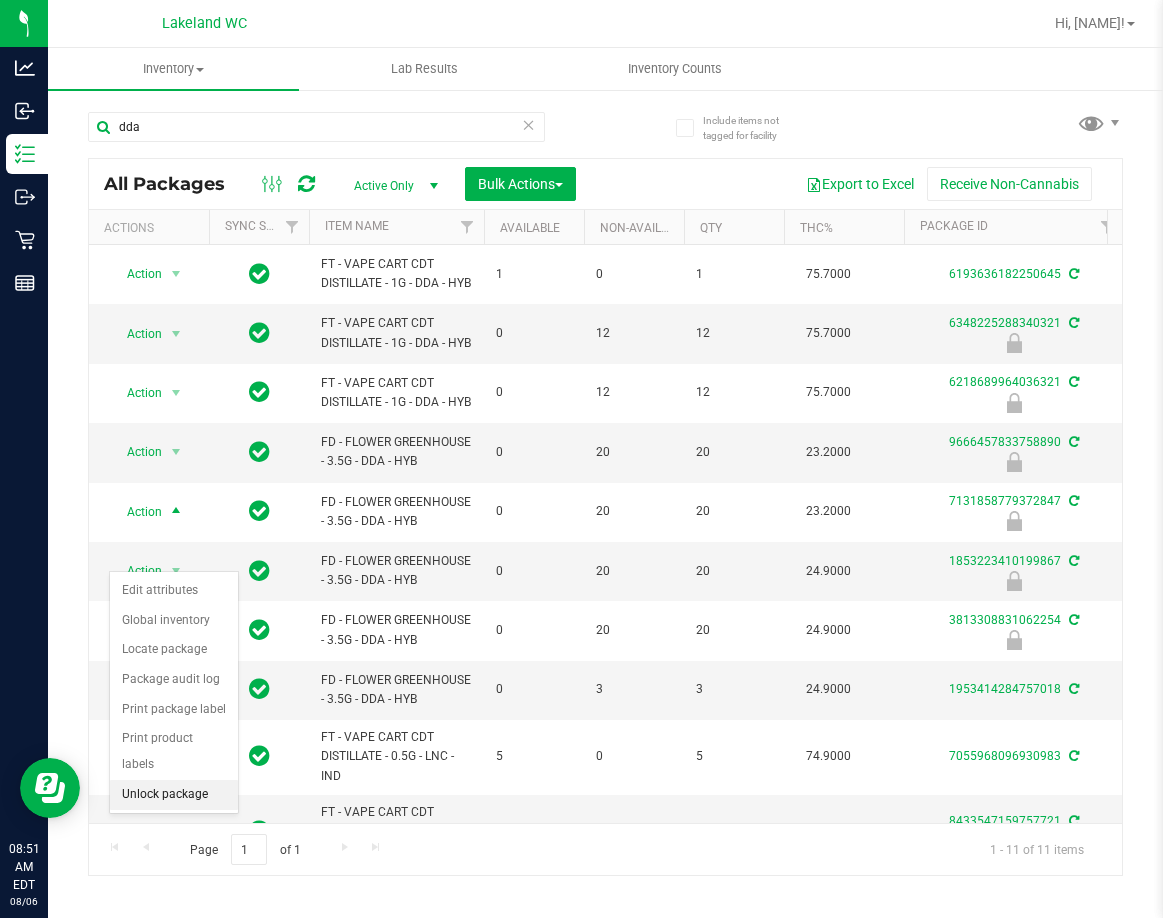click on "Unlock package" at bounding box center [174, 795] 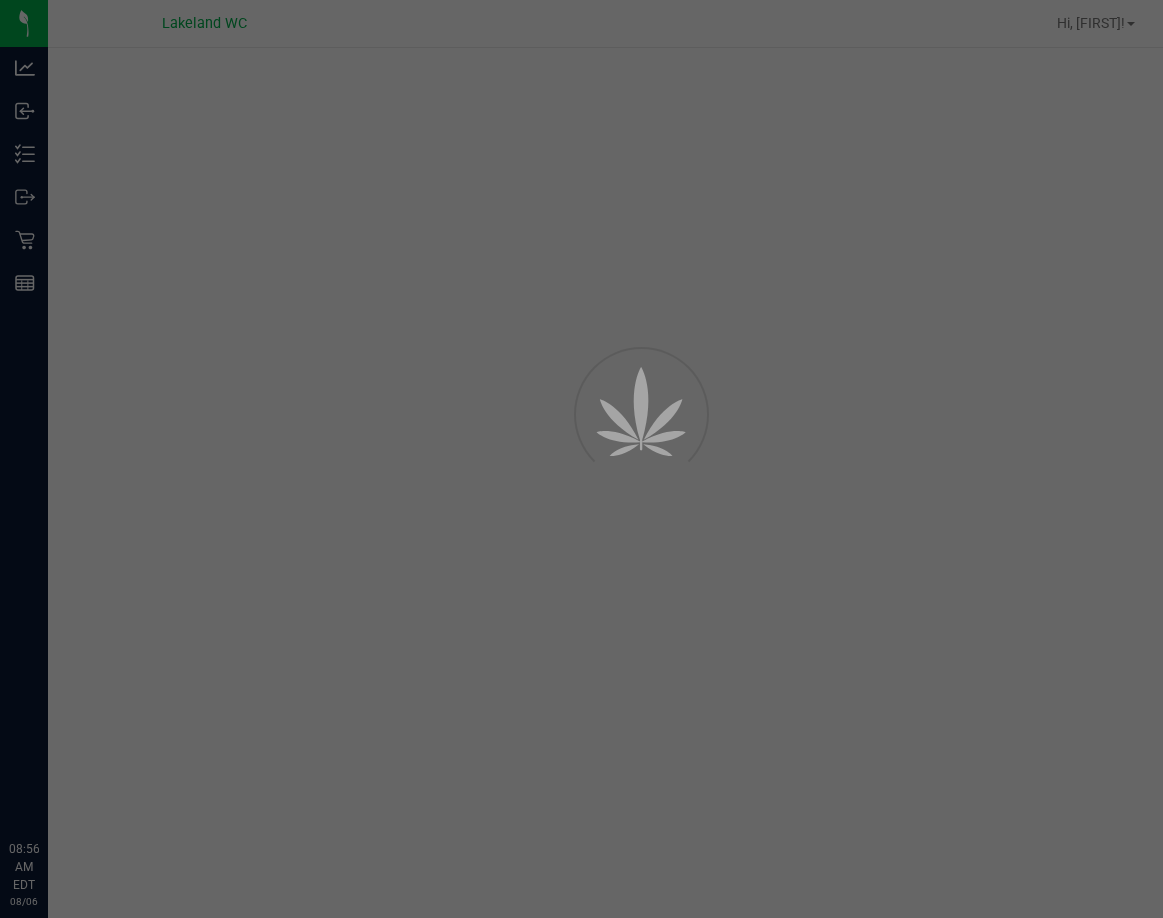 scroll, scrollTop: 0, scrollLeft: 0, axis: both 